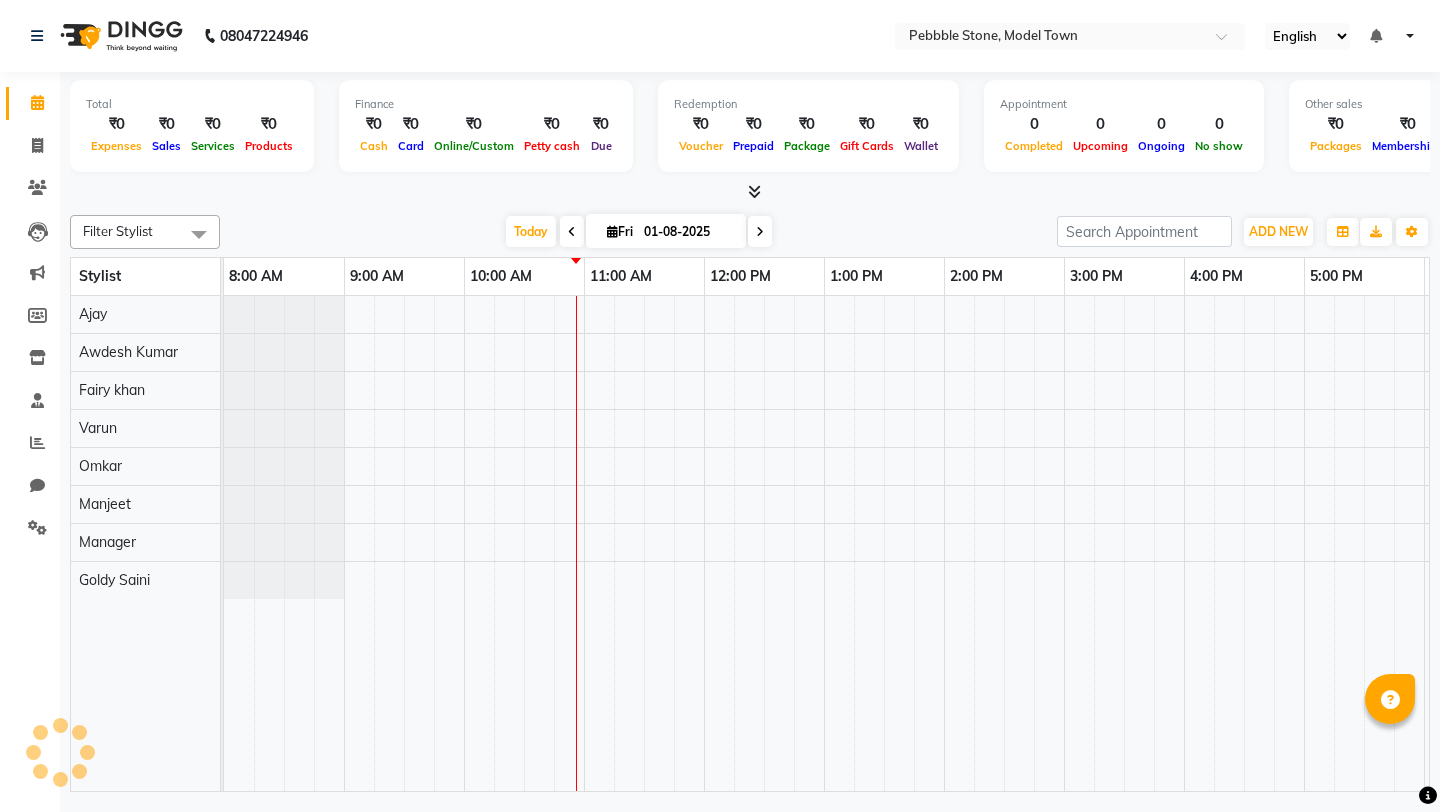 scroll, scrollTop: 0, scrollLeft: 0, axis: both 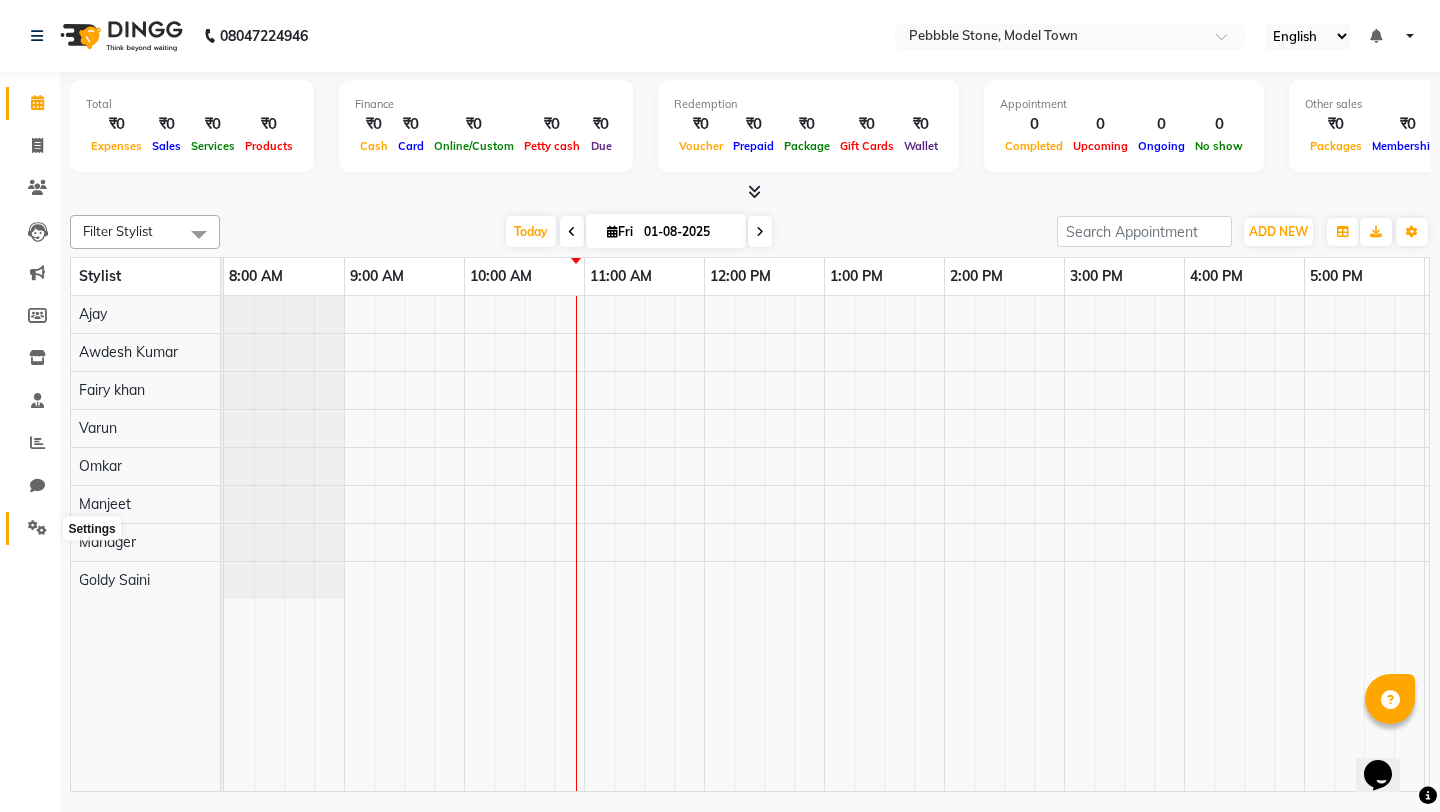 click 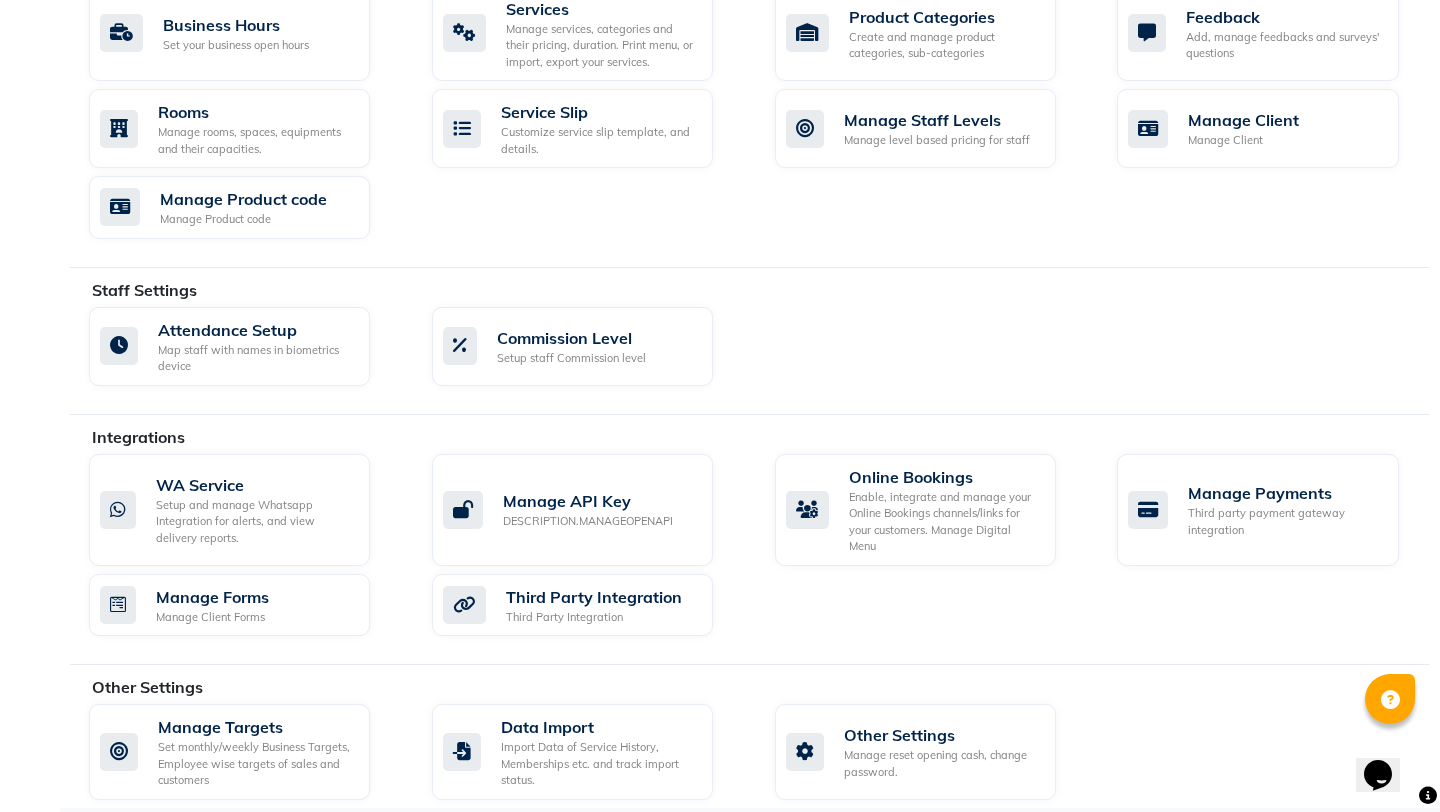scroll, scrollTop: 832, scrollLeft: 0, axis: vertical 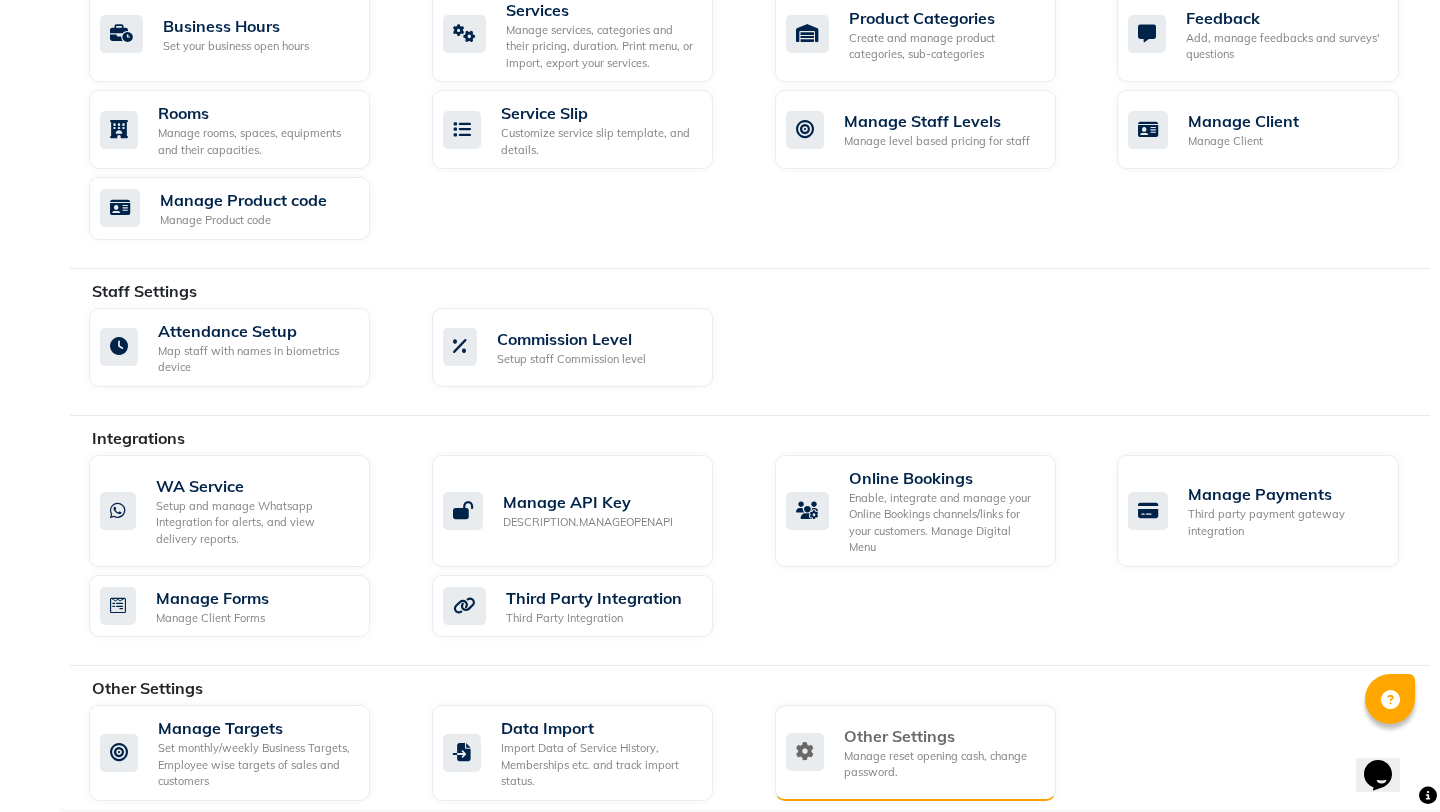 click on "Manage reset opening cash, change password." 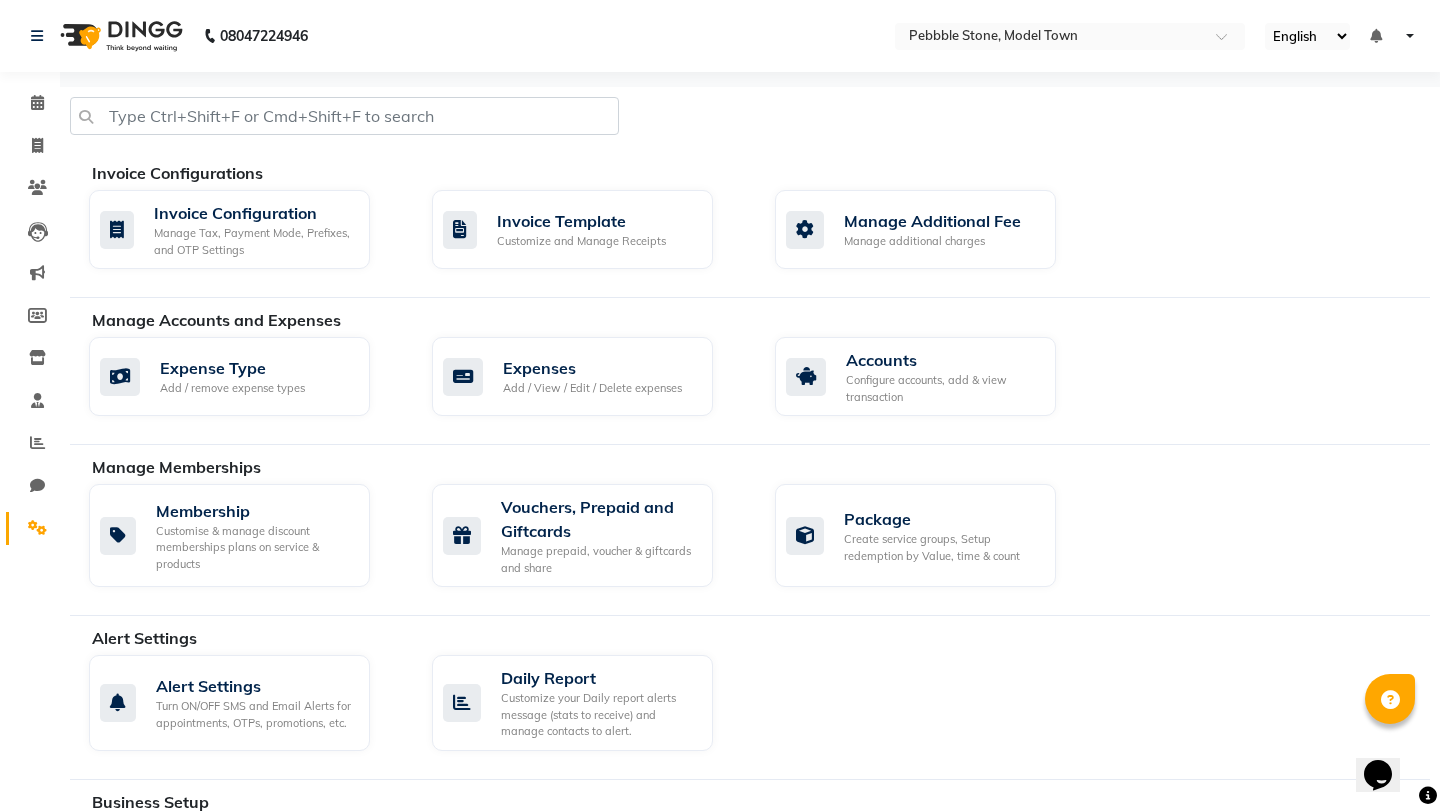 select on "2: 15" 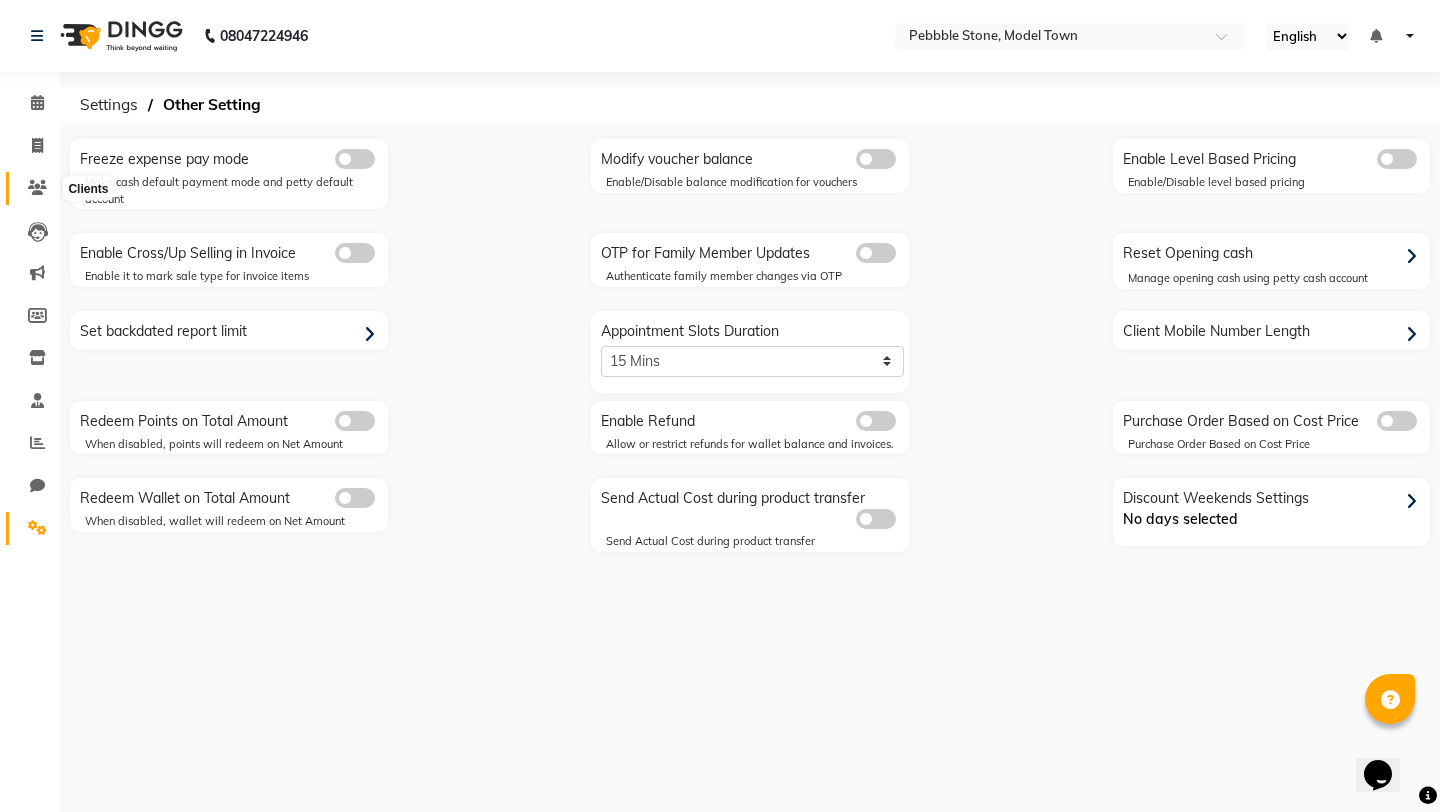 click 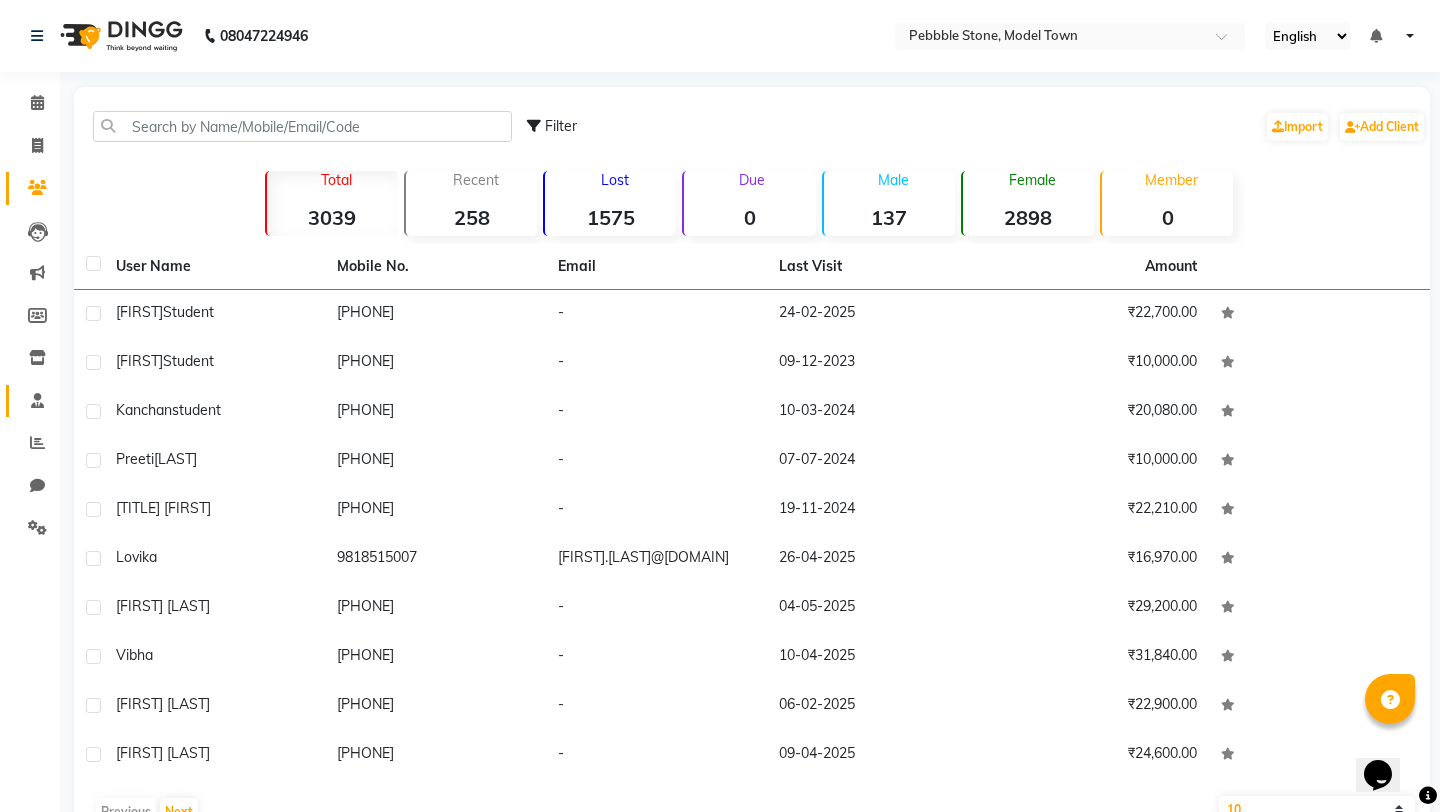 click on "Staff" 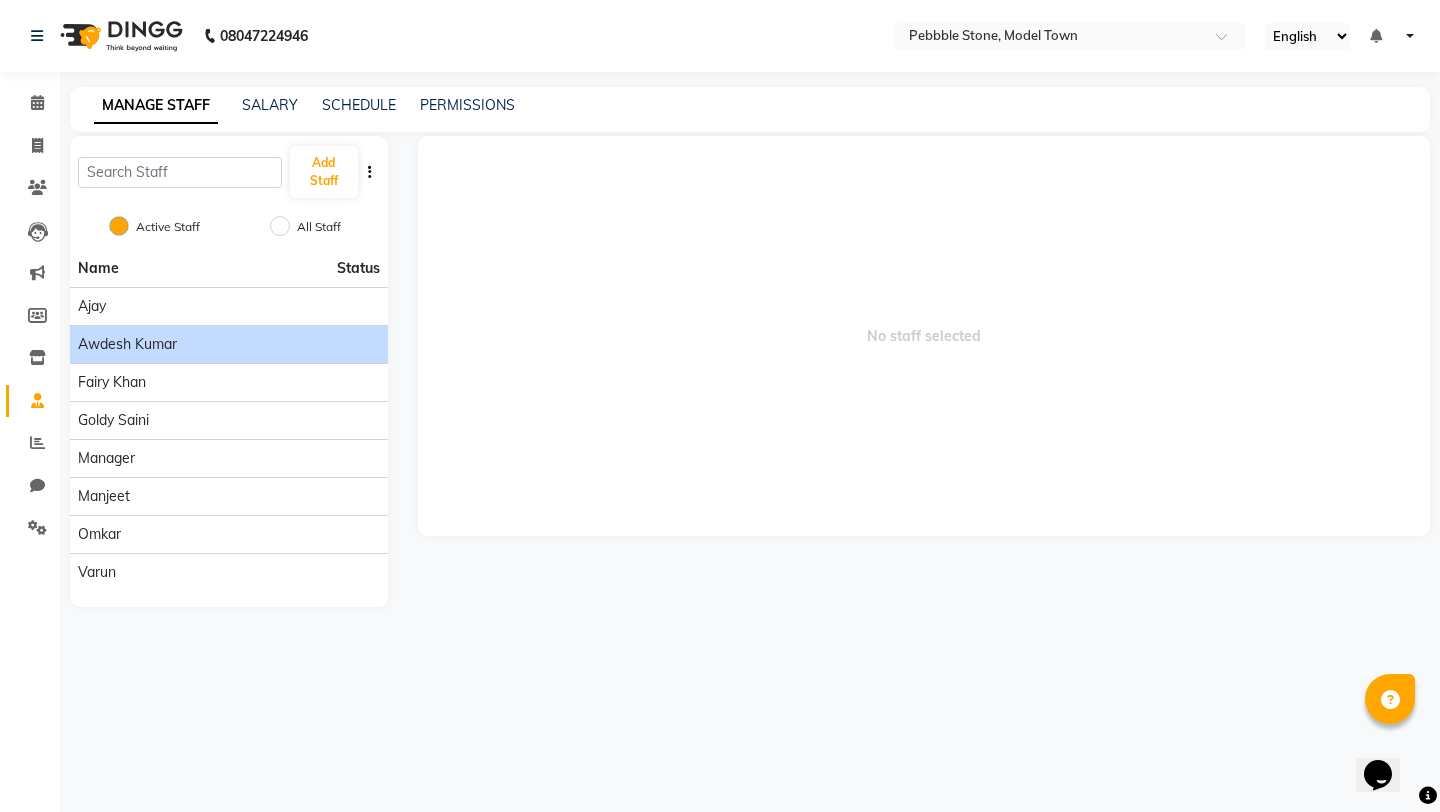 click on "Awdesh Kumar" 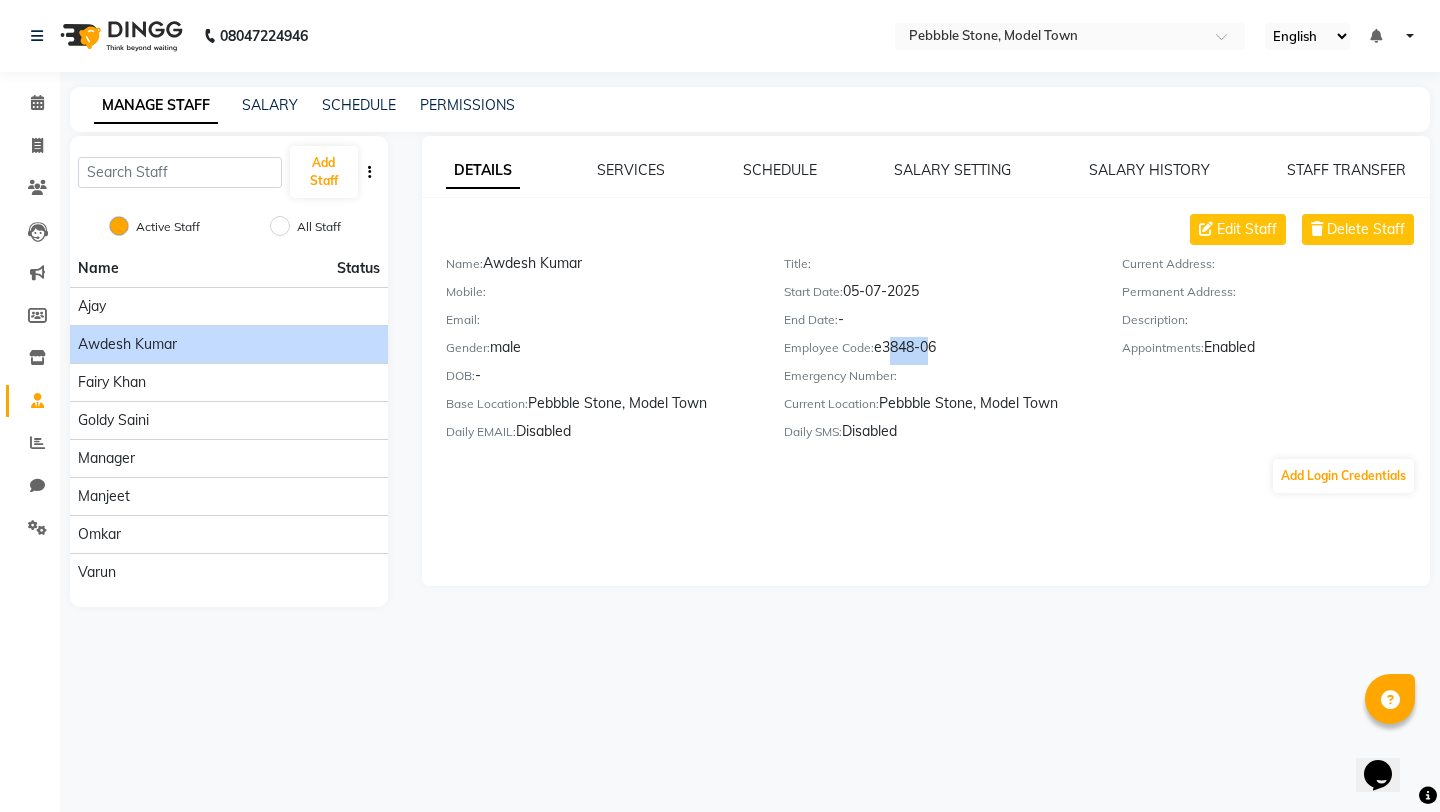 drag, startPoint x: 883, startPoint y: 345, endPoint x: 920, endPoint y: 345, distance: 37 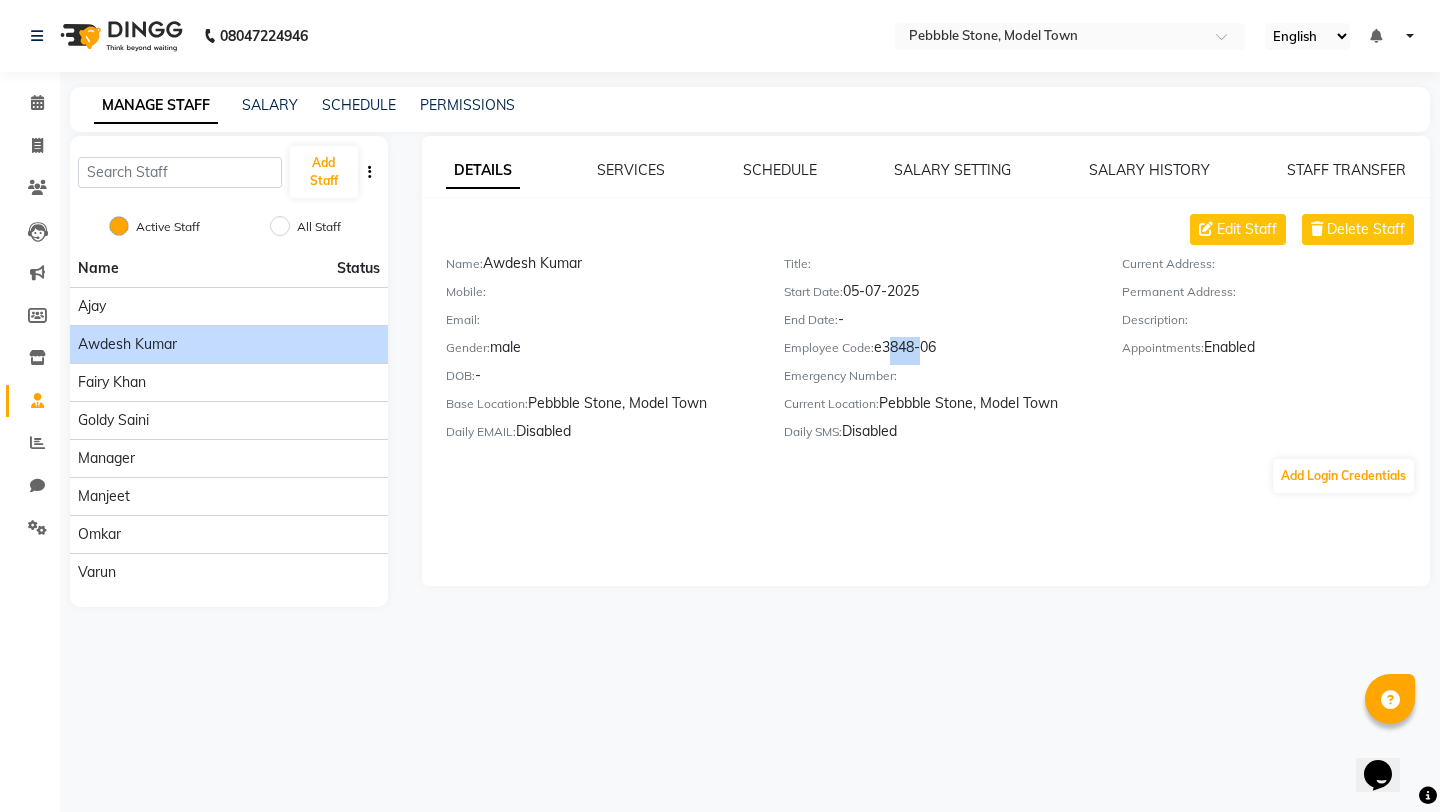 drag, startPoint x: 882, startPoint y: 345, endPoint x: 917, endPoint y: 345, distance: 35 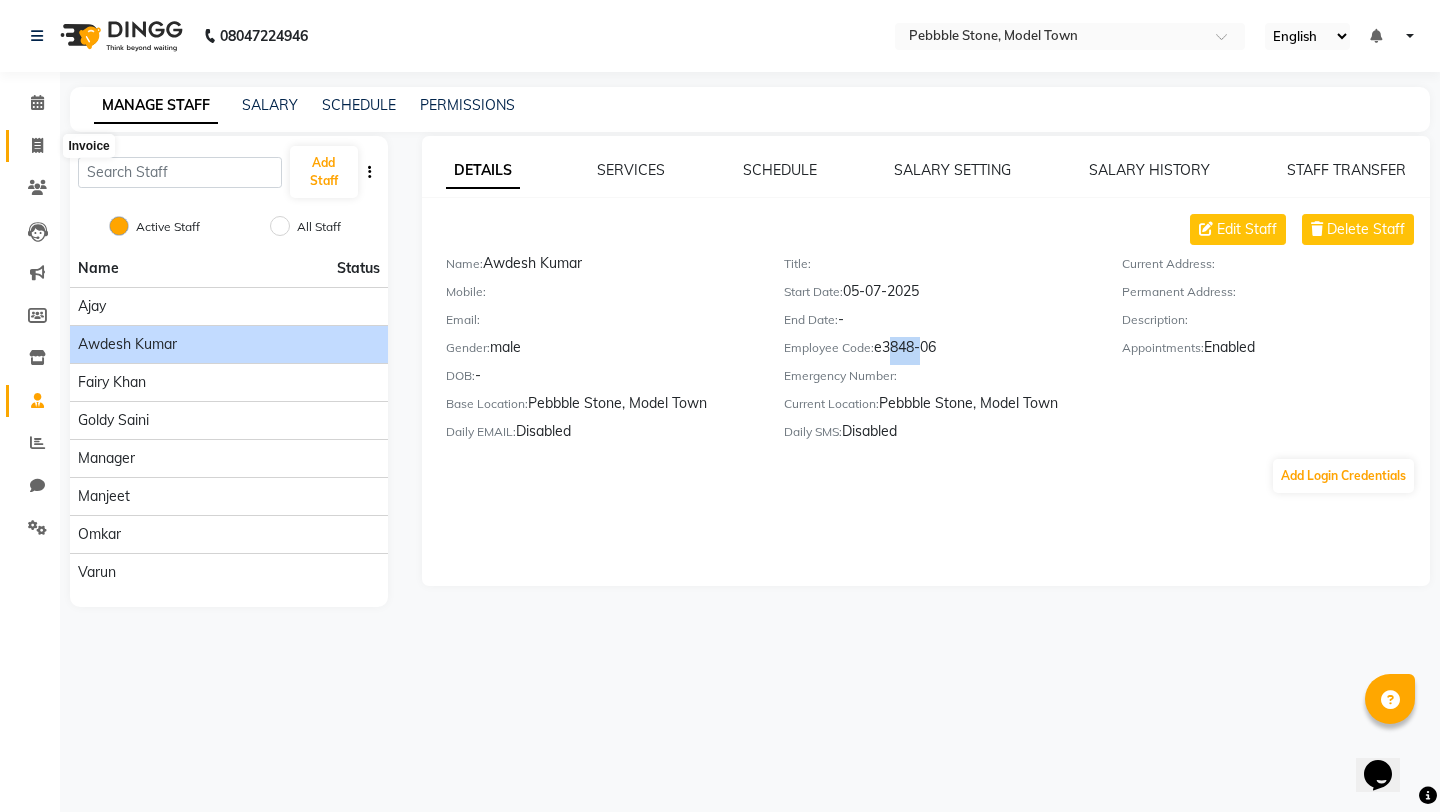 click 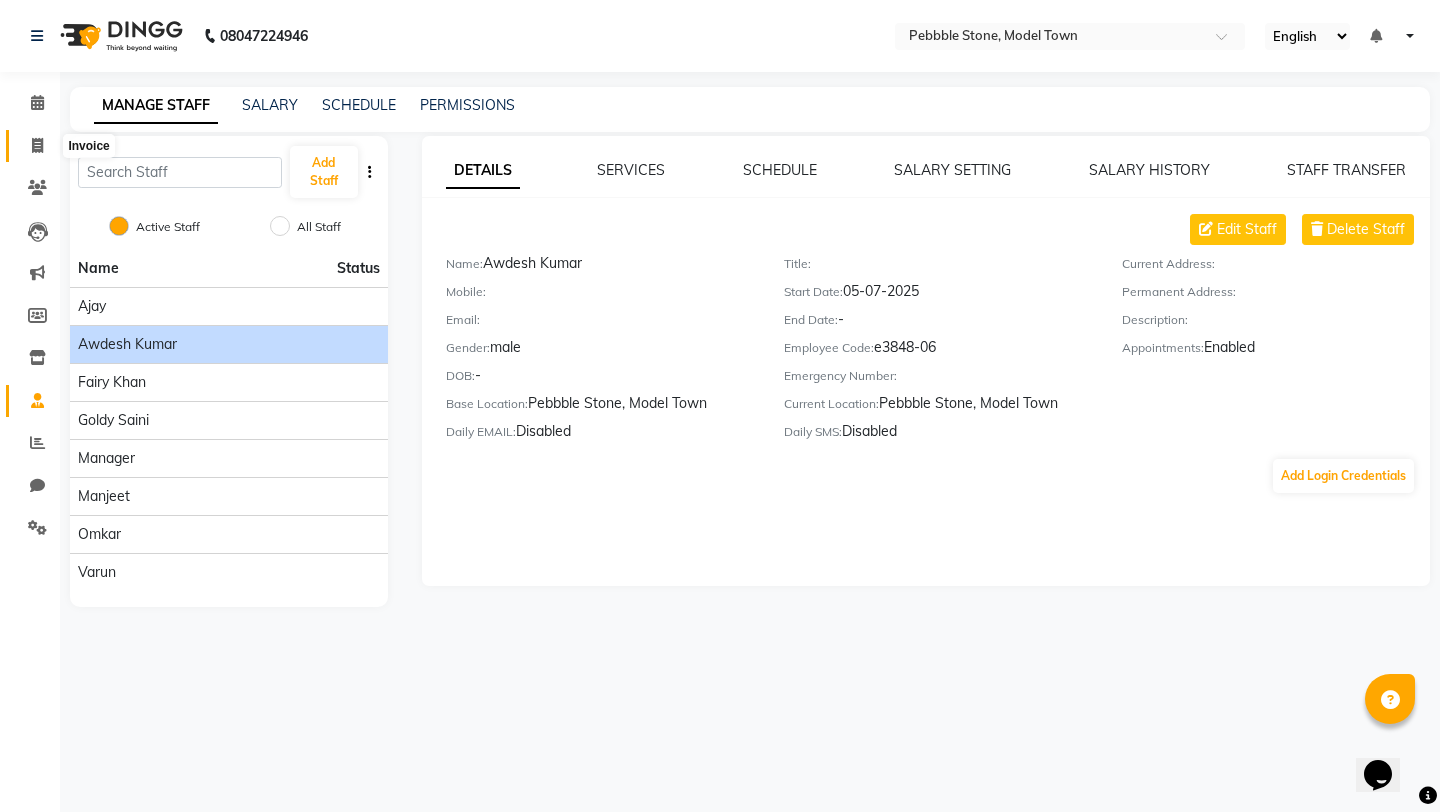 select on "service" 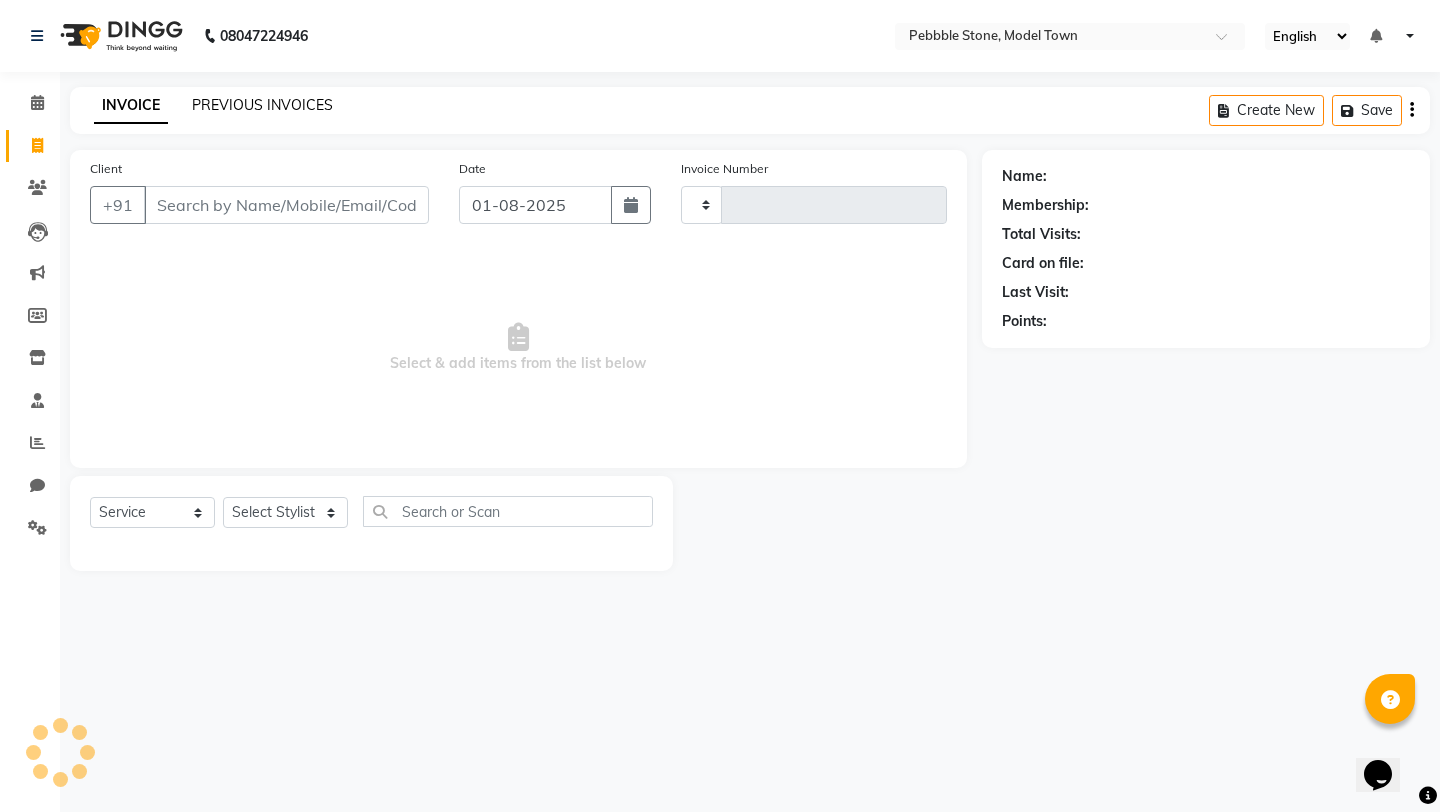 type on "0567" 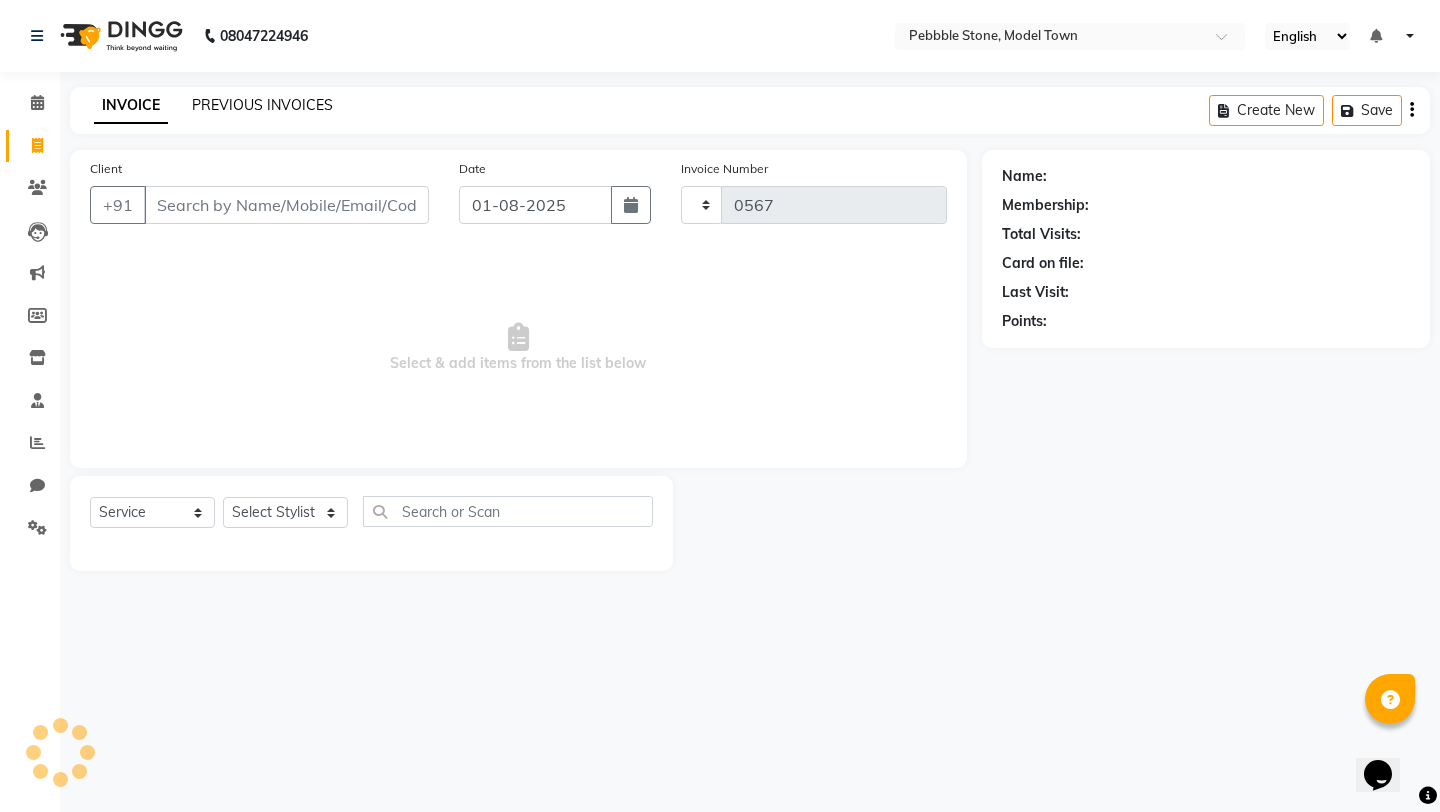 select on "8684" 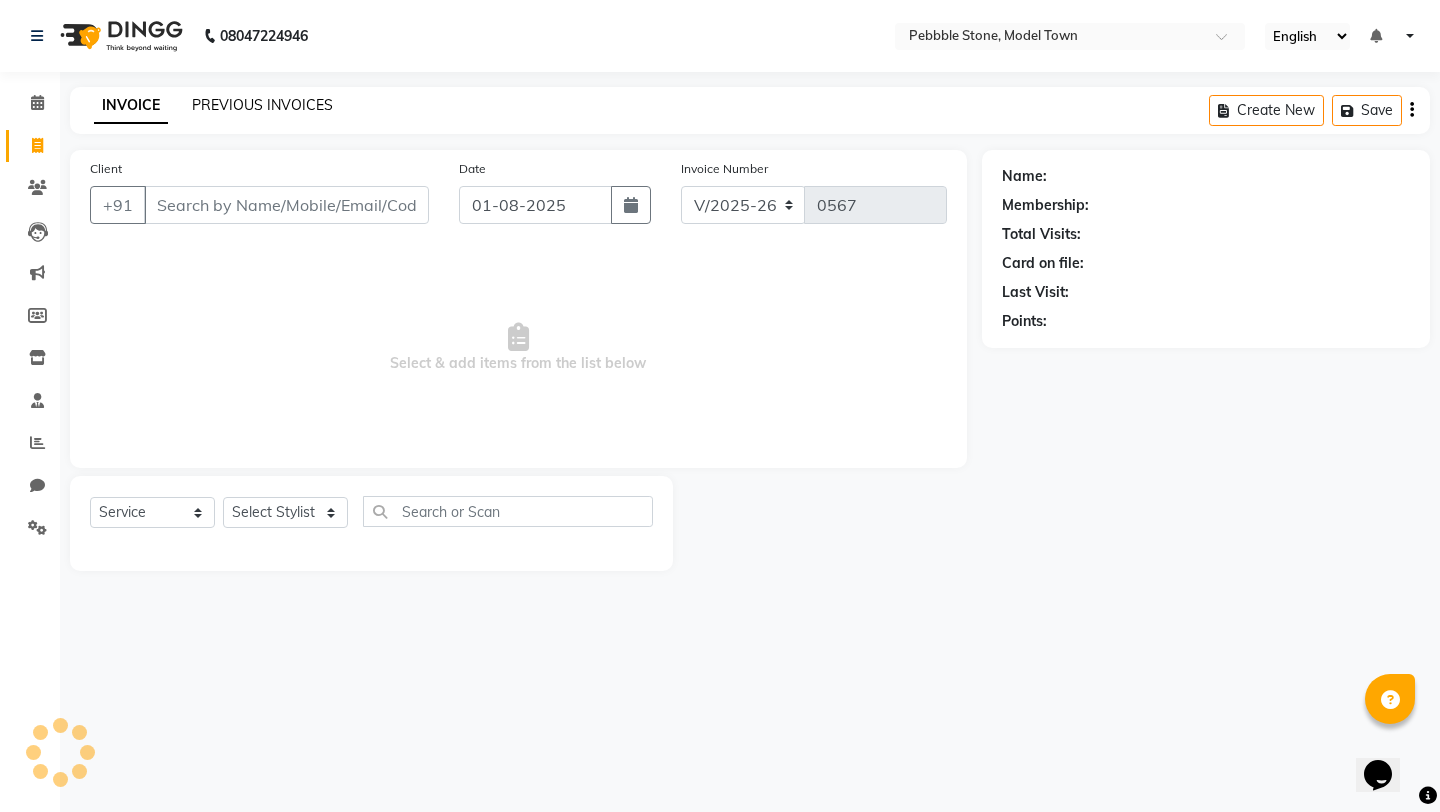 click on "PREVIOUS INVOICES" 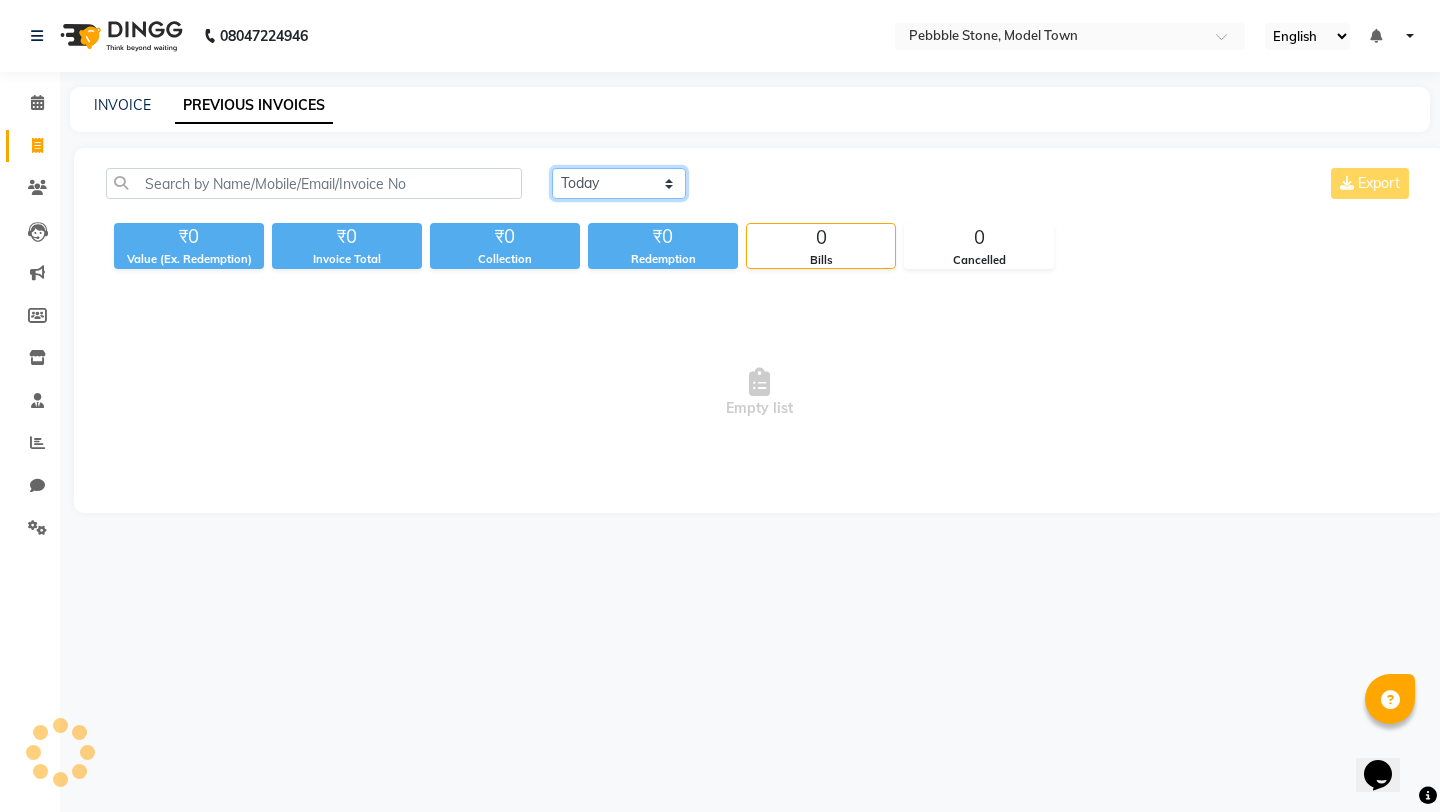 click on "Today Yesterday Custom Range" 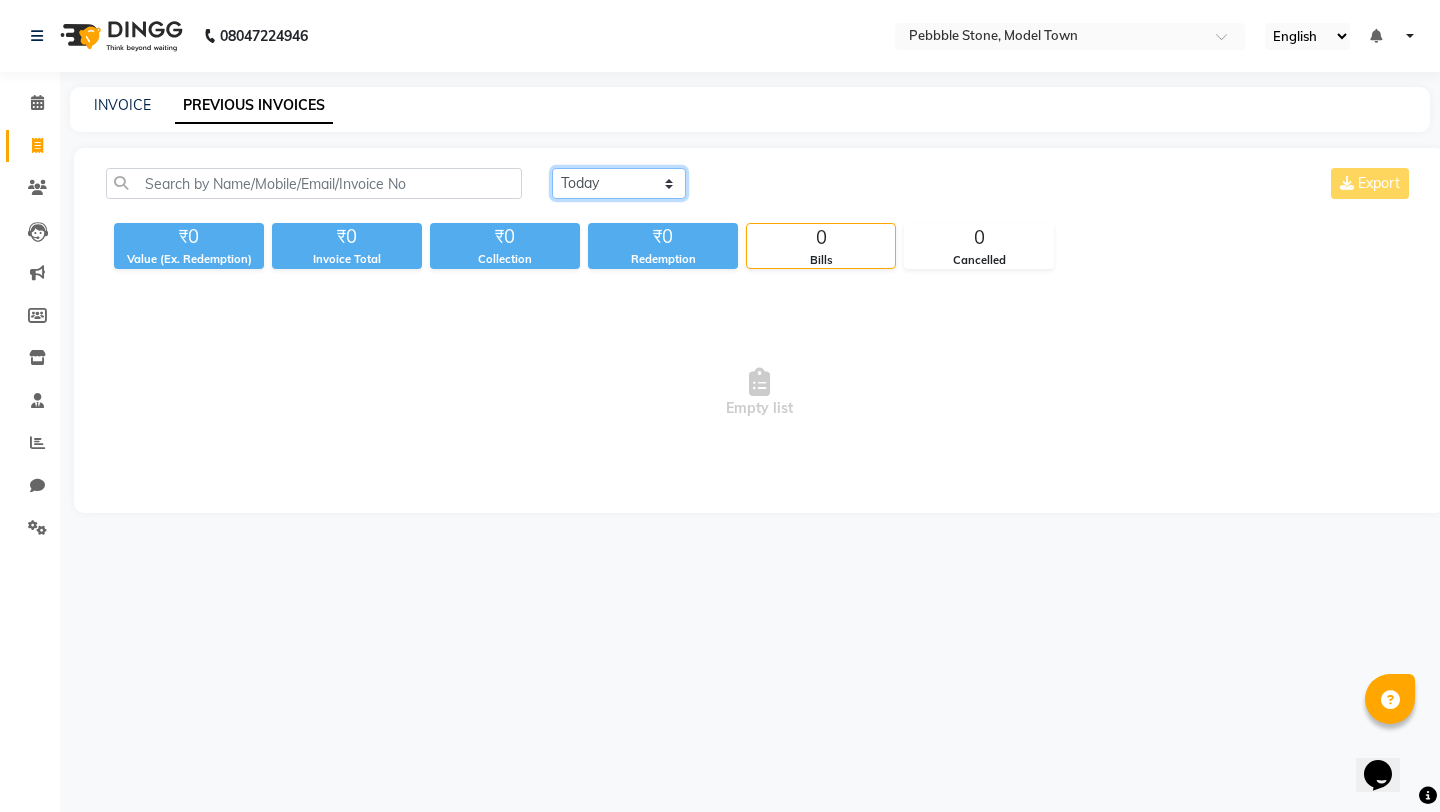 select on "range" 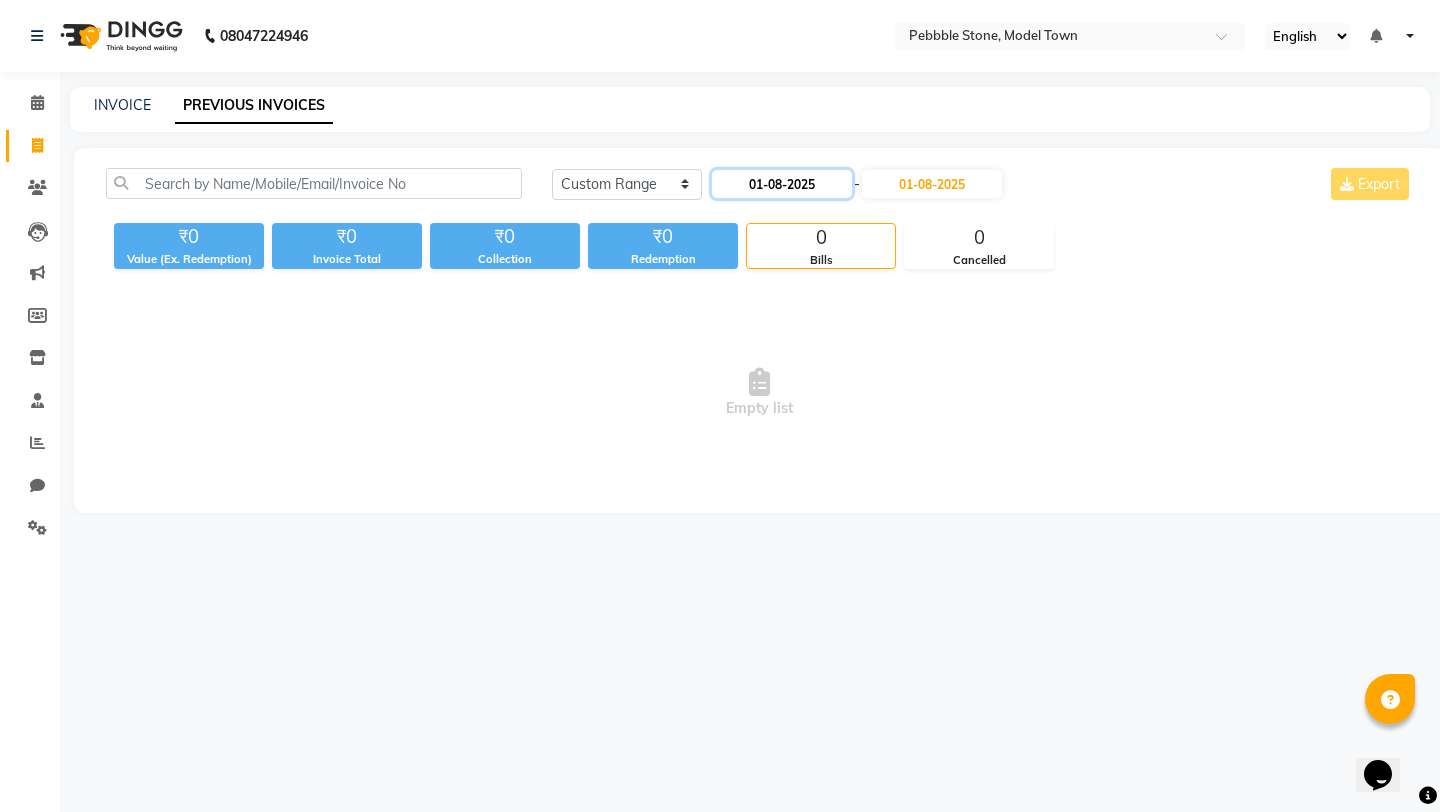 click on "01-08-2025" 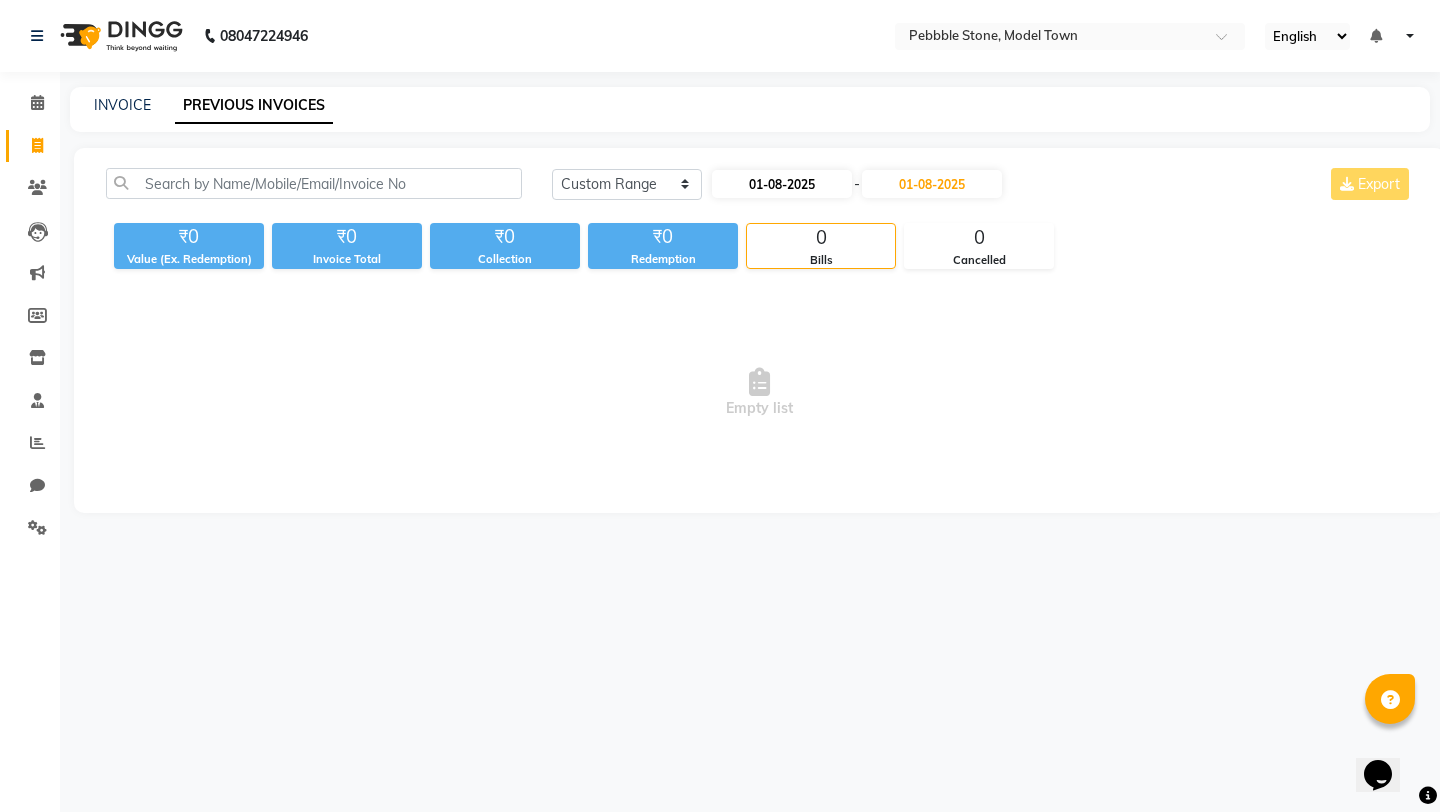 select on "8" 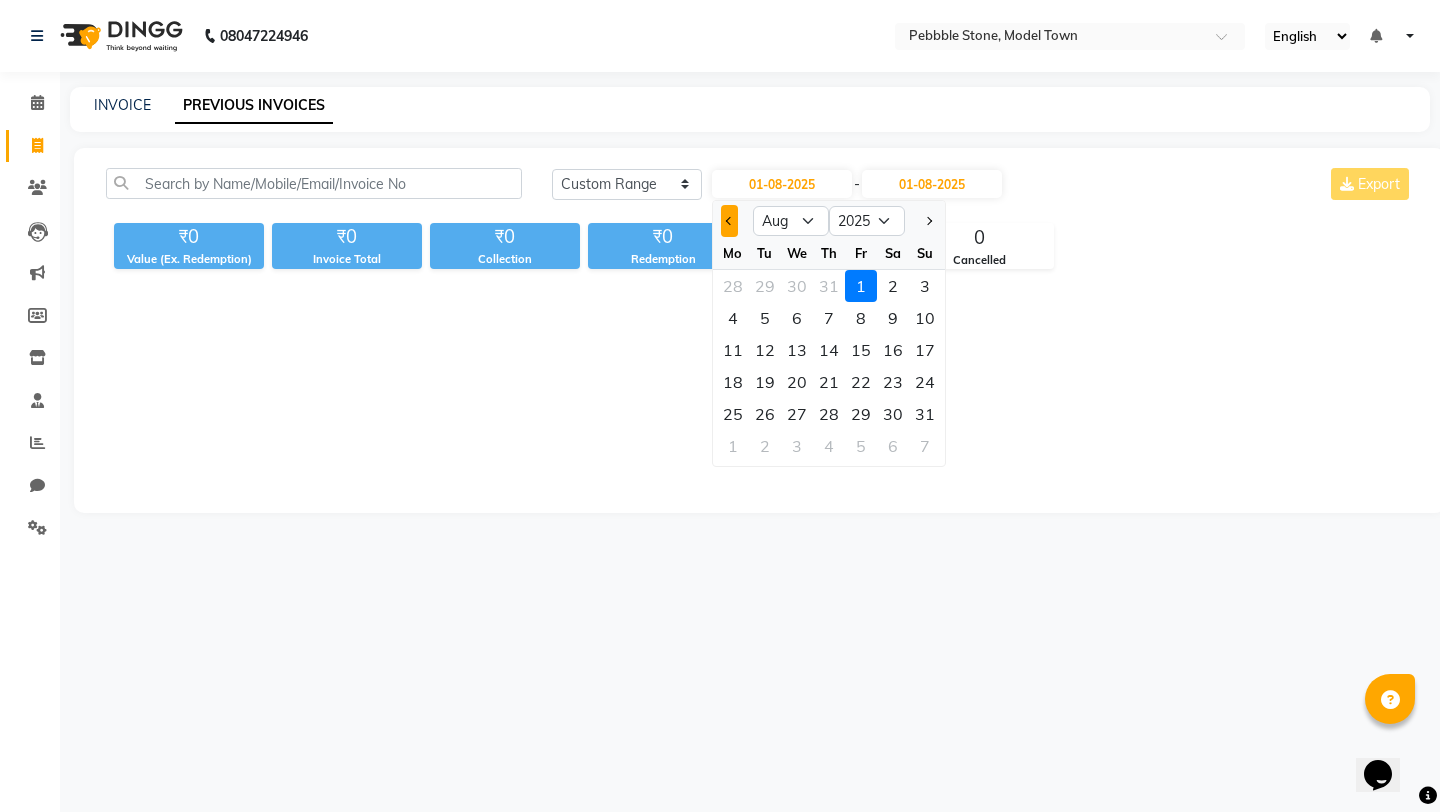 click 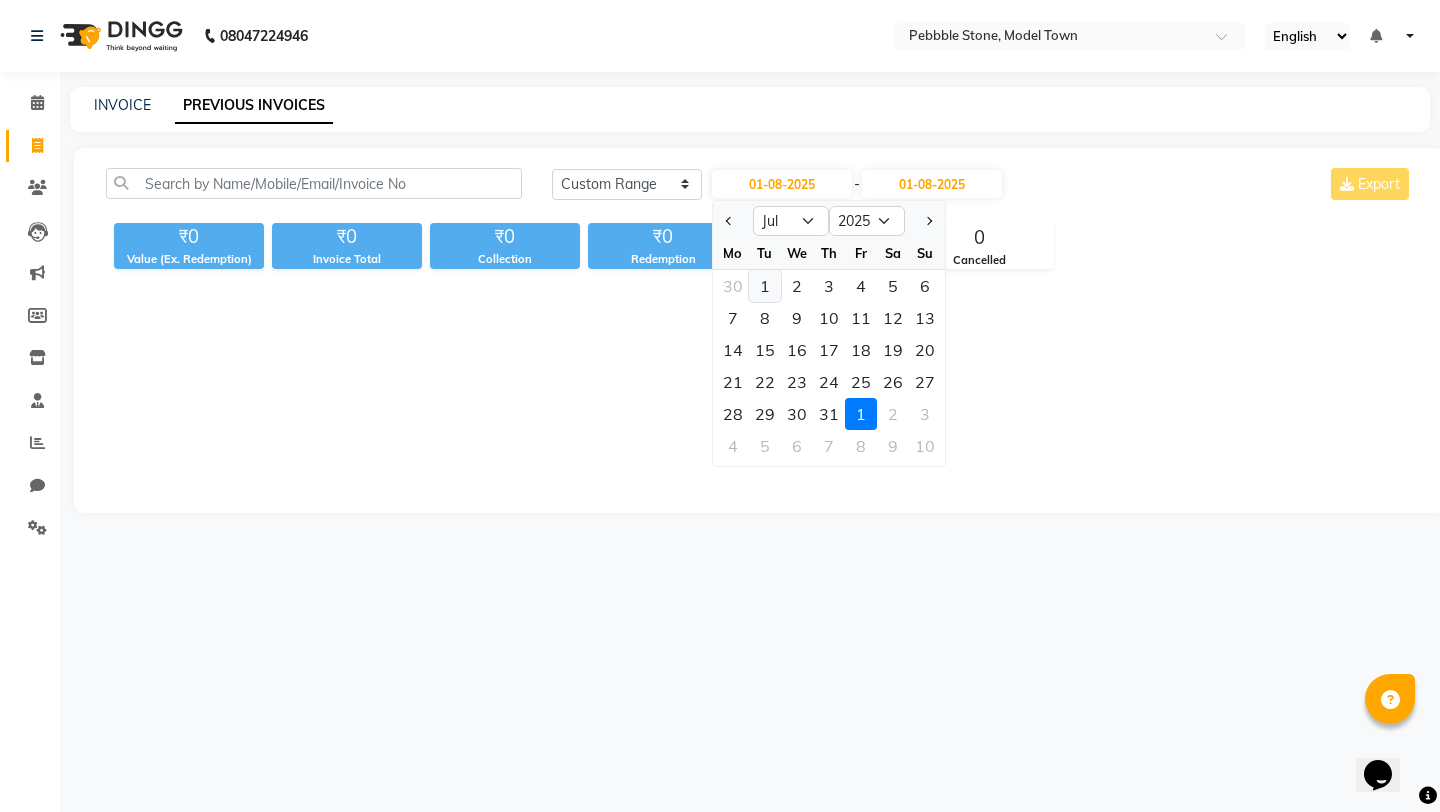 click on "1" 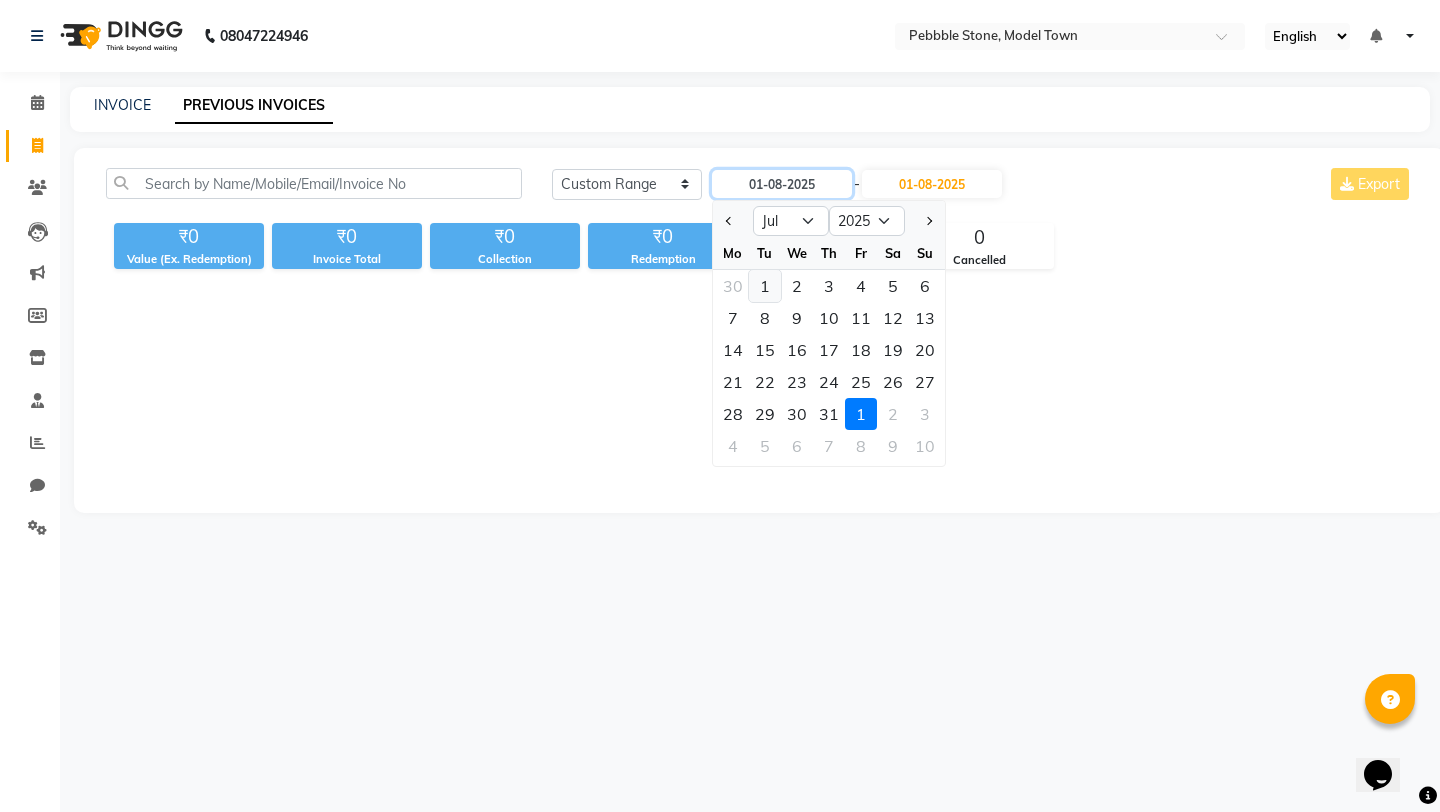 type on "01-07-2025" 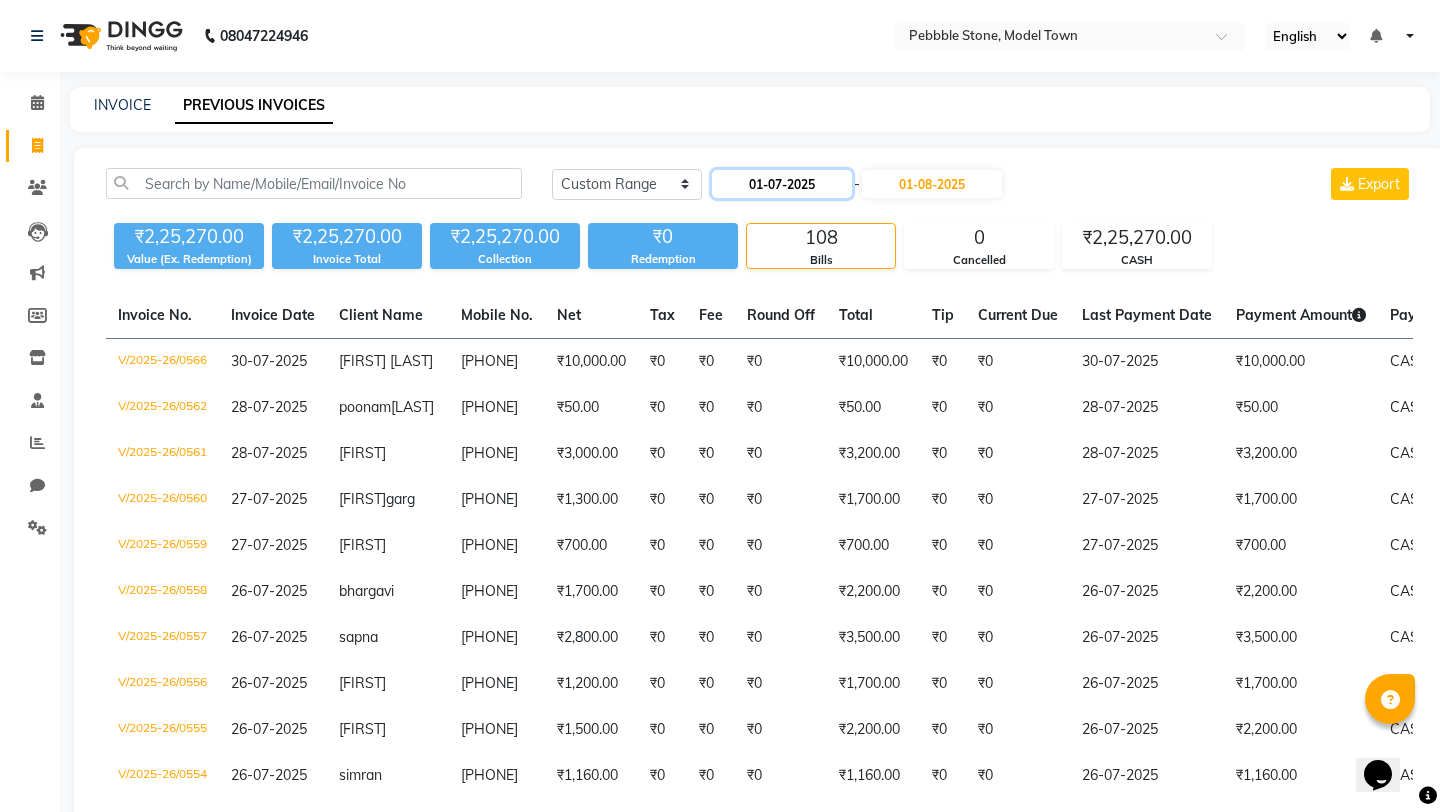 click on "01-07-2025" 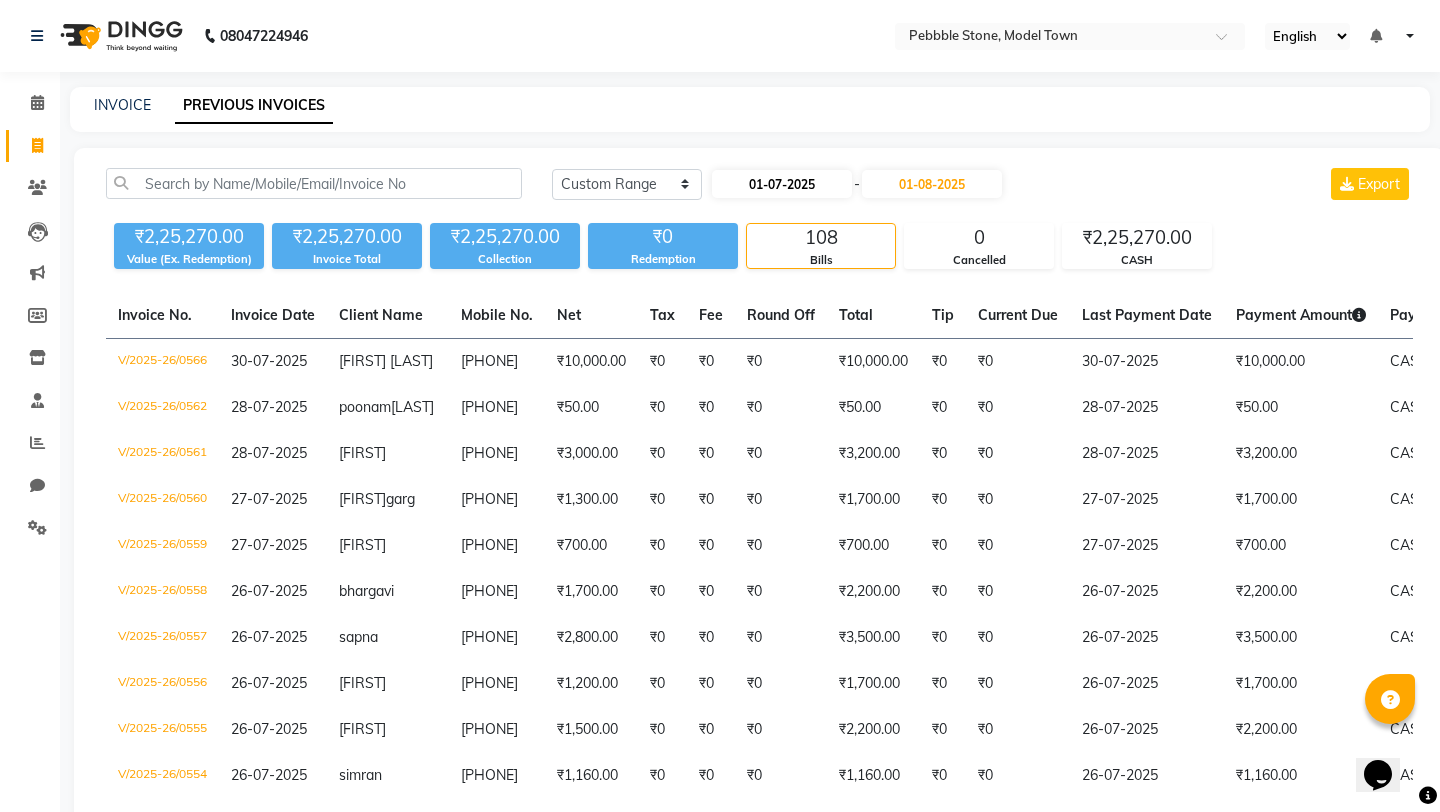 select on "7" 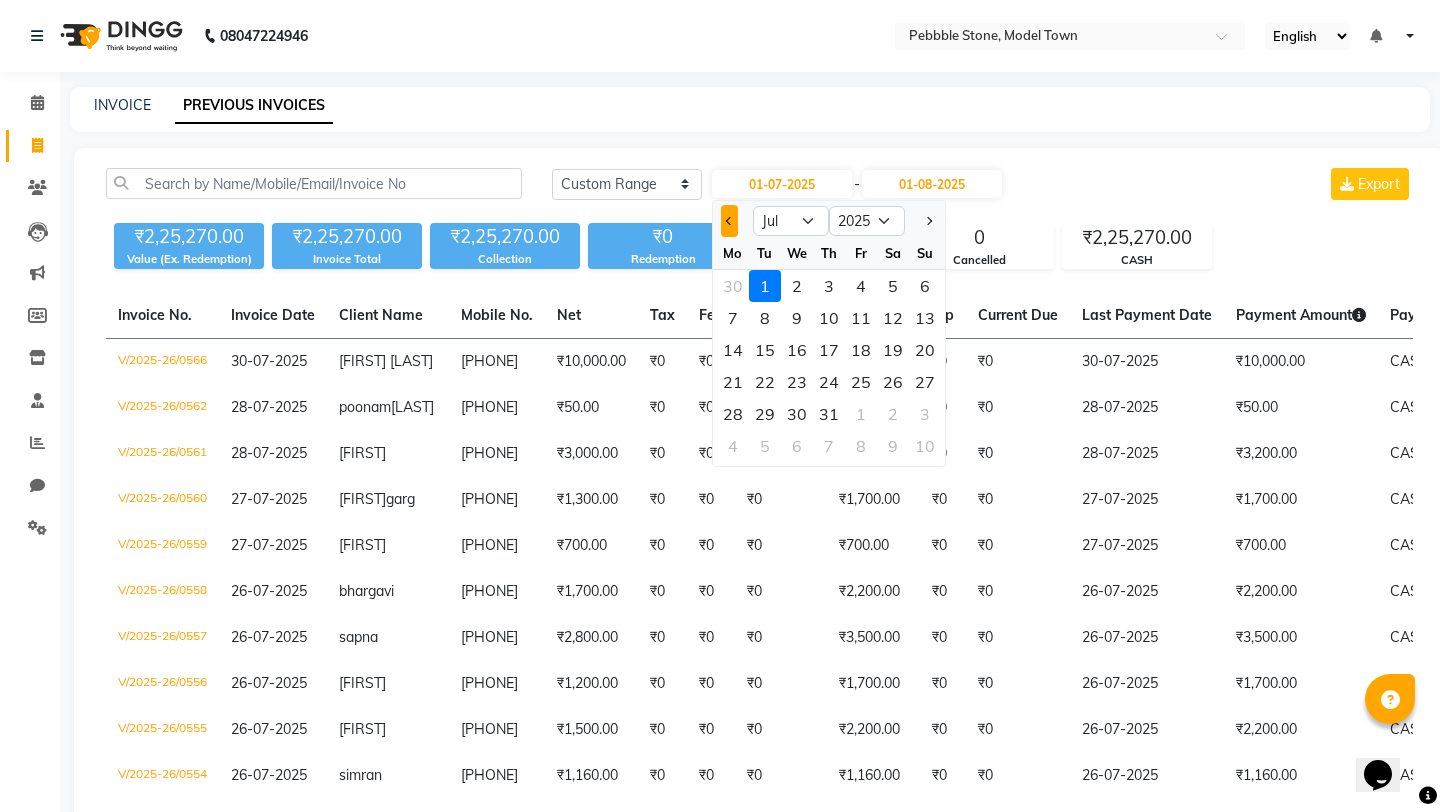 click 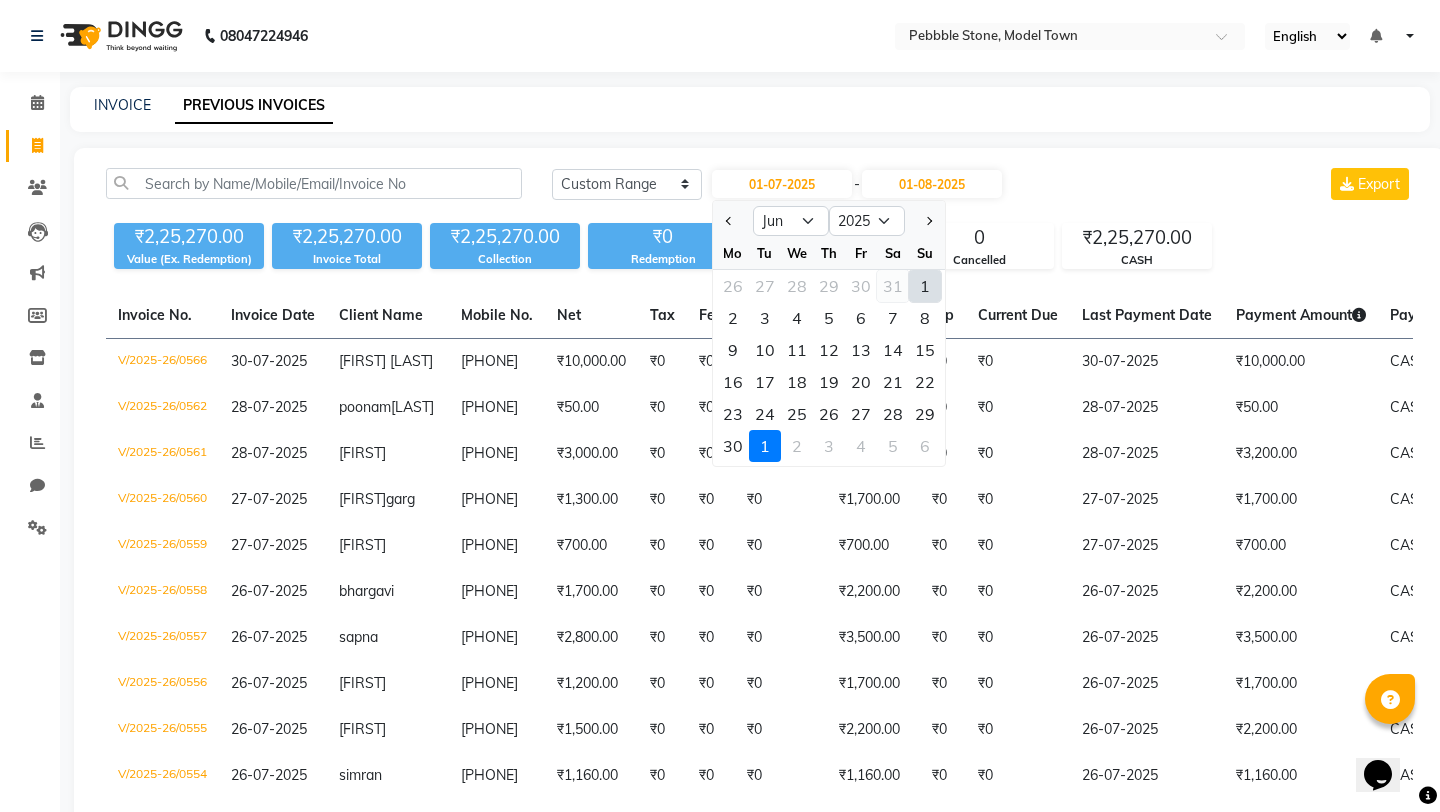 click on "31" 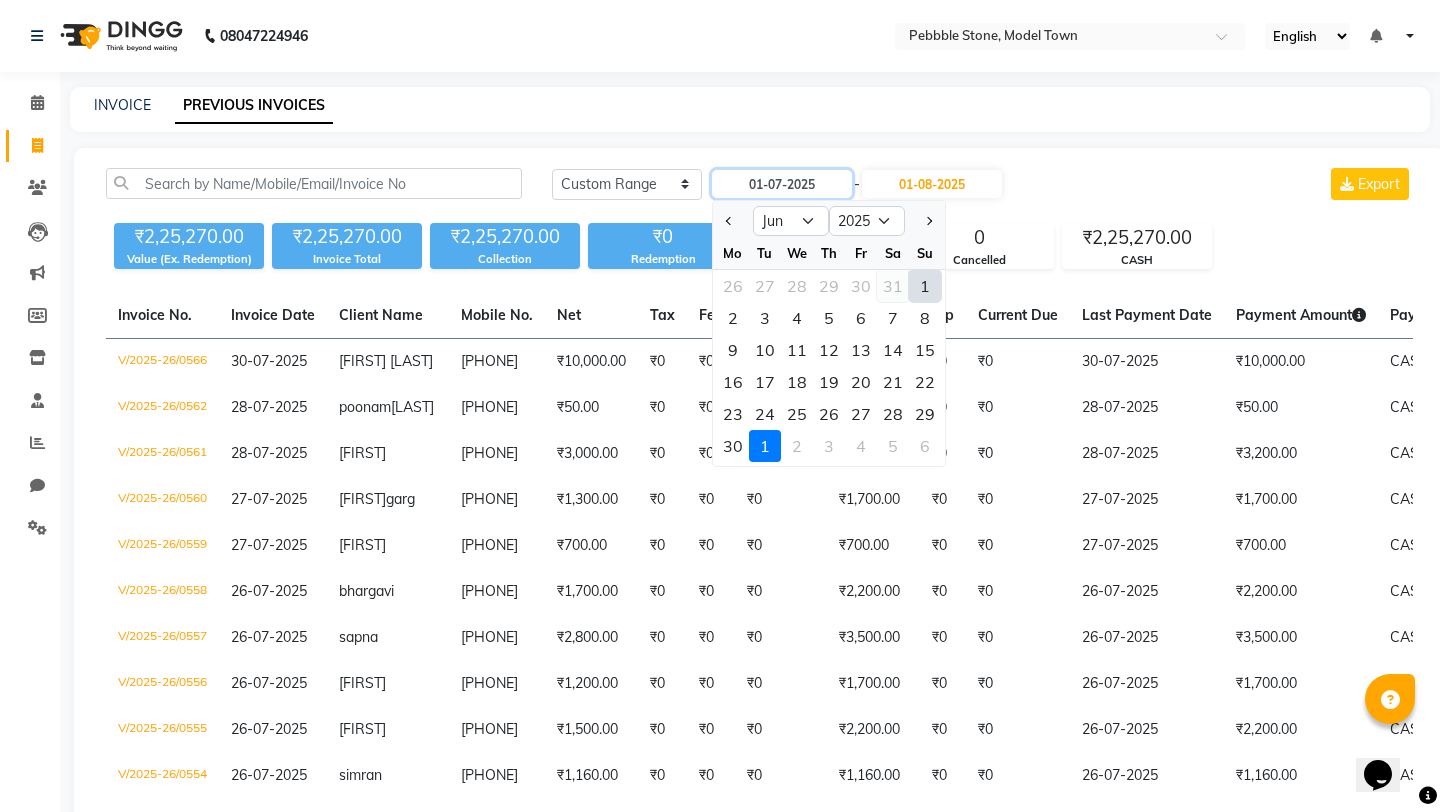 type on "31-05-2025" 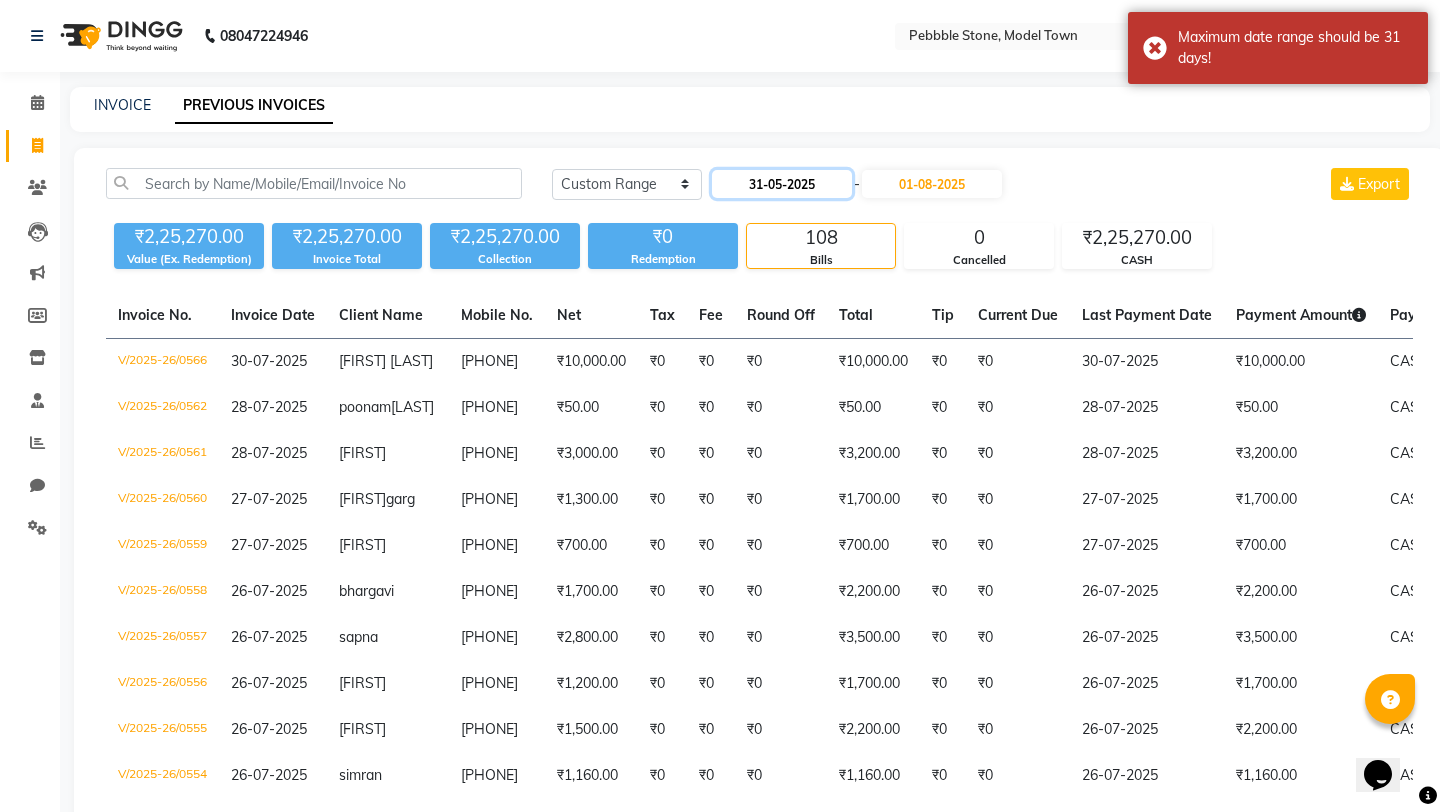 click on "31-05-2025" 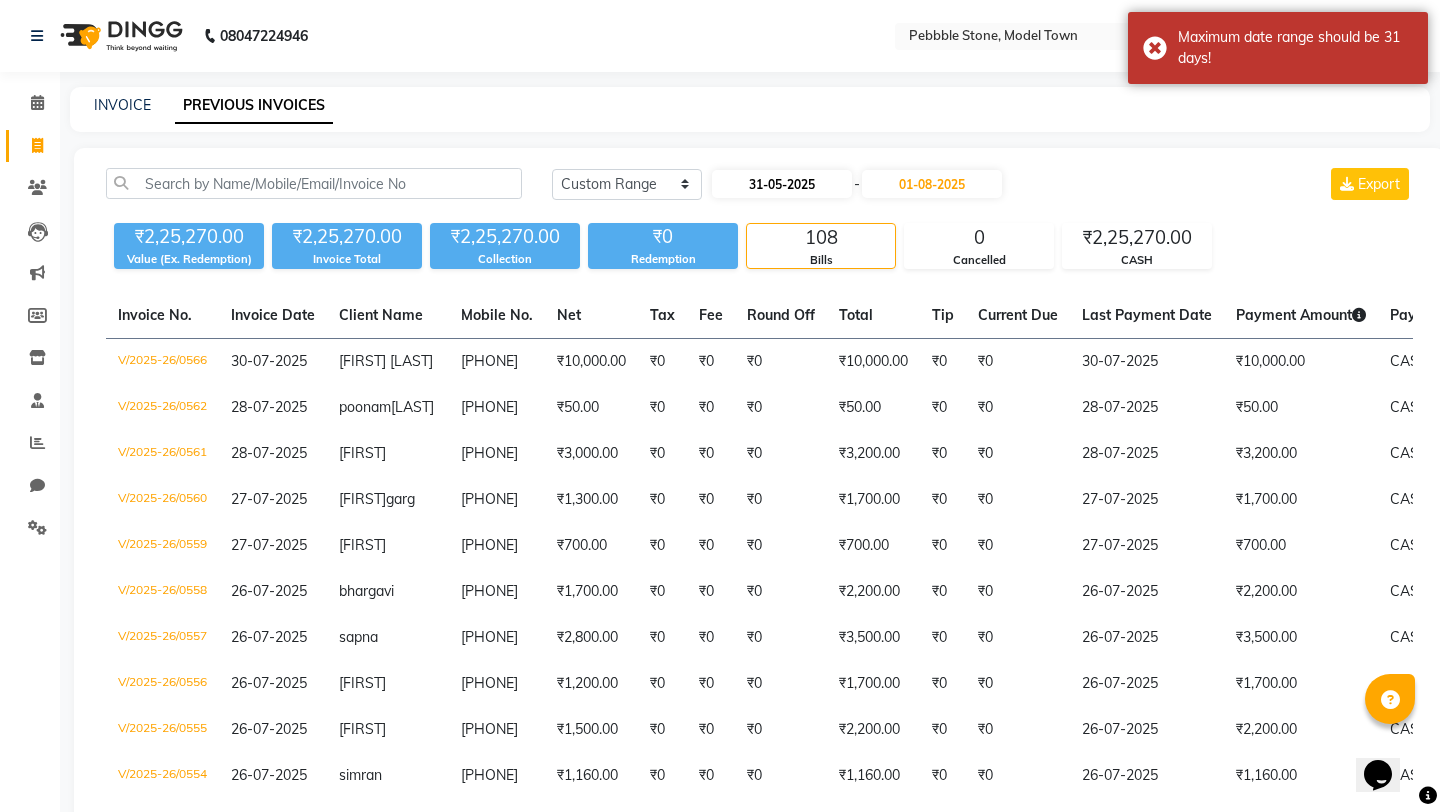select on "5" 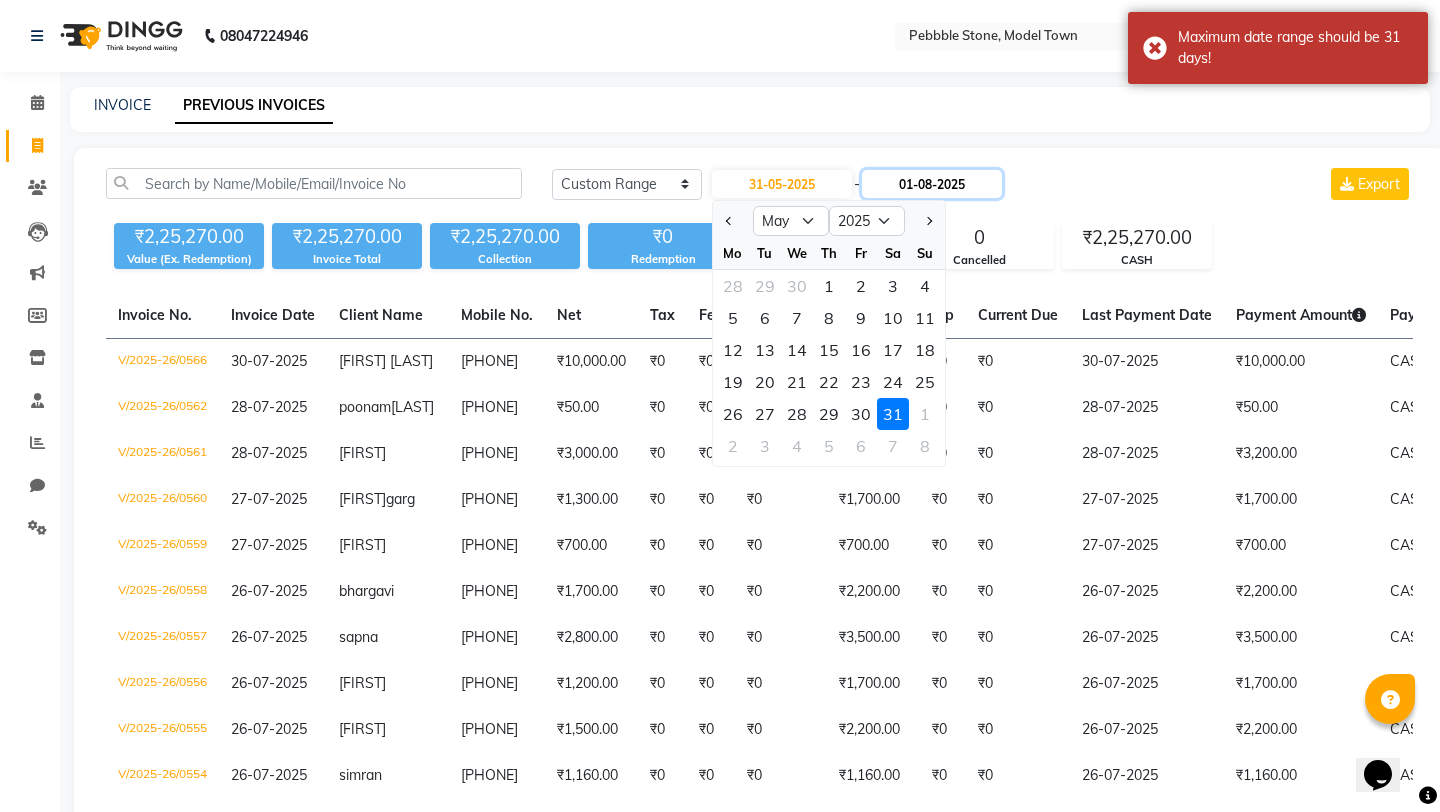 click on "01-08-2025" 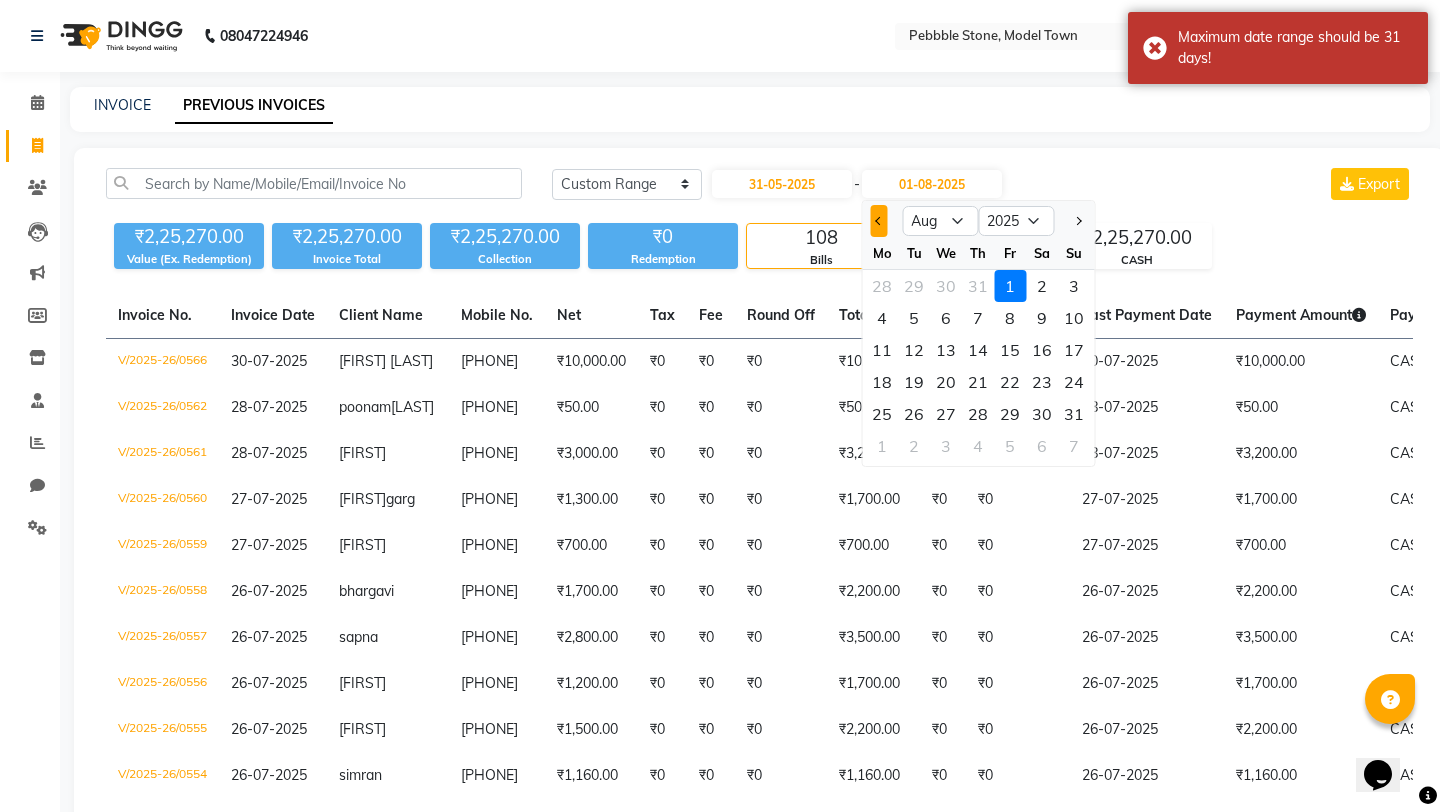 click 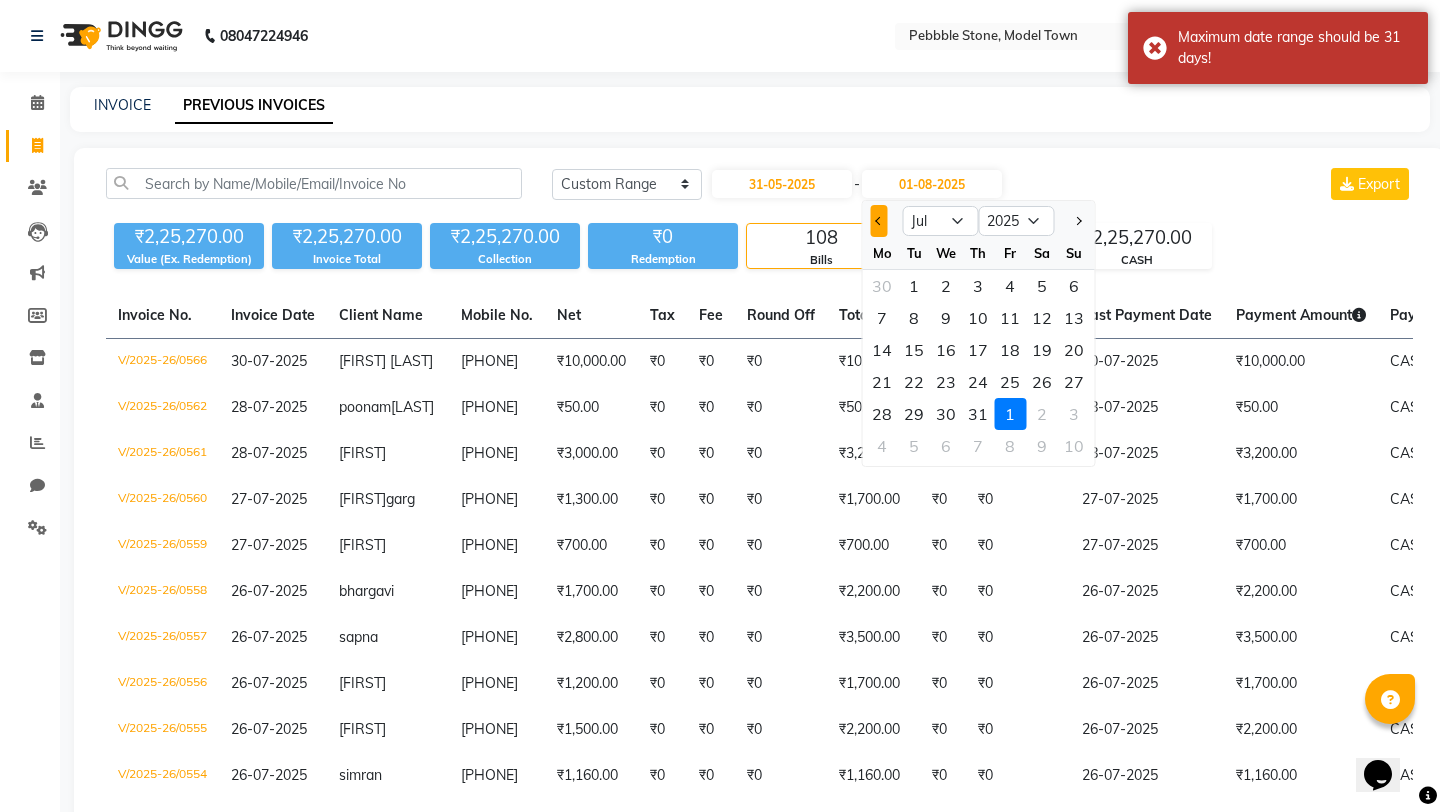 click 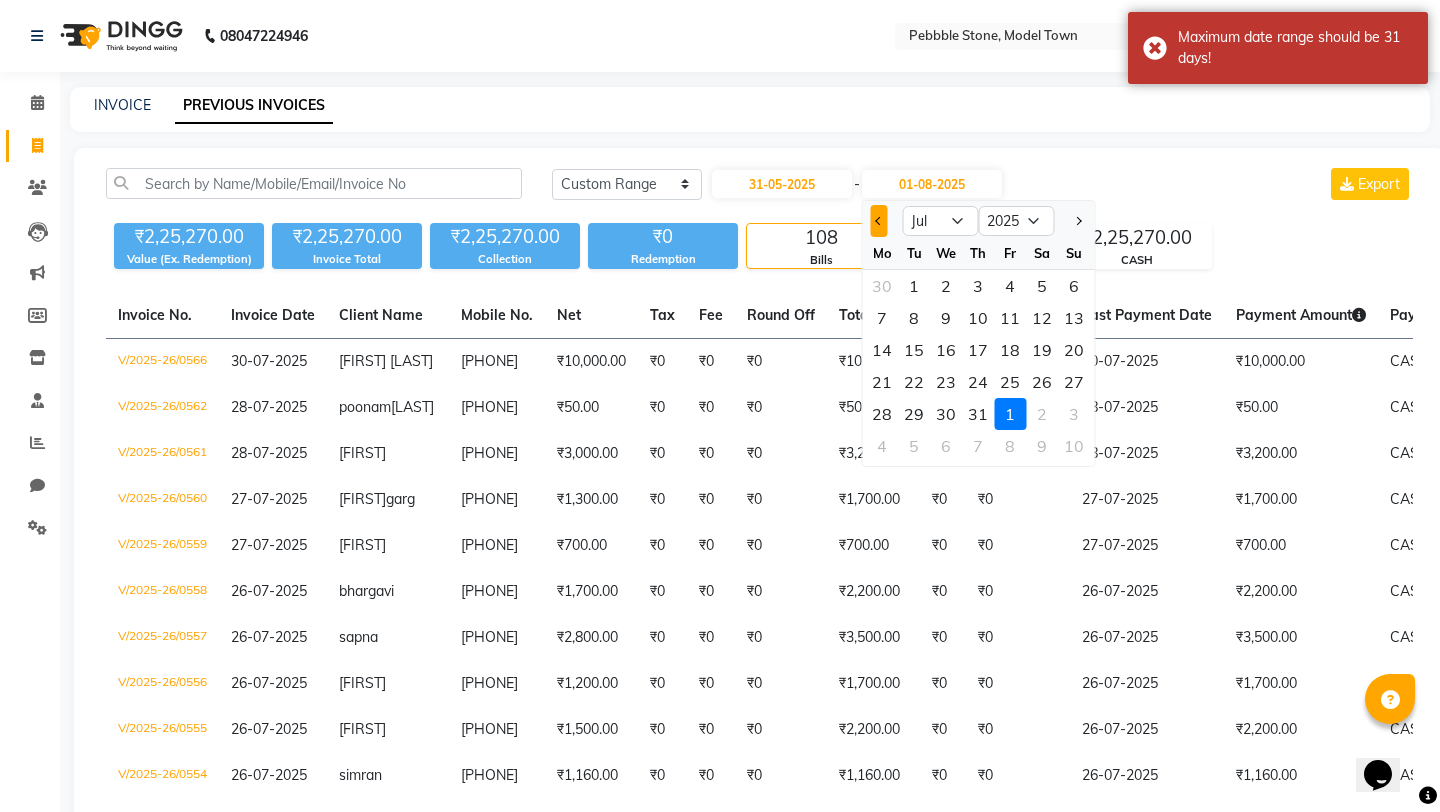 select on "6" 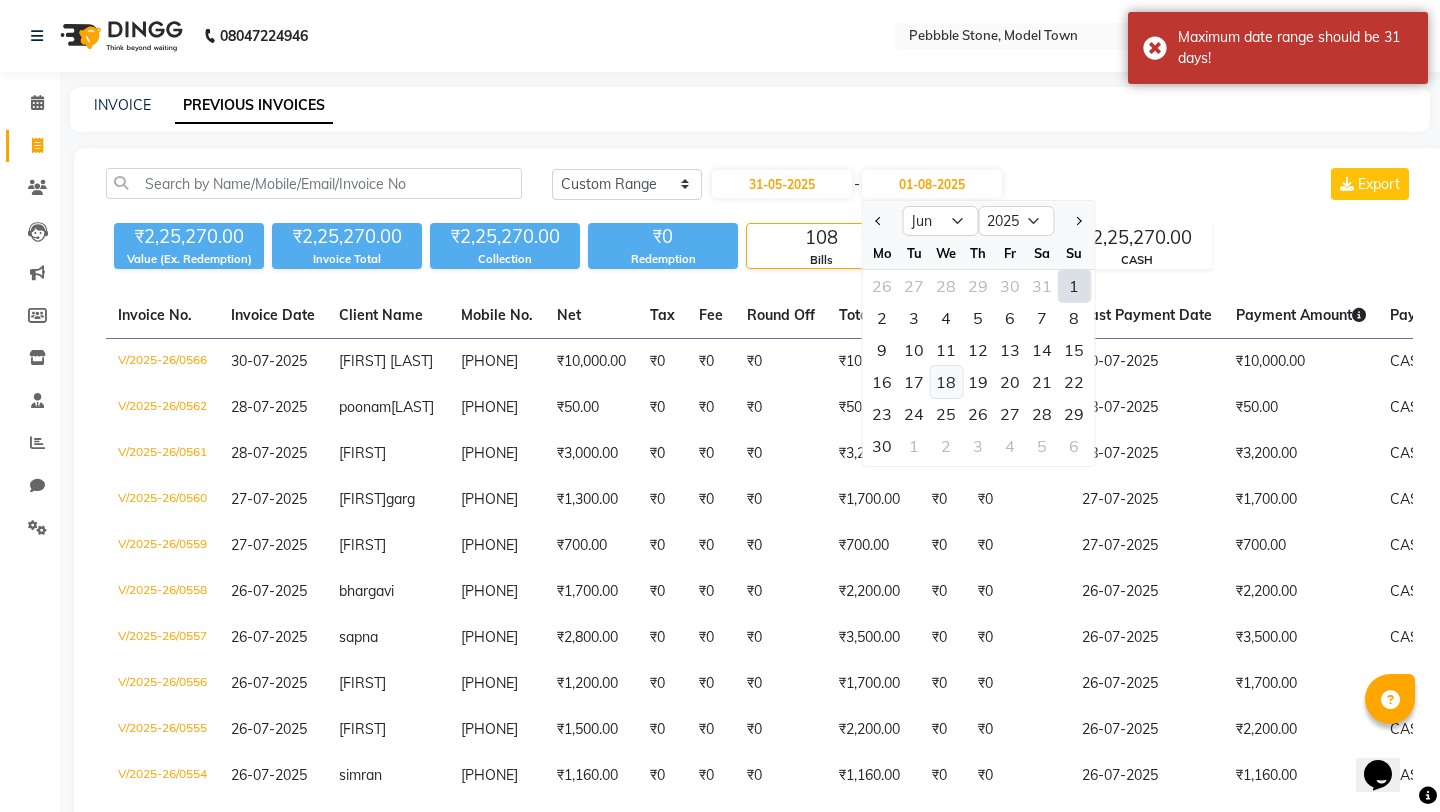 click on "18" 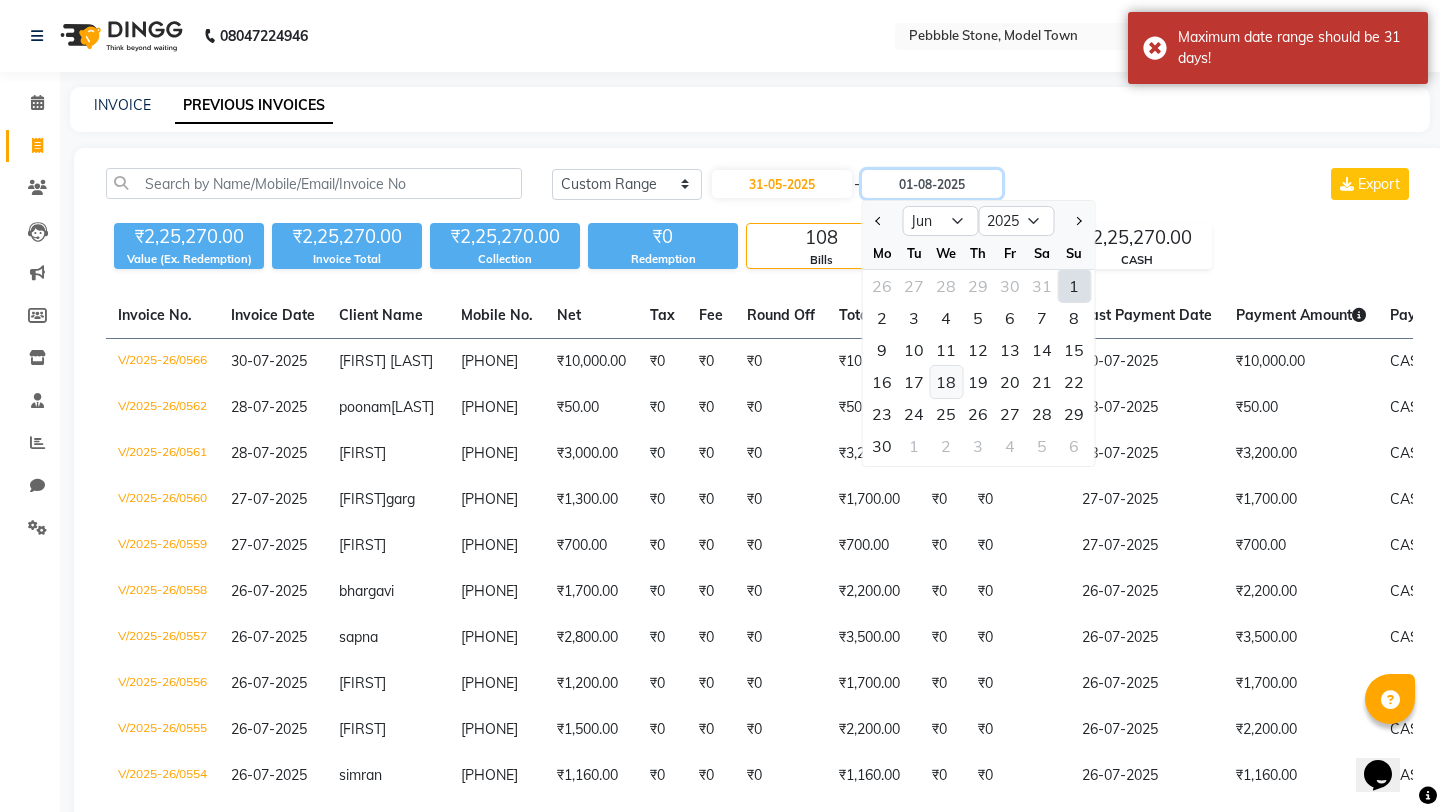 type on "18-06-2025" 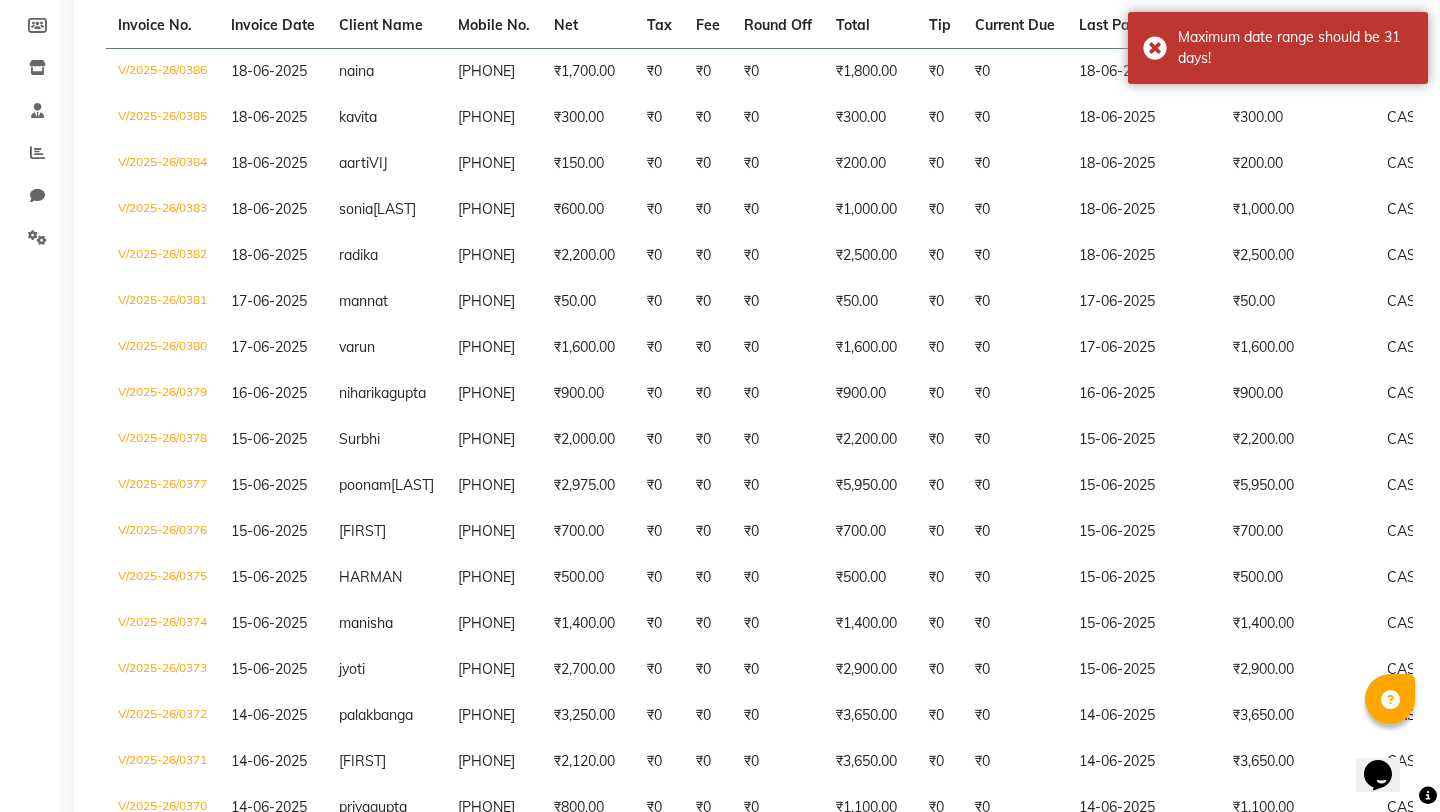scroll, scrollTop: 0, scrollLeft: 0, axis: both 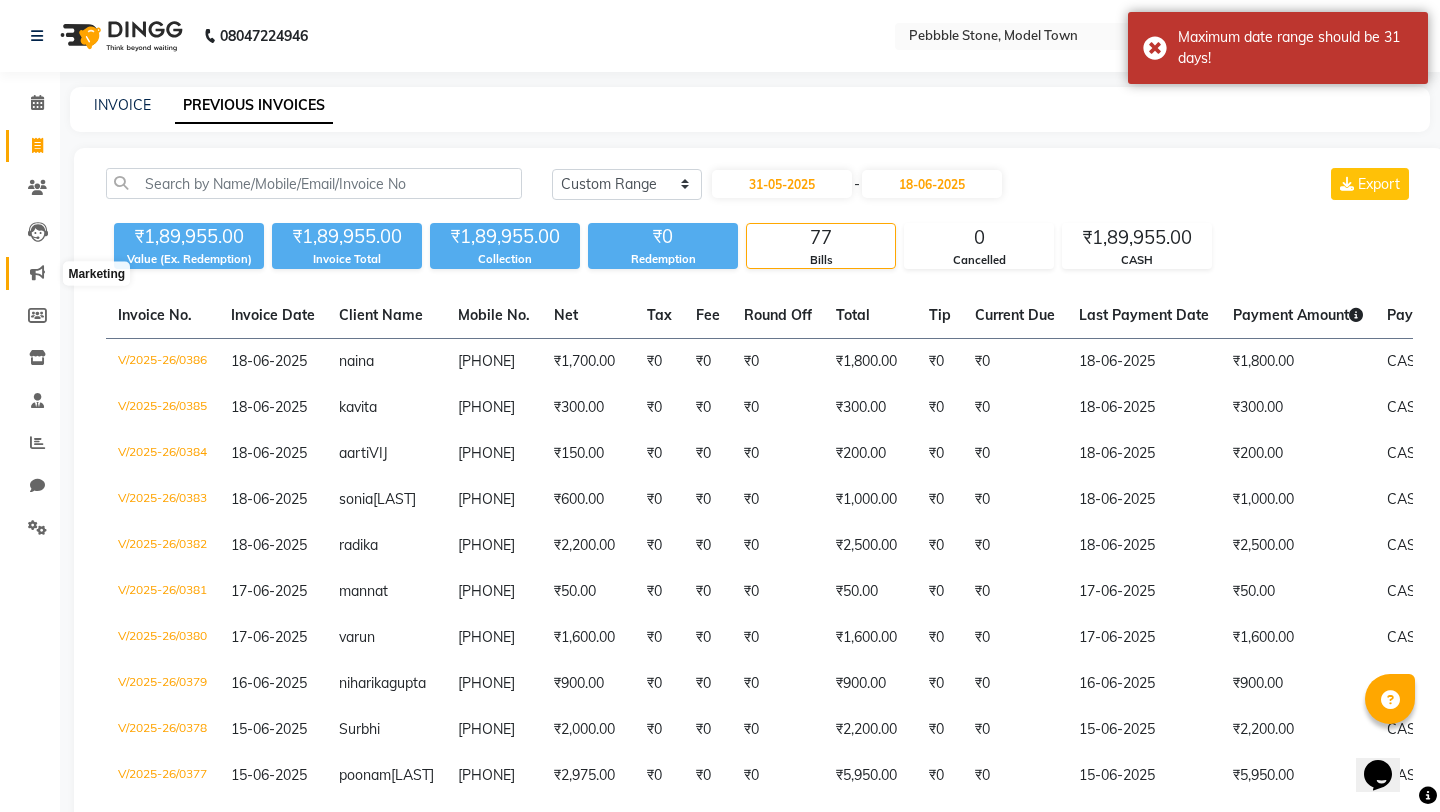 click 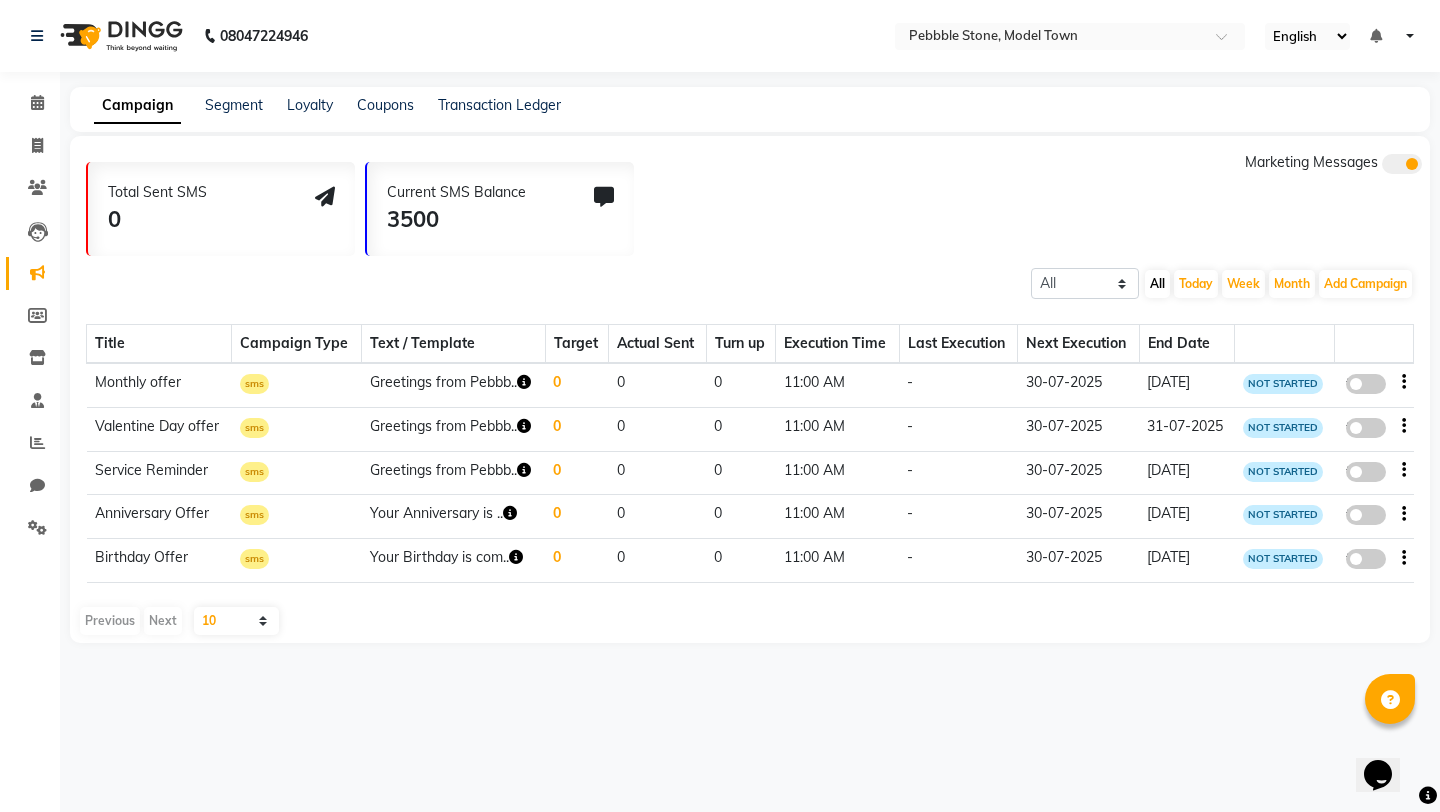 click on "Staff" 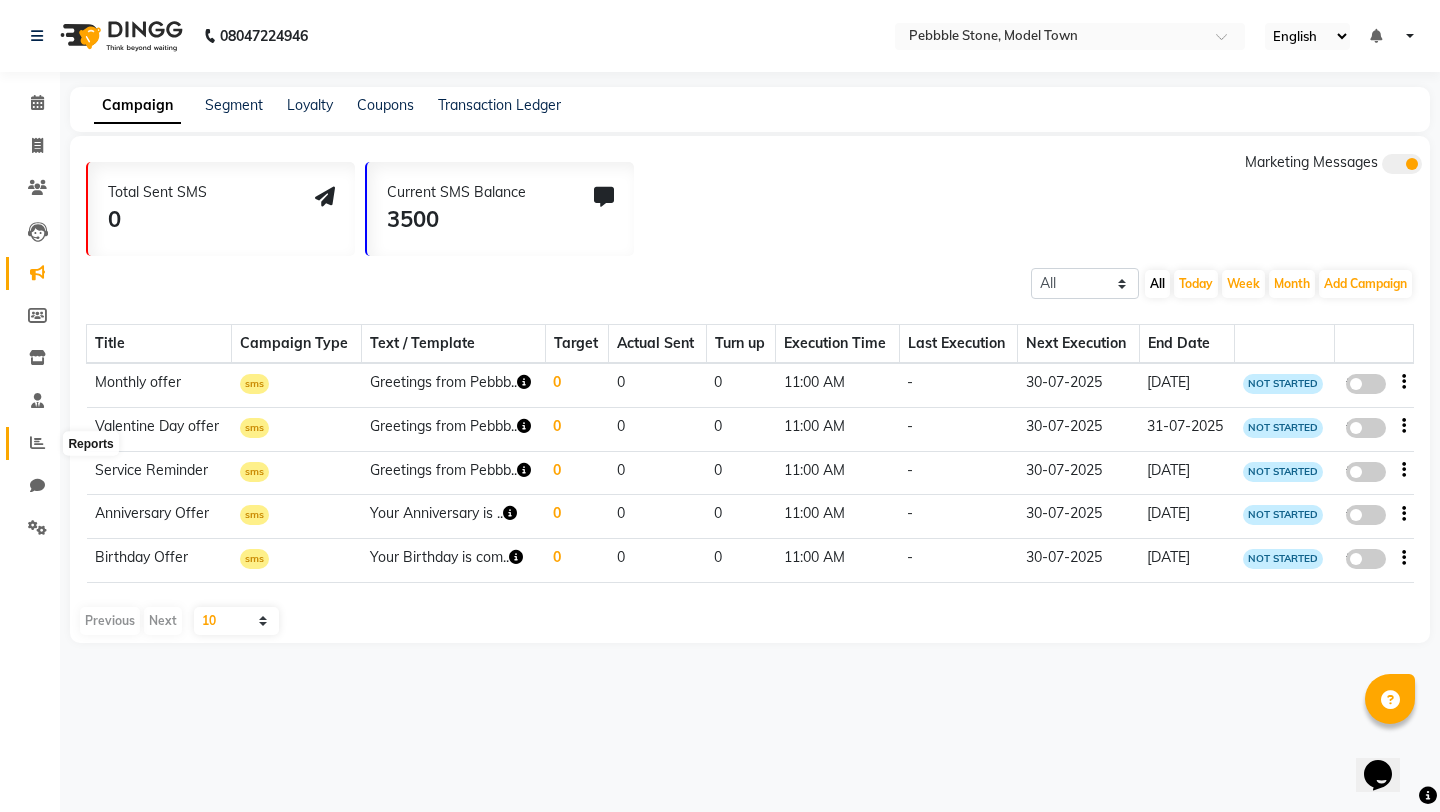 click 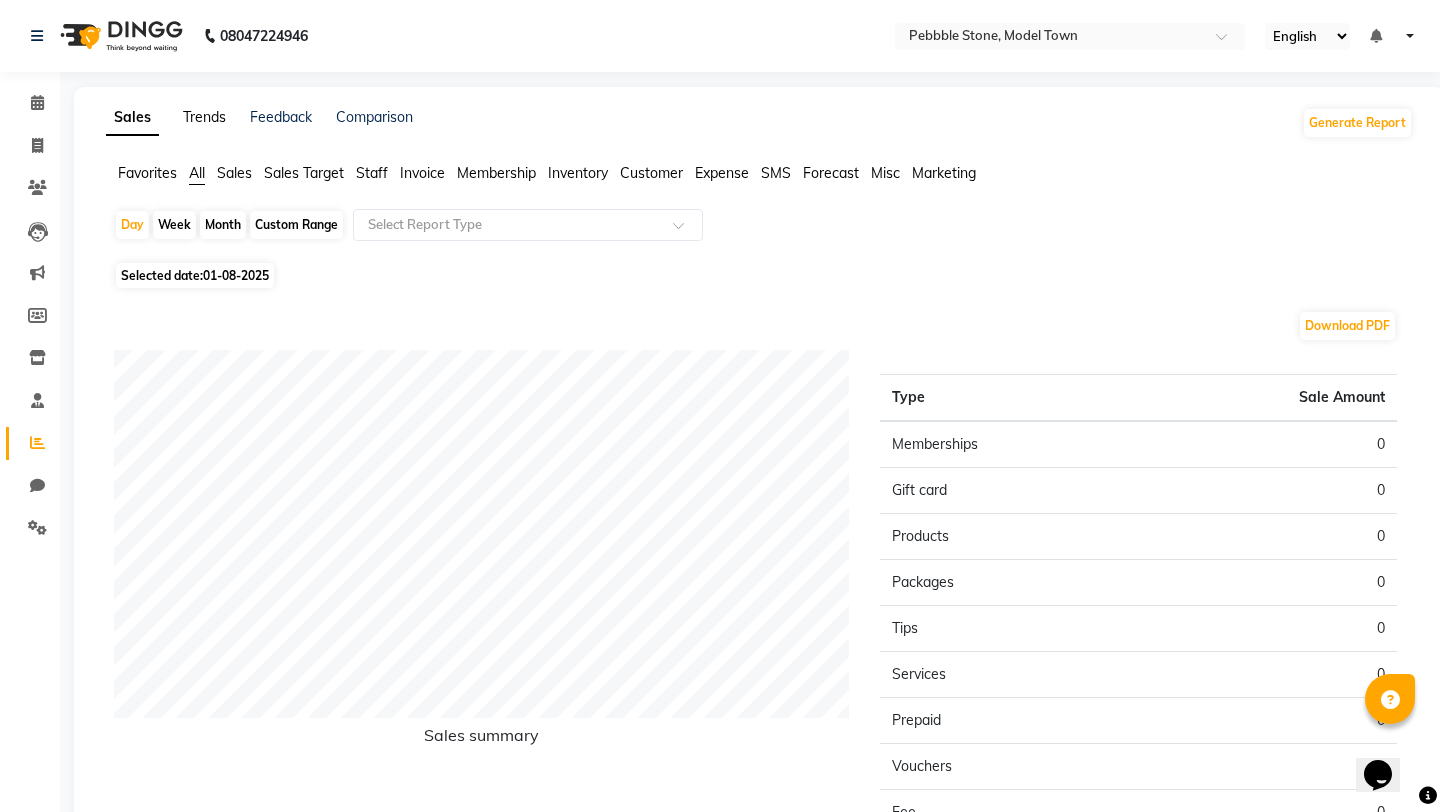 click on "Trends" 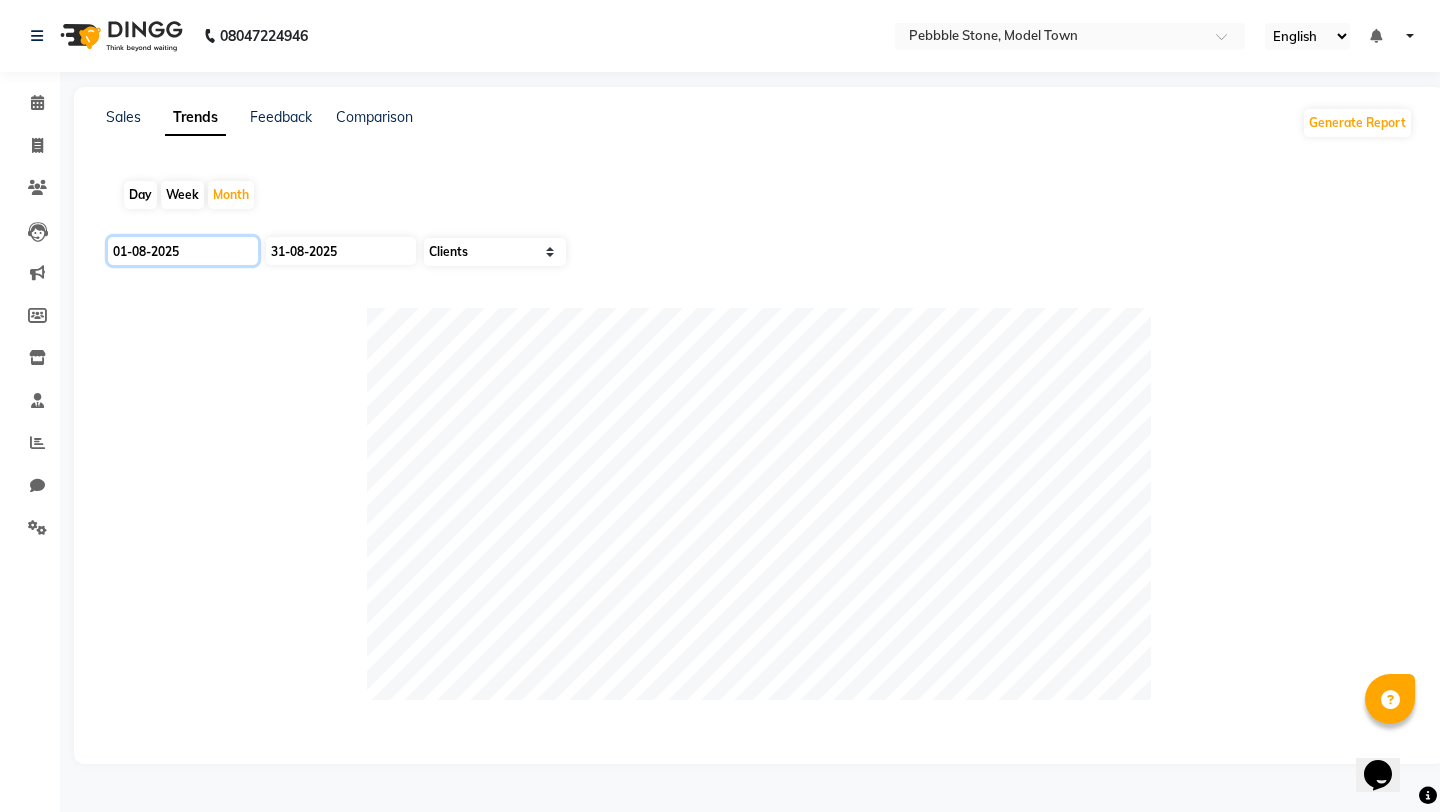 click on "01-08-2025" 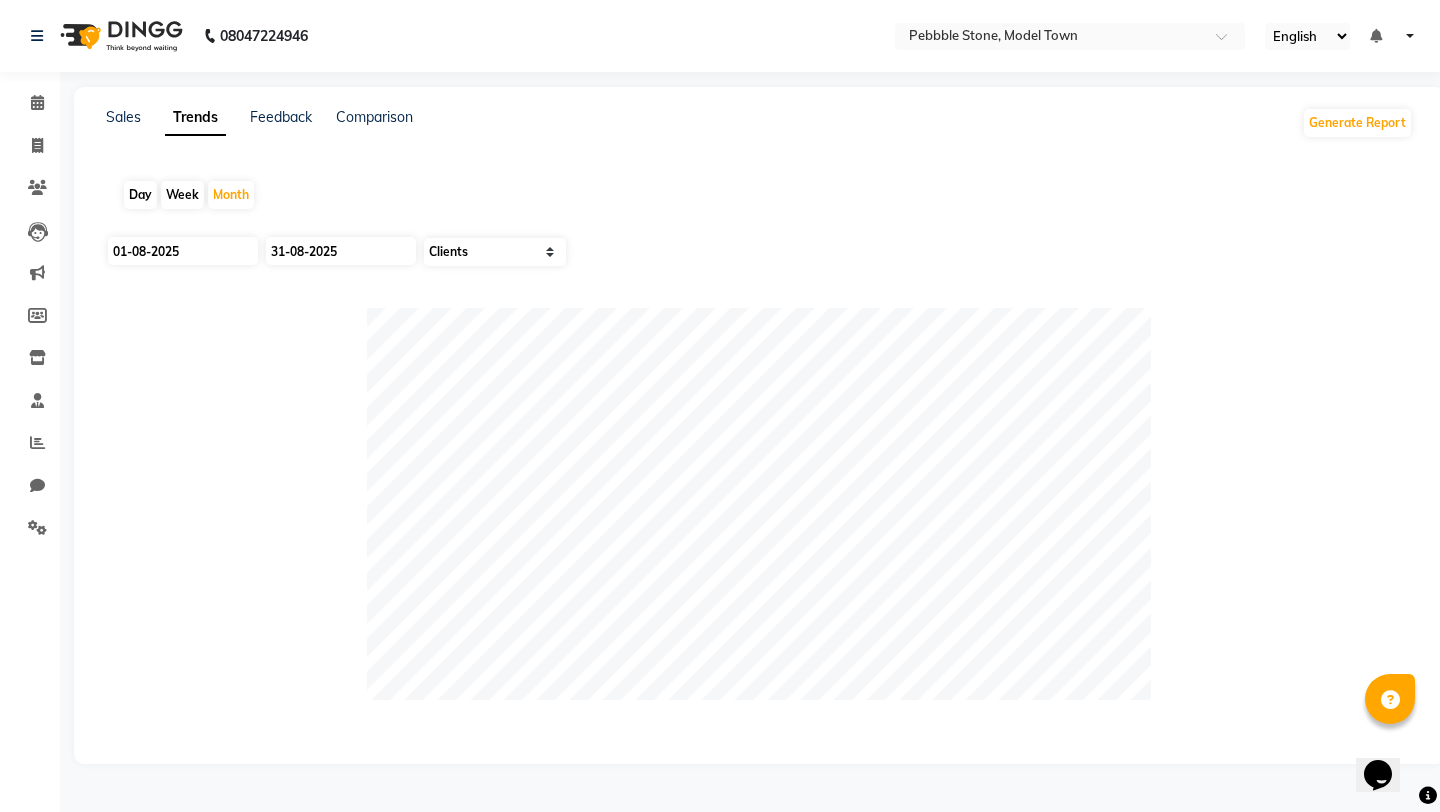 select on "8" 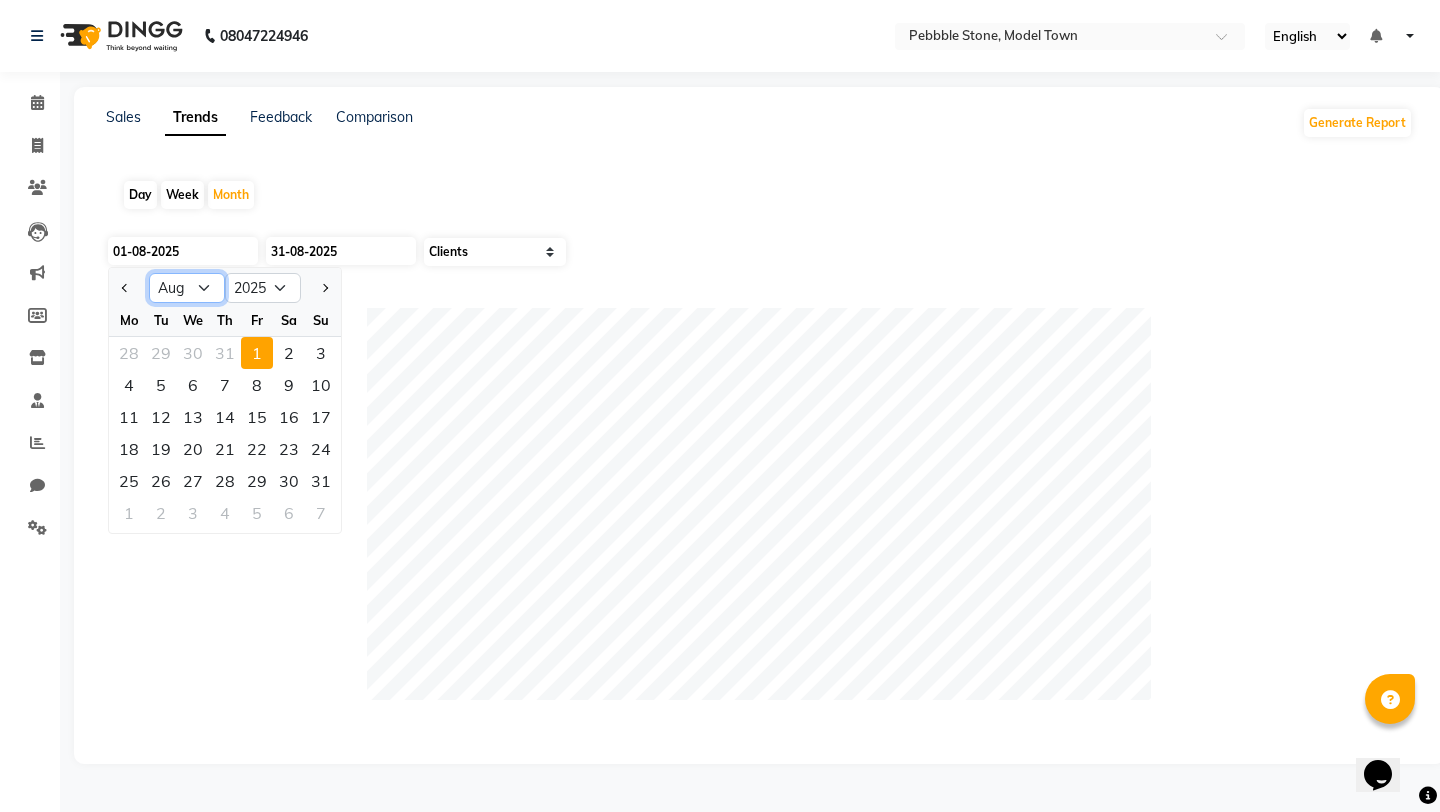 click on "Jan Feb Mar Apr May Jun Jul Aug Sep Oct Nov Dec" 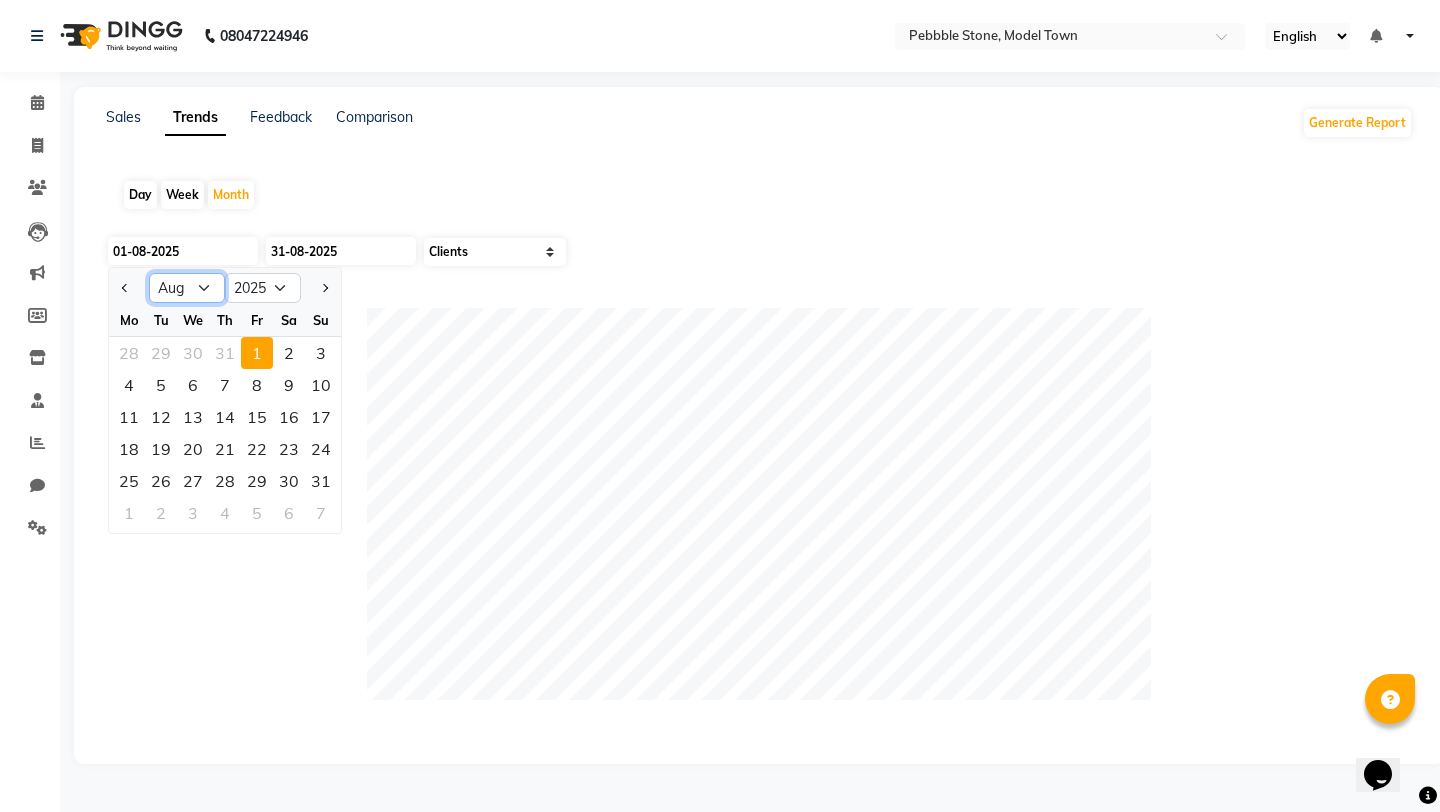 select on "1" 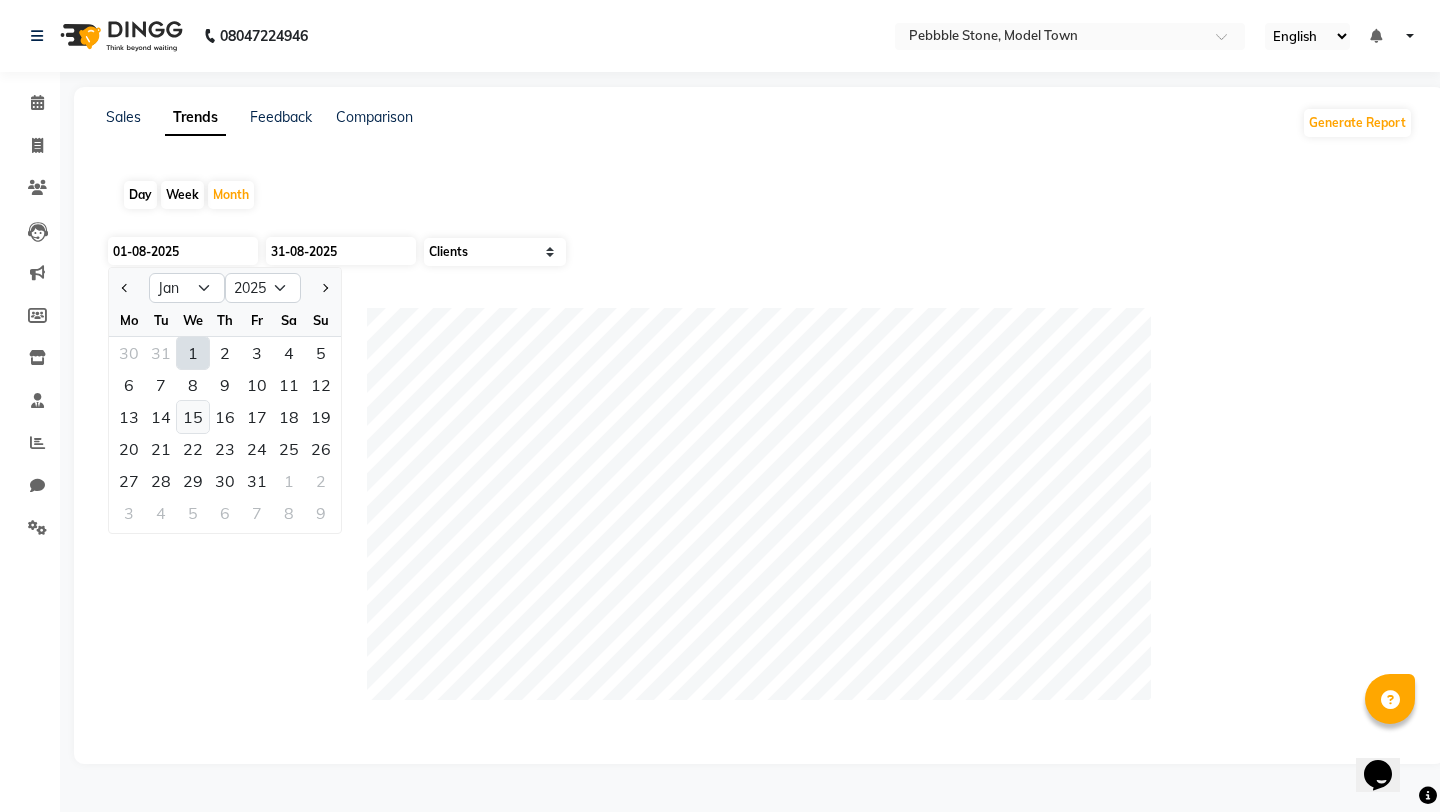click on "15" 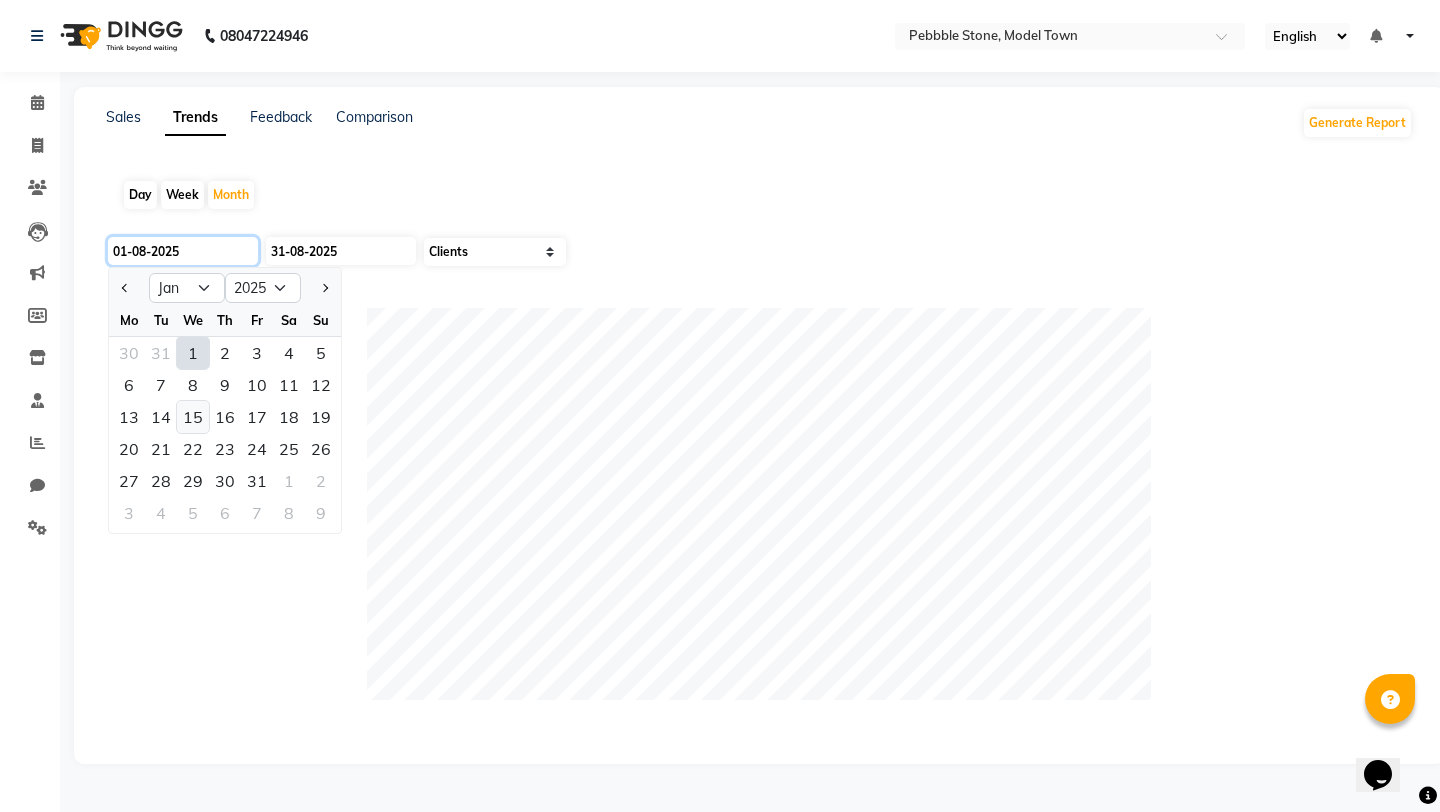 type on "01-01-2025" 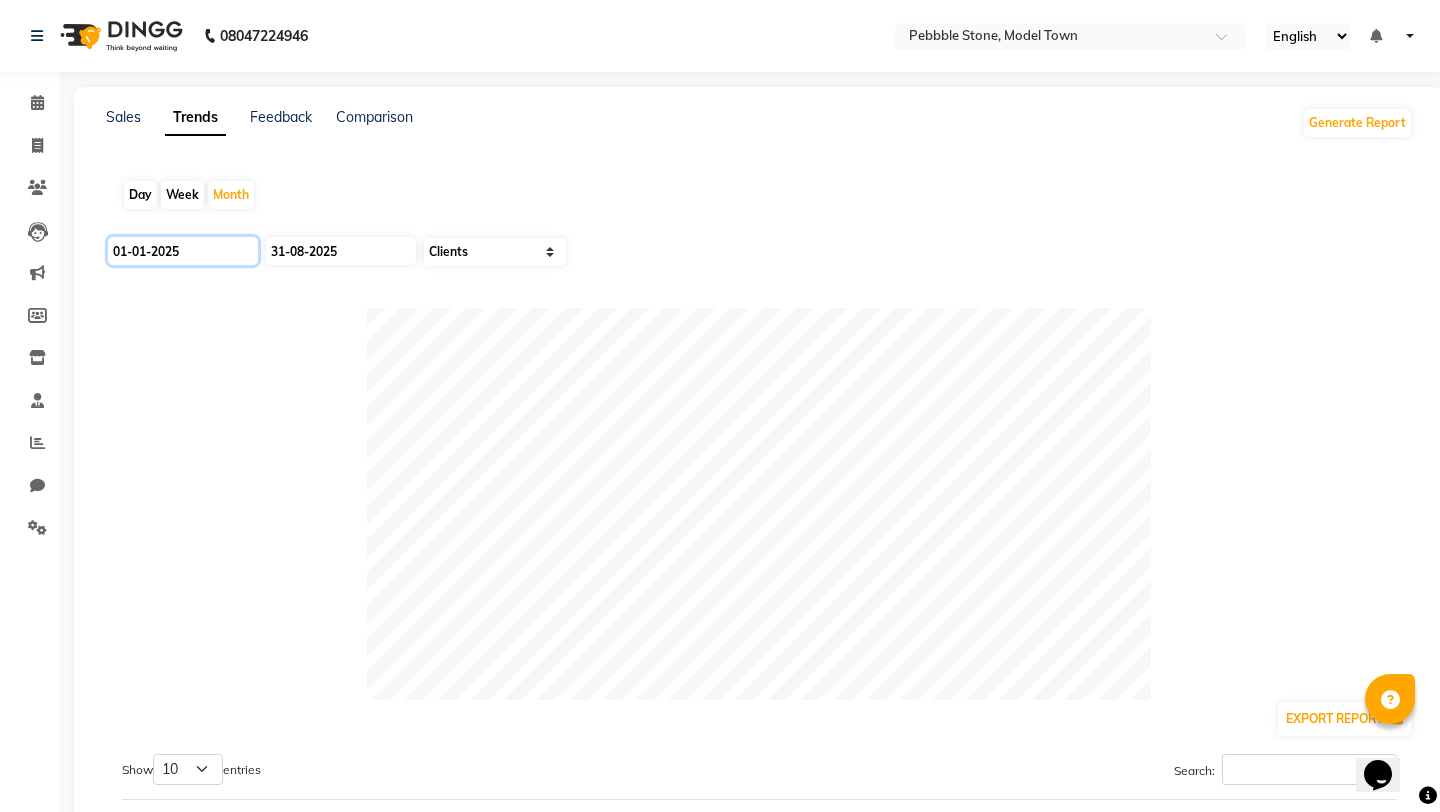 click on "01-01-2025" 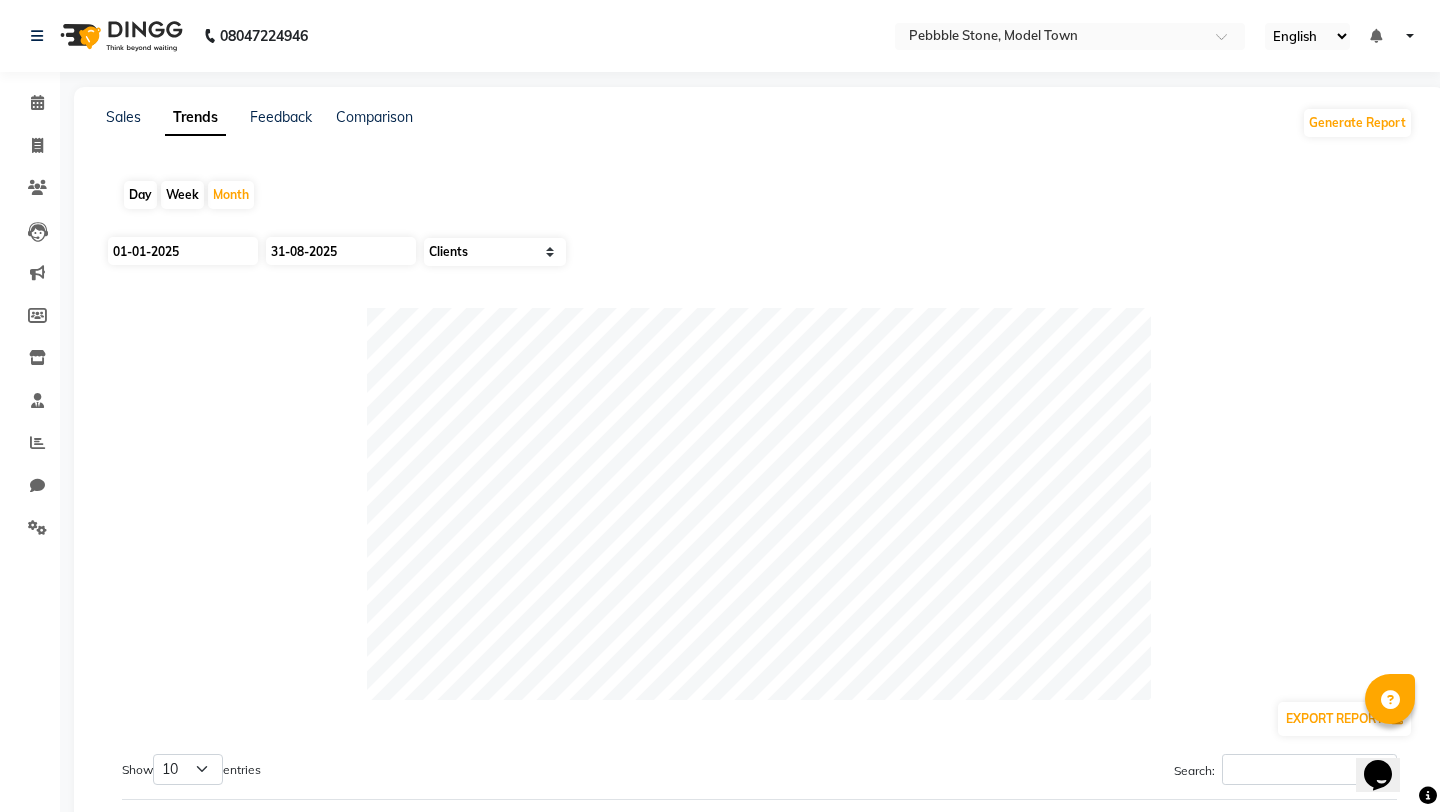 select on "2025" 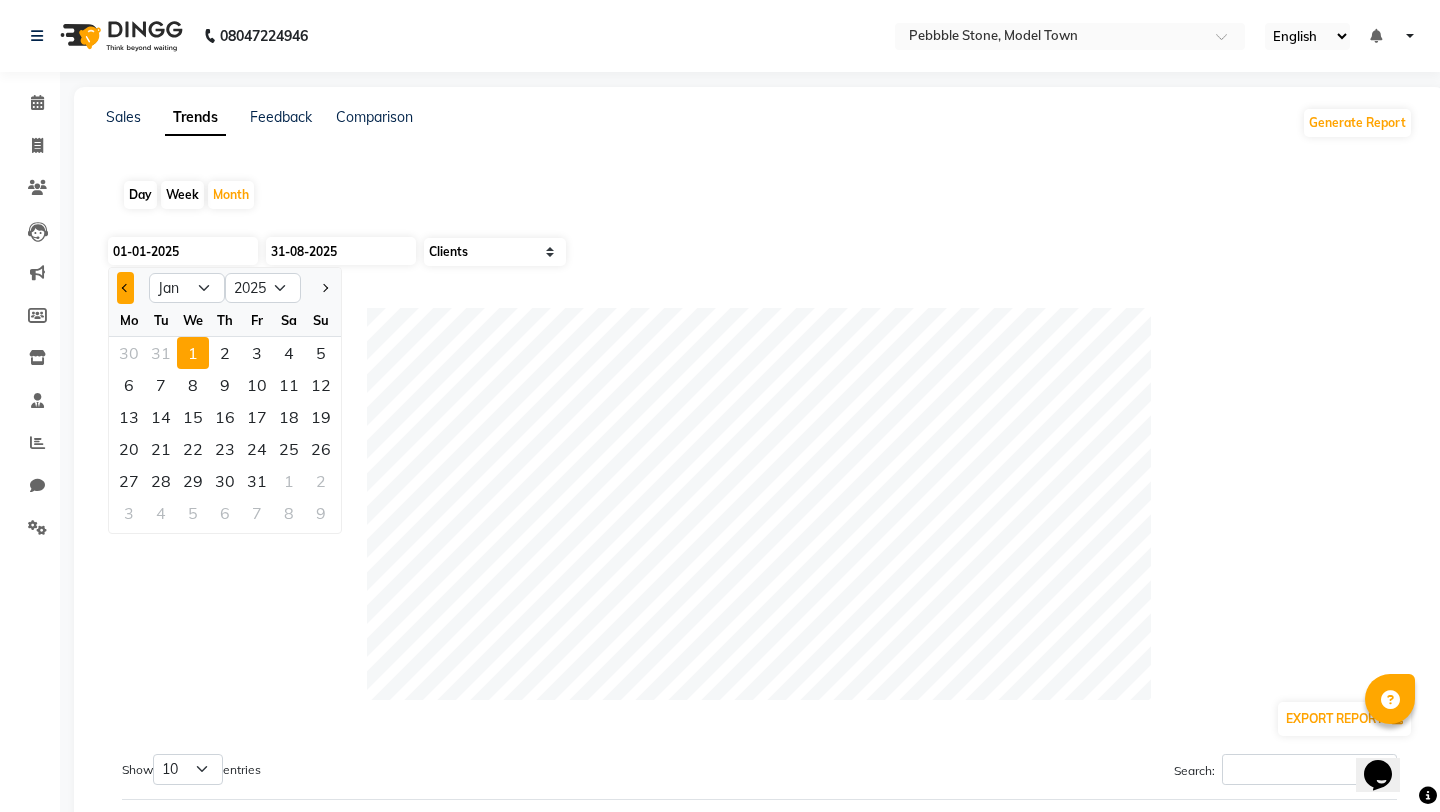 click 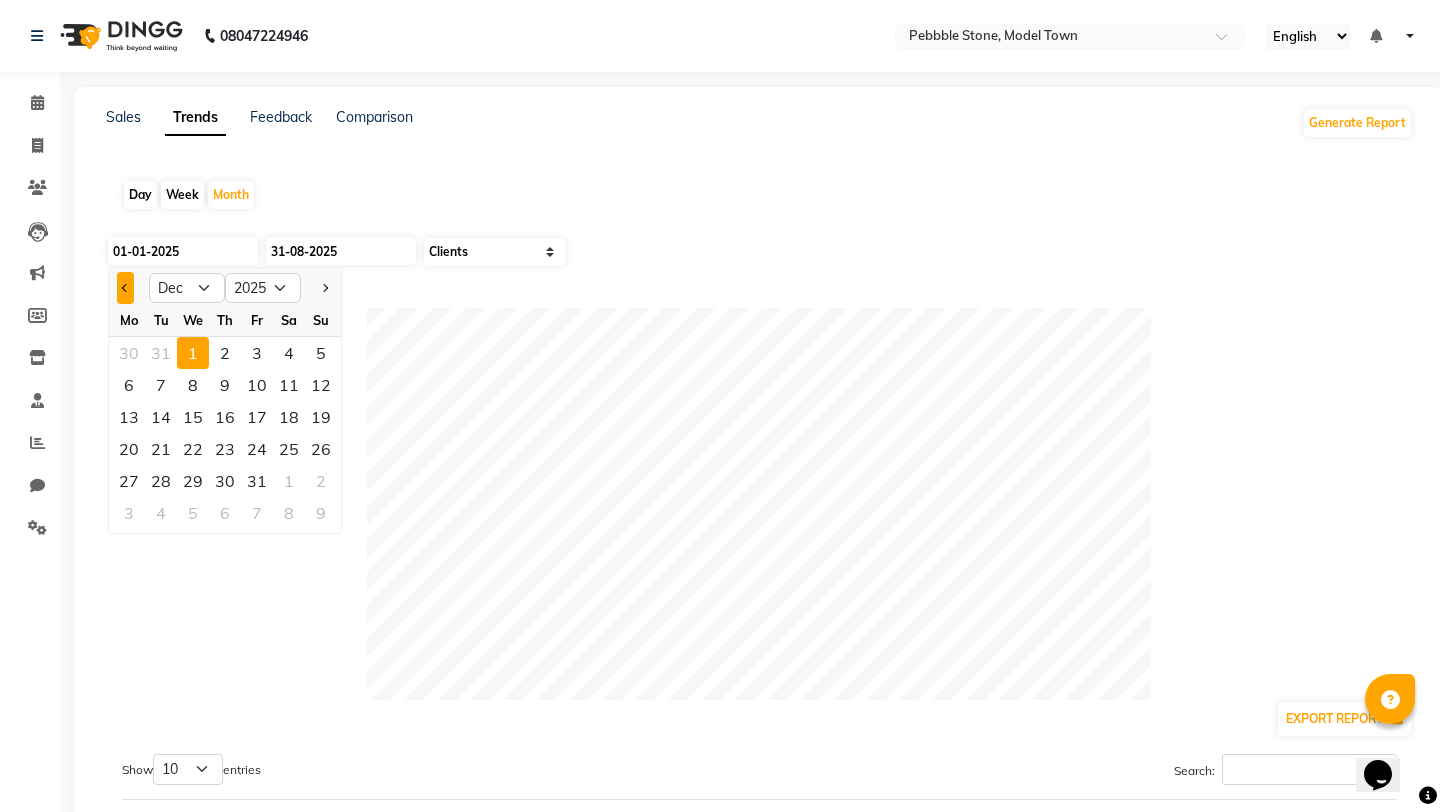 select on "2024" 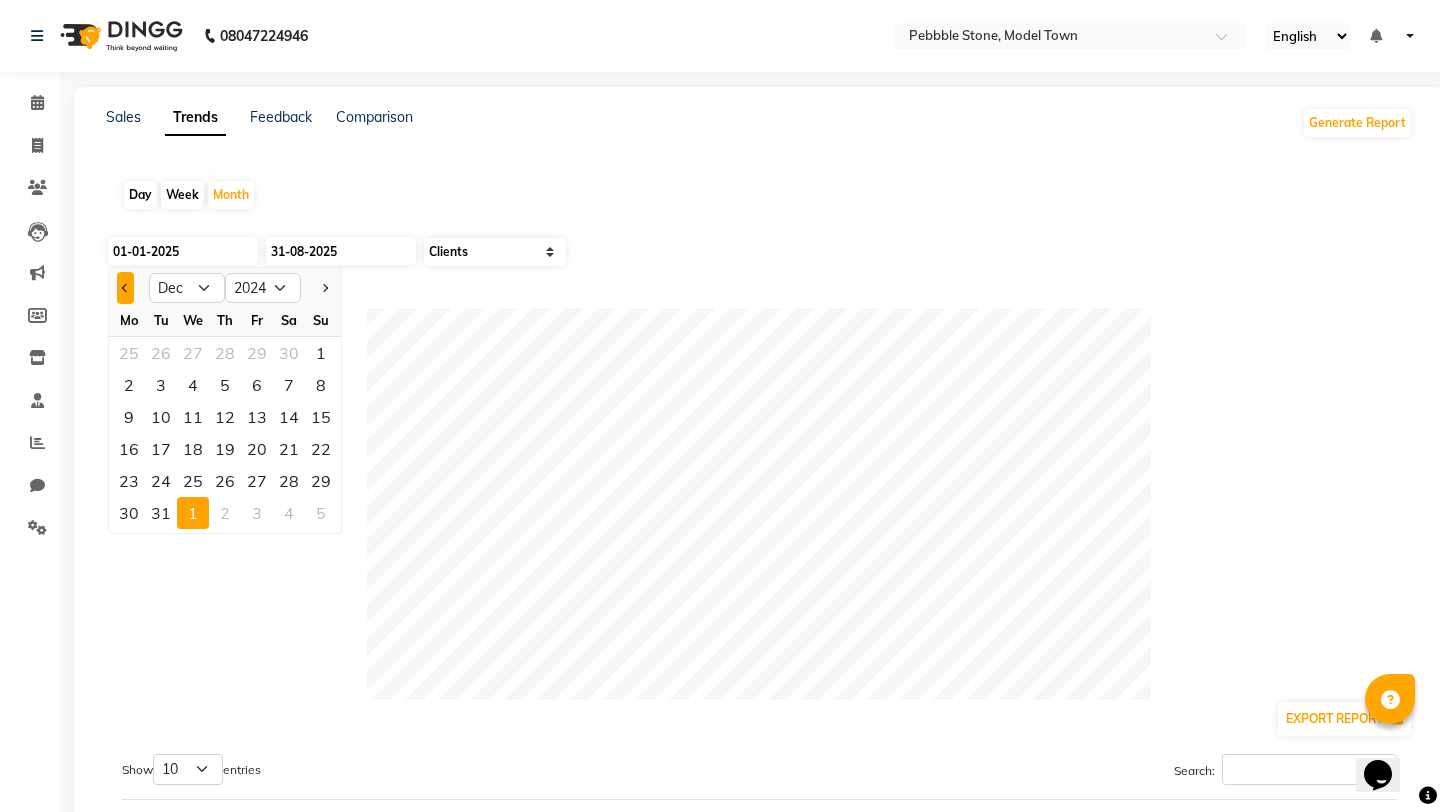 click 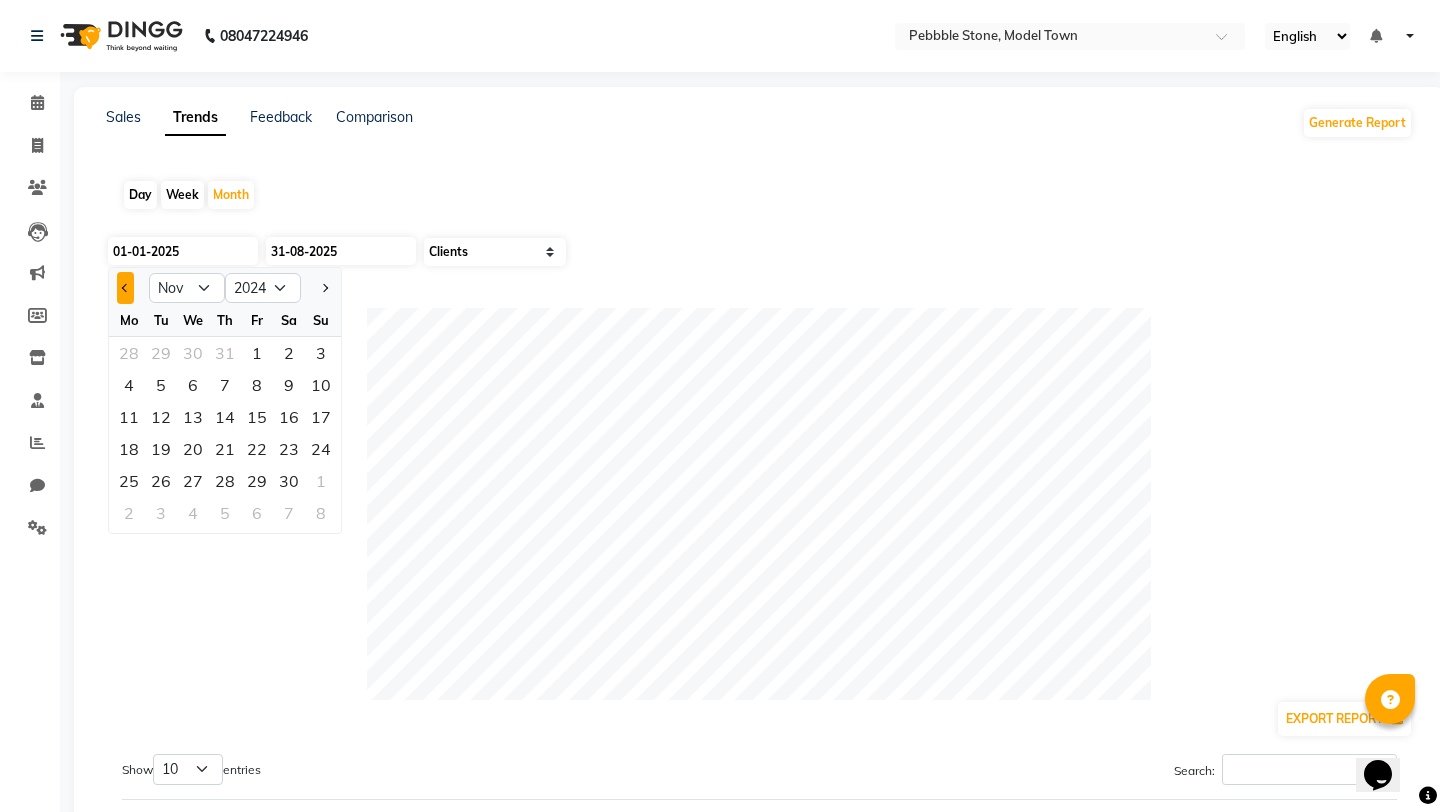click 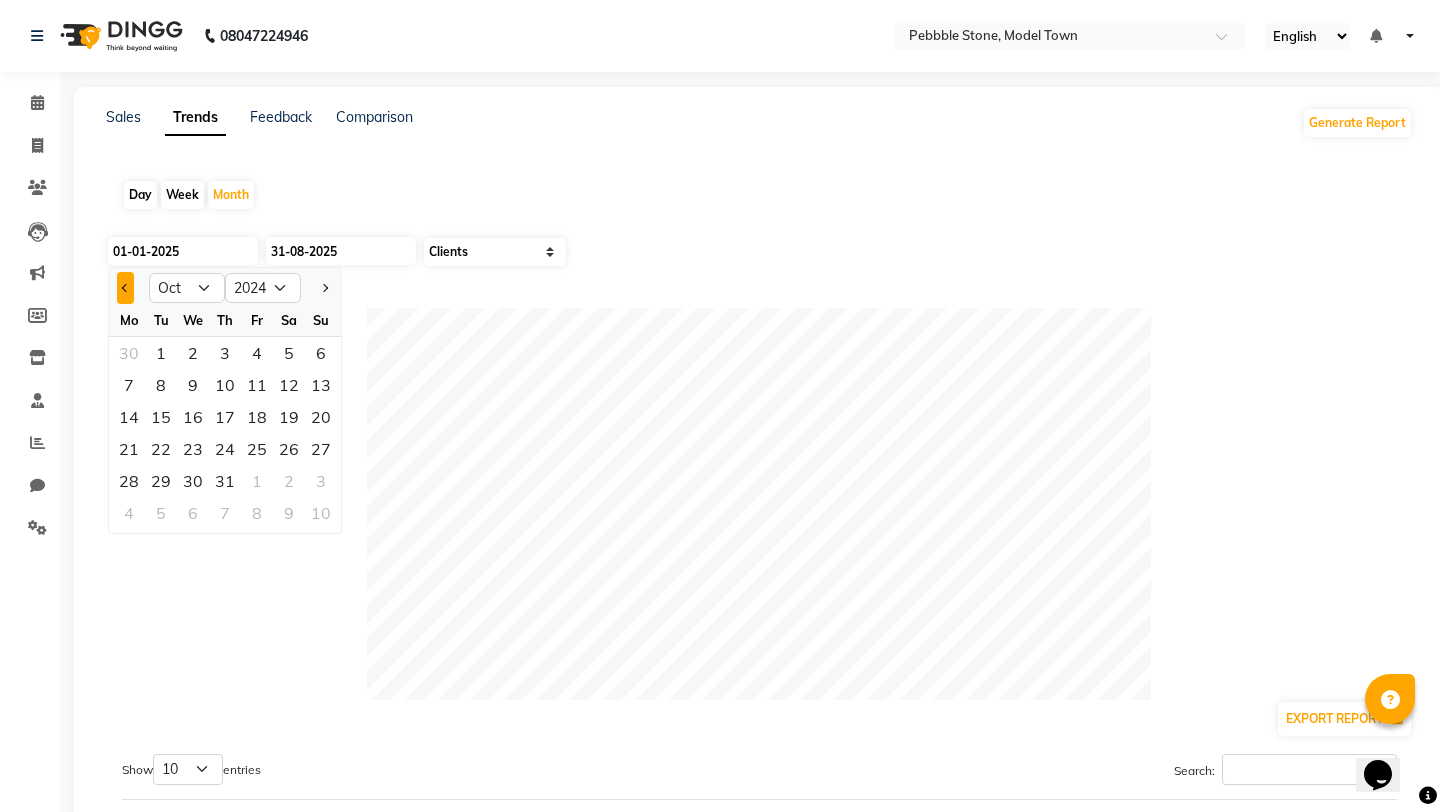 click 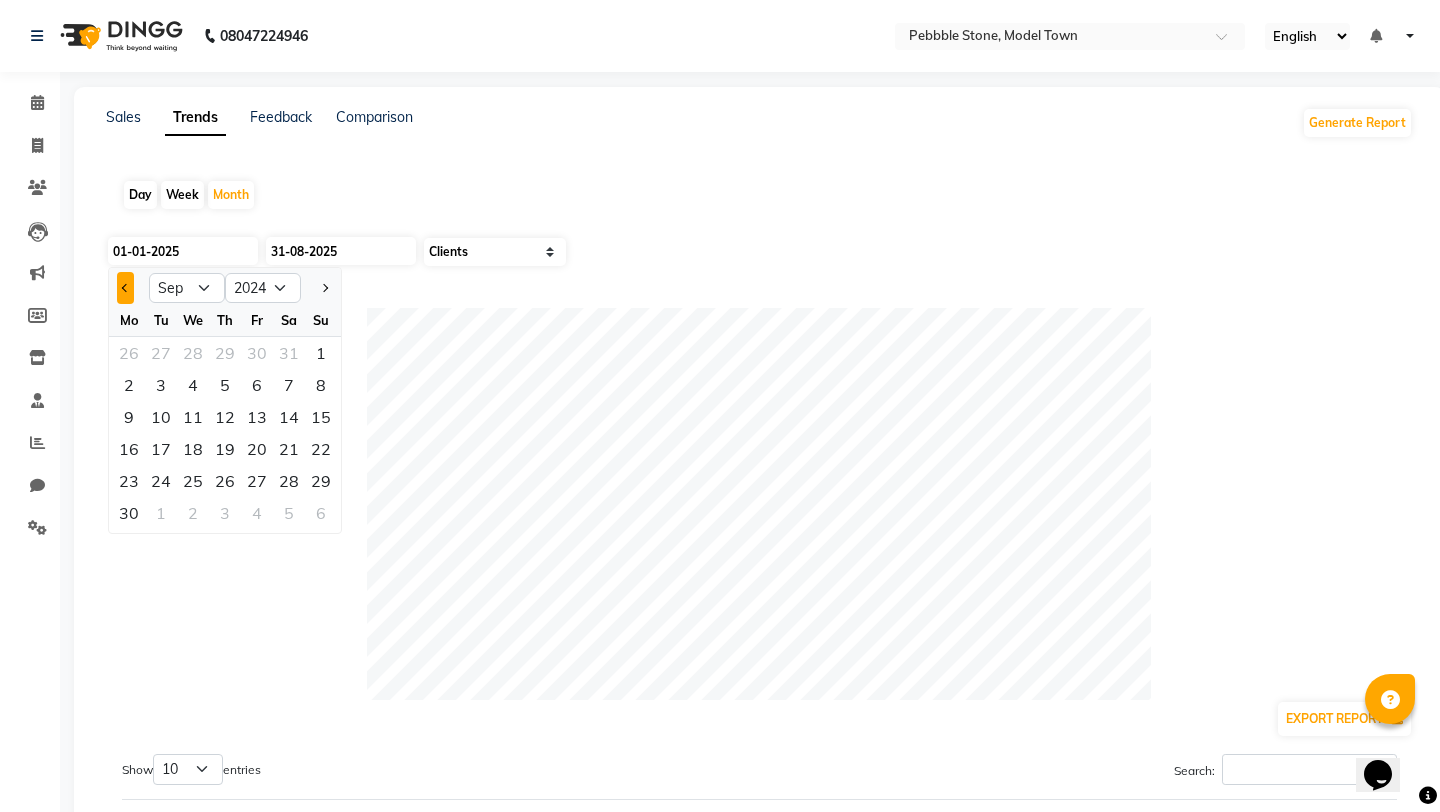 click 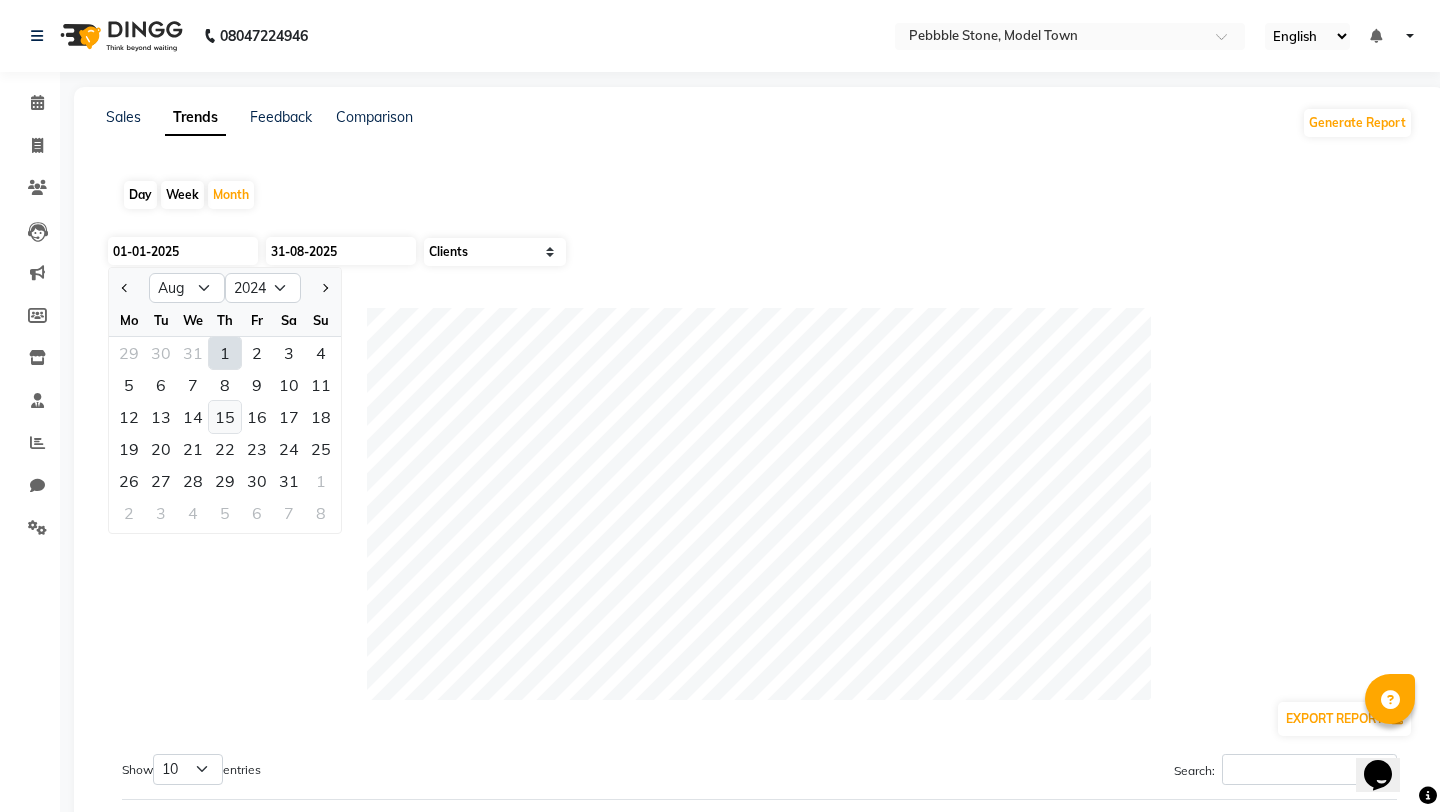 click on "15" 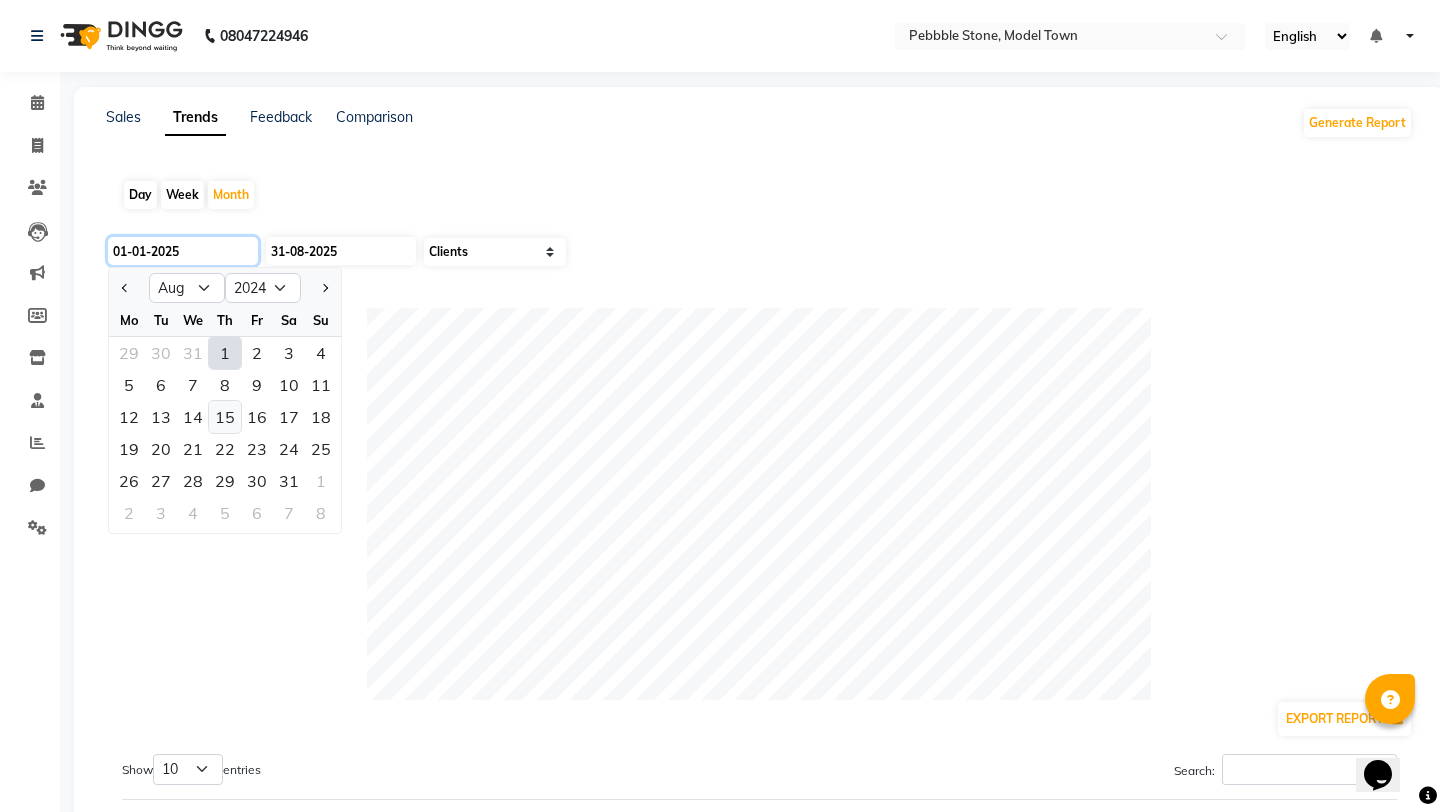 type on "01-08-2024" 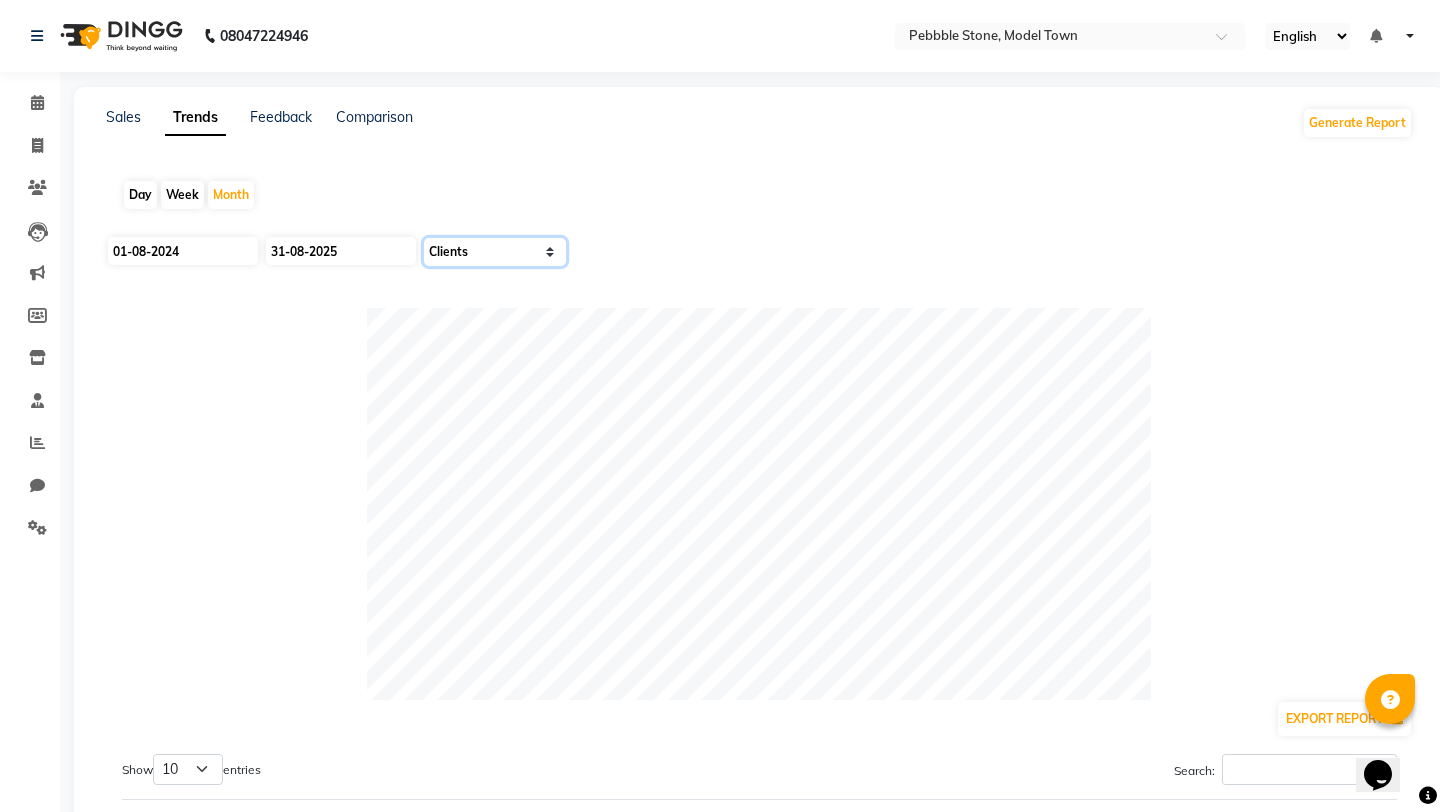 click on "Select Sales Clients" 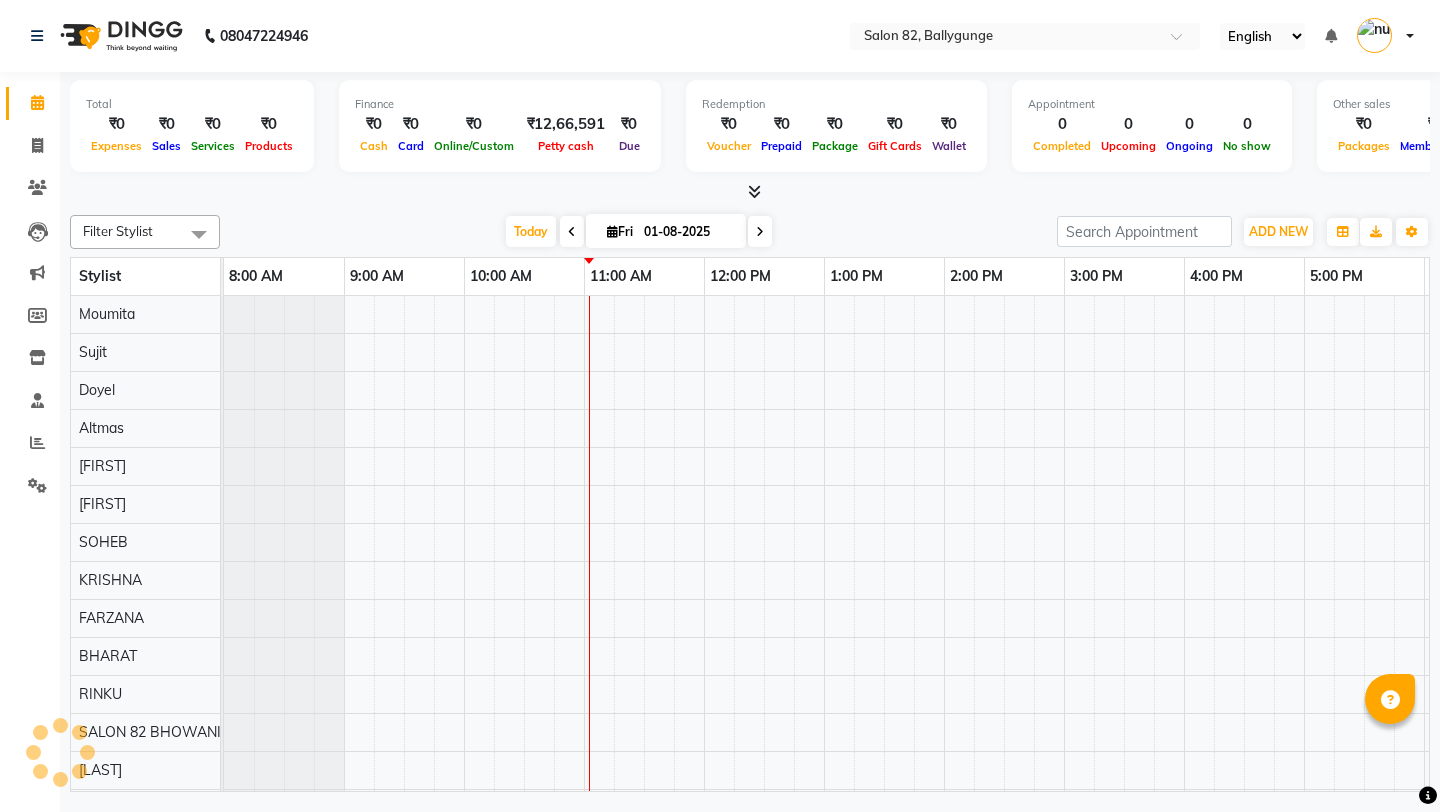 scroll, scrollTop: 0, scrollLeft: 0, axis: both 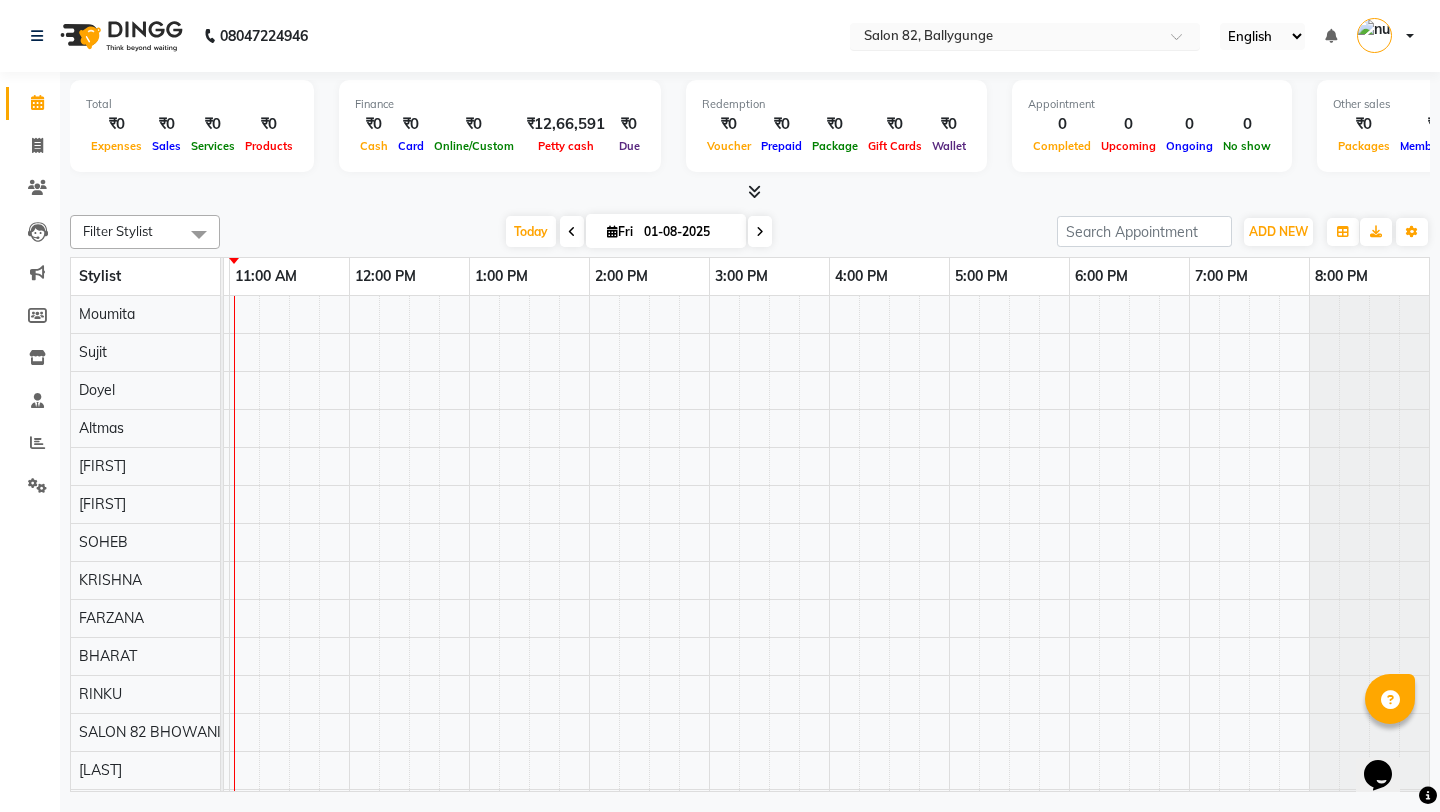 click at bounding box center [1005, 38] 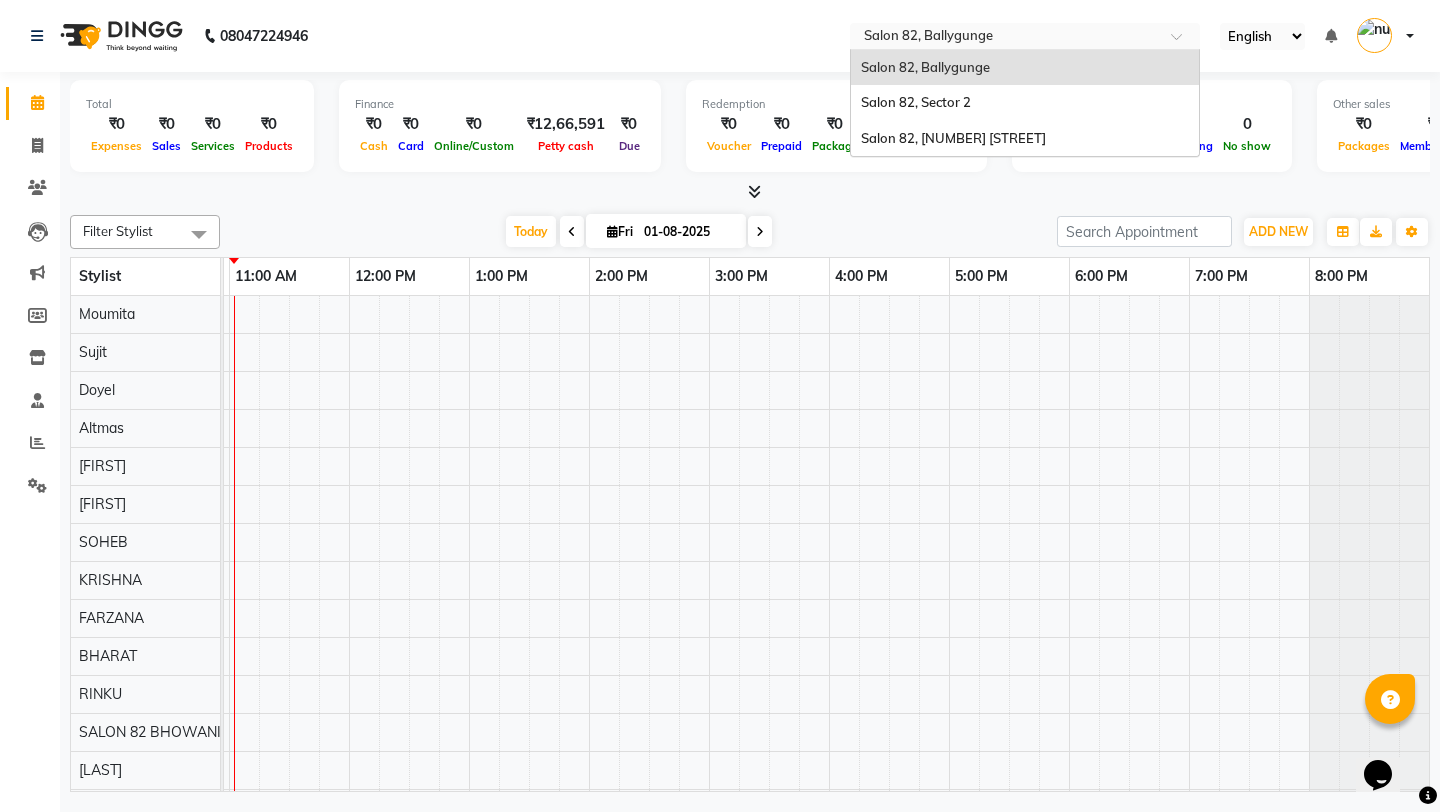 click on "Redemption  ₹0 Voucher ₹0 Prepaid ₹0 Package ₹0  Gift Cards ₹0  Wallet" at bounding box center (836, 126) 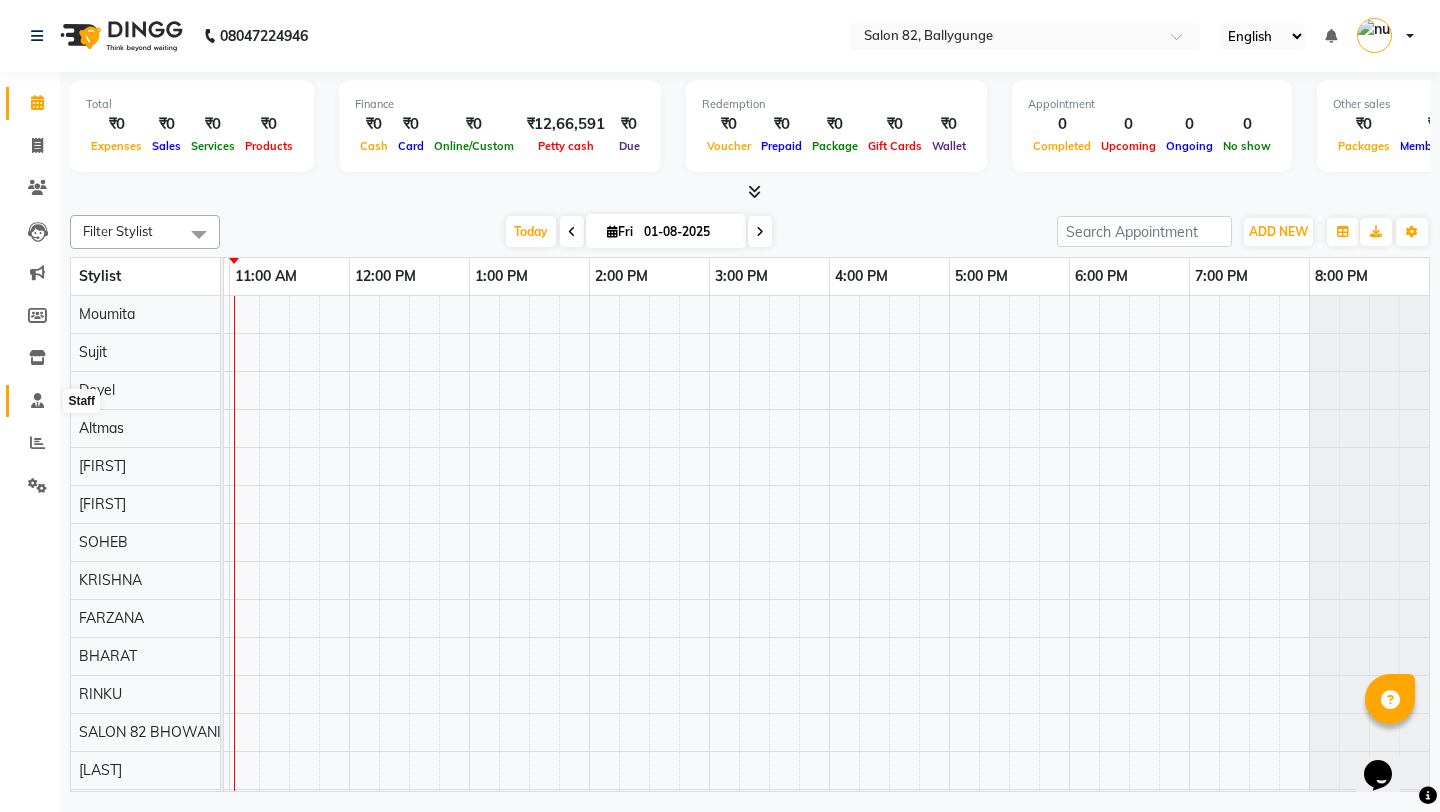 click 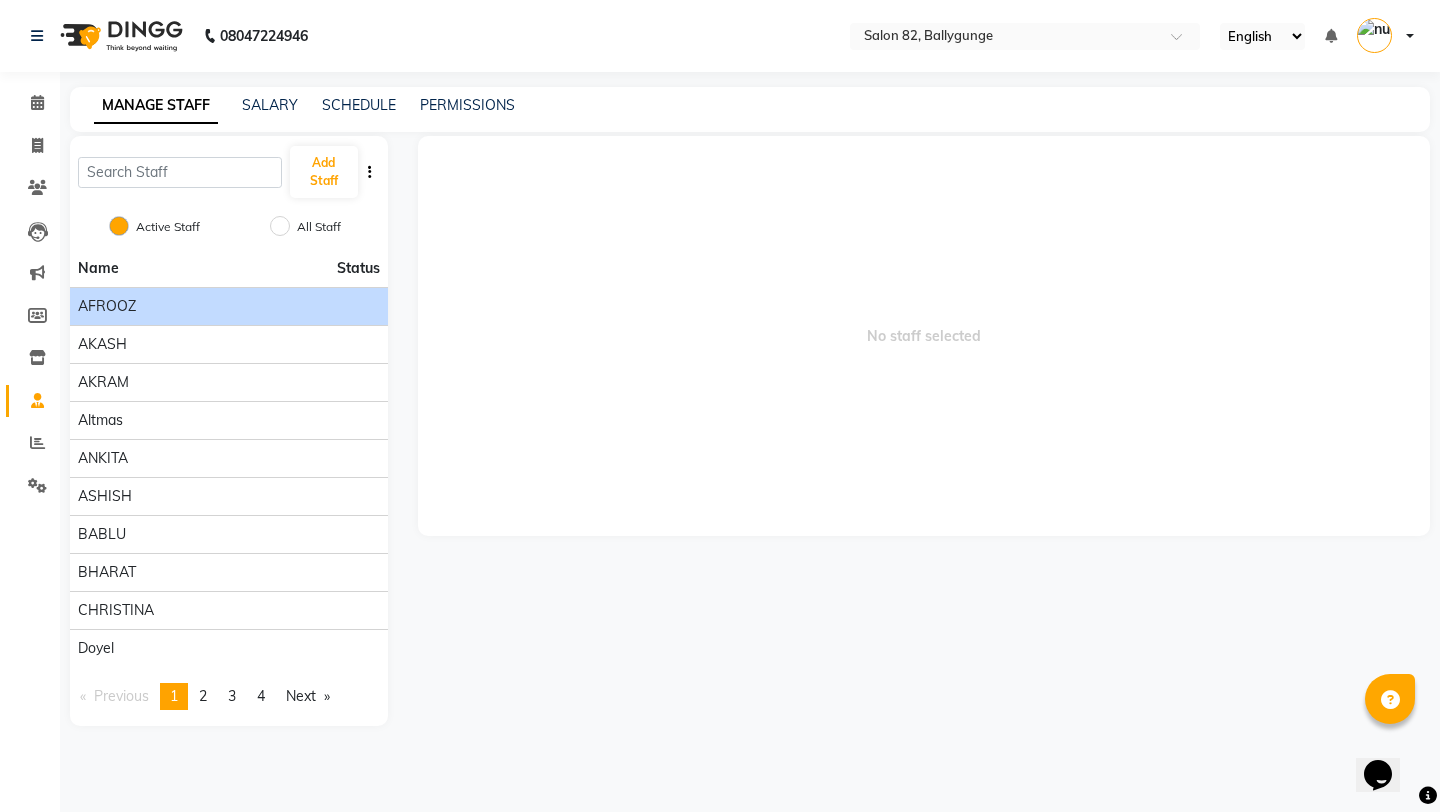 click on "AFROOZ" 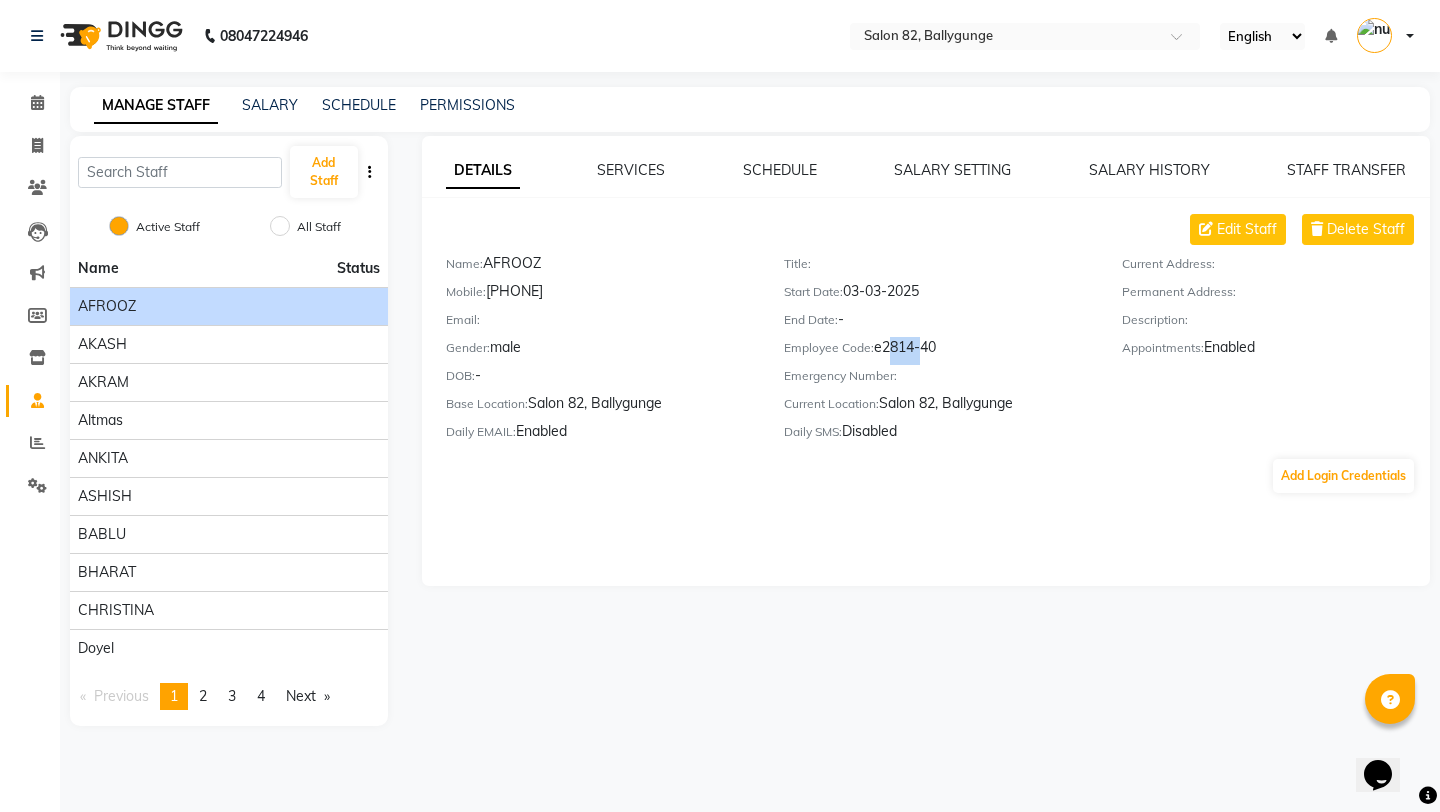 drag, startPoint x: 884, startPoint y: 349, endPoint x: 918, endPoint y: 348, distance: 34.0147 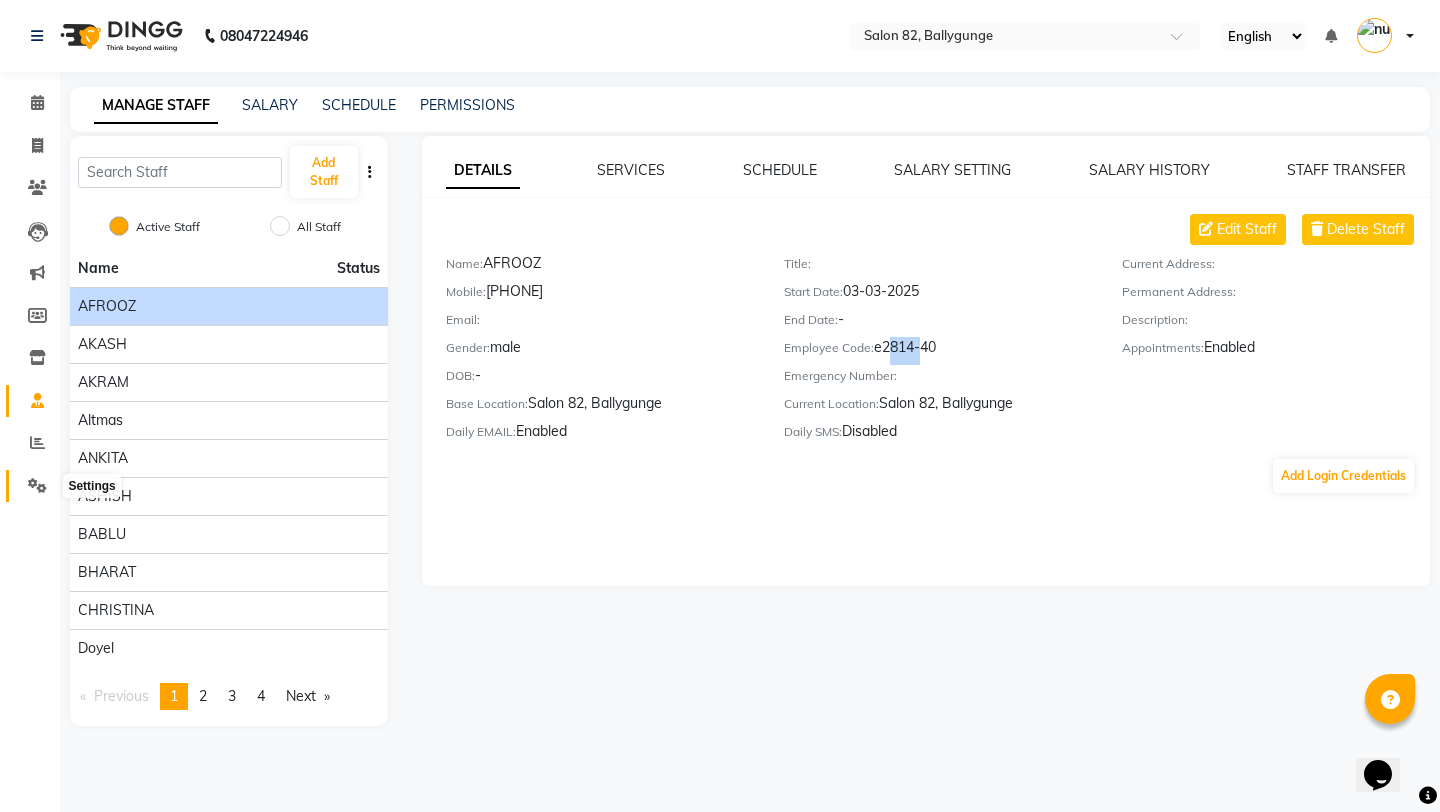 click 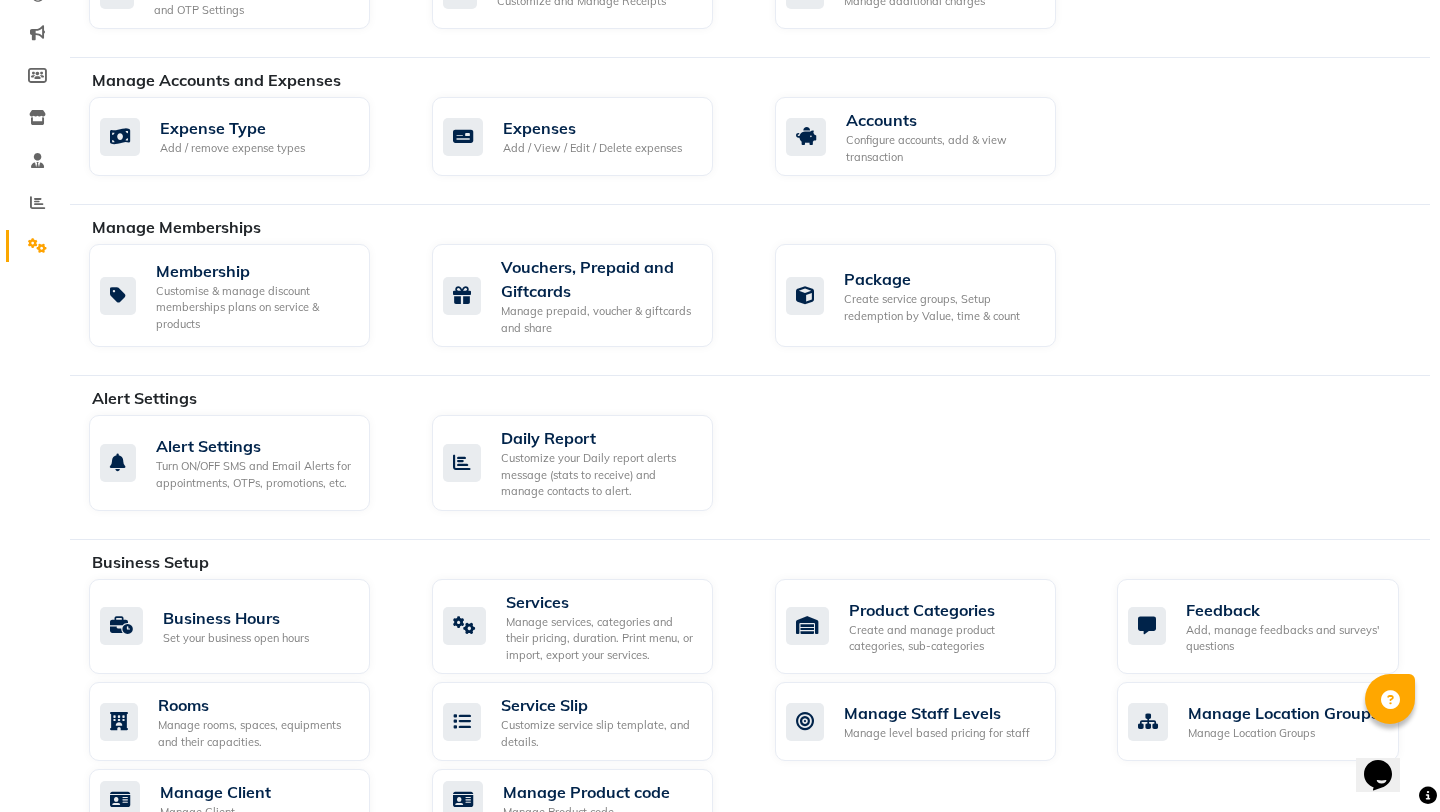 scroll, scrollTop: 0, scrollLeft: 0, axis: both 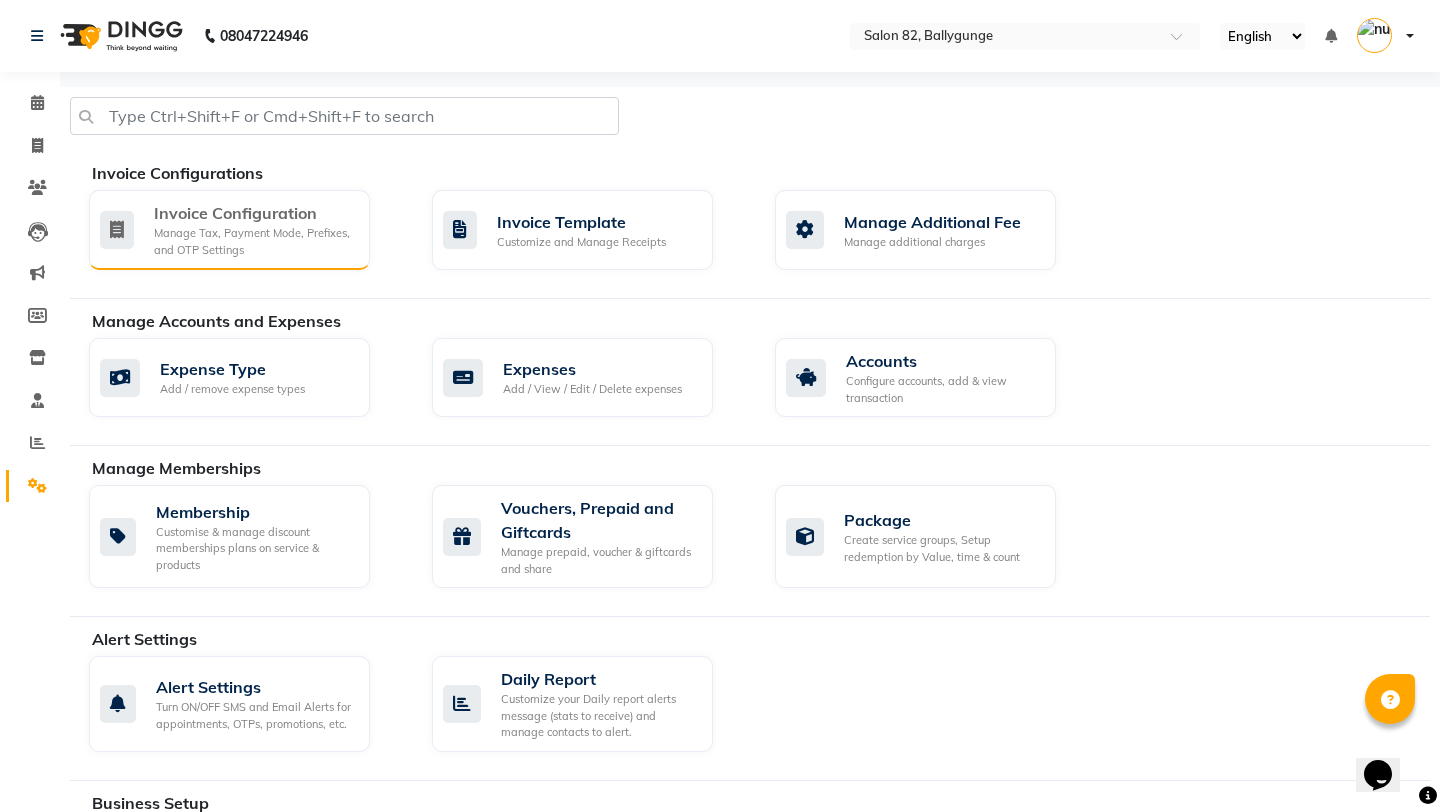 click on "Manage Tax, Payment Mode, Prefixes, and OTP Settings" 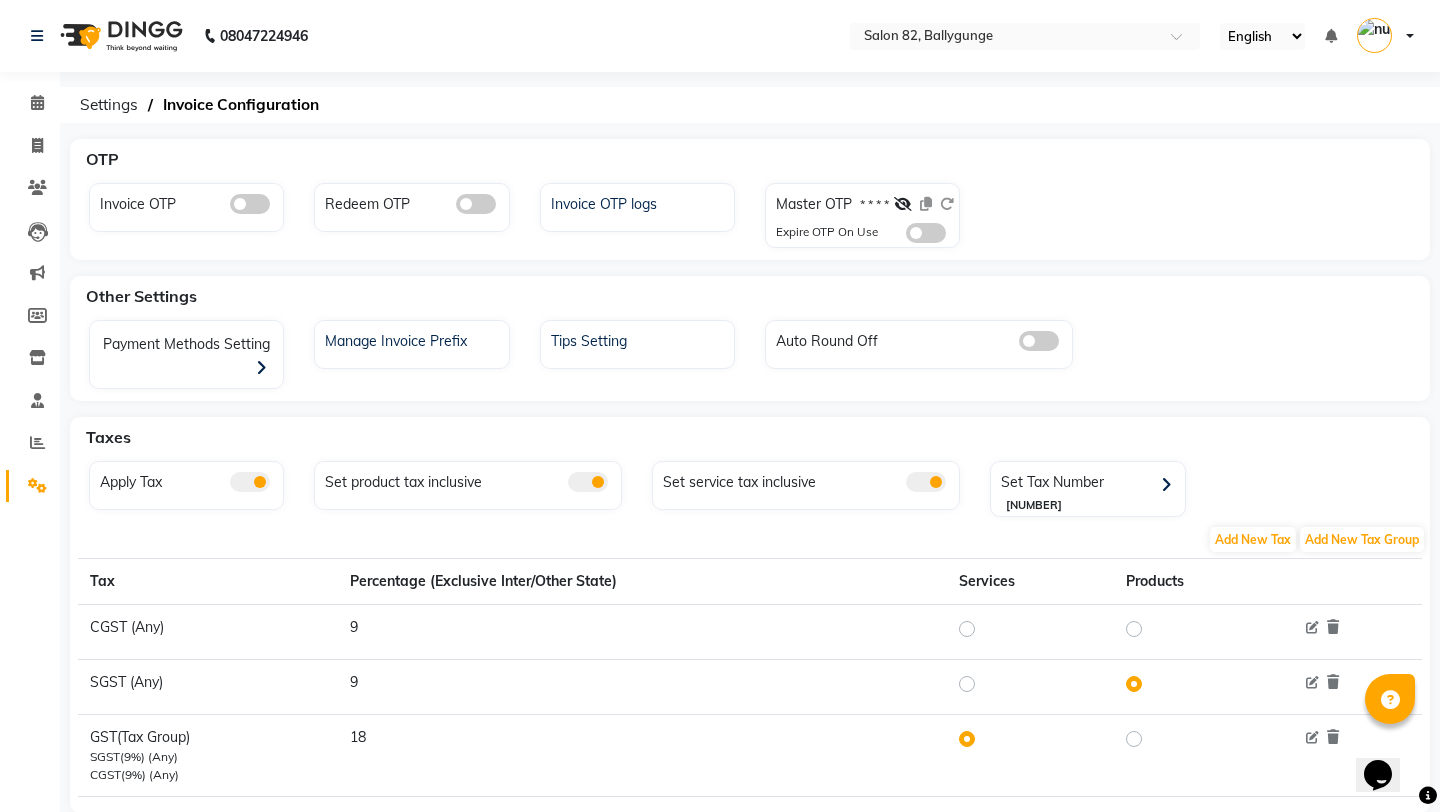click on "Manage Invoice Prefix" 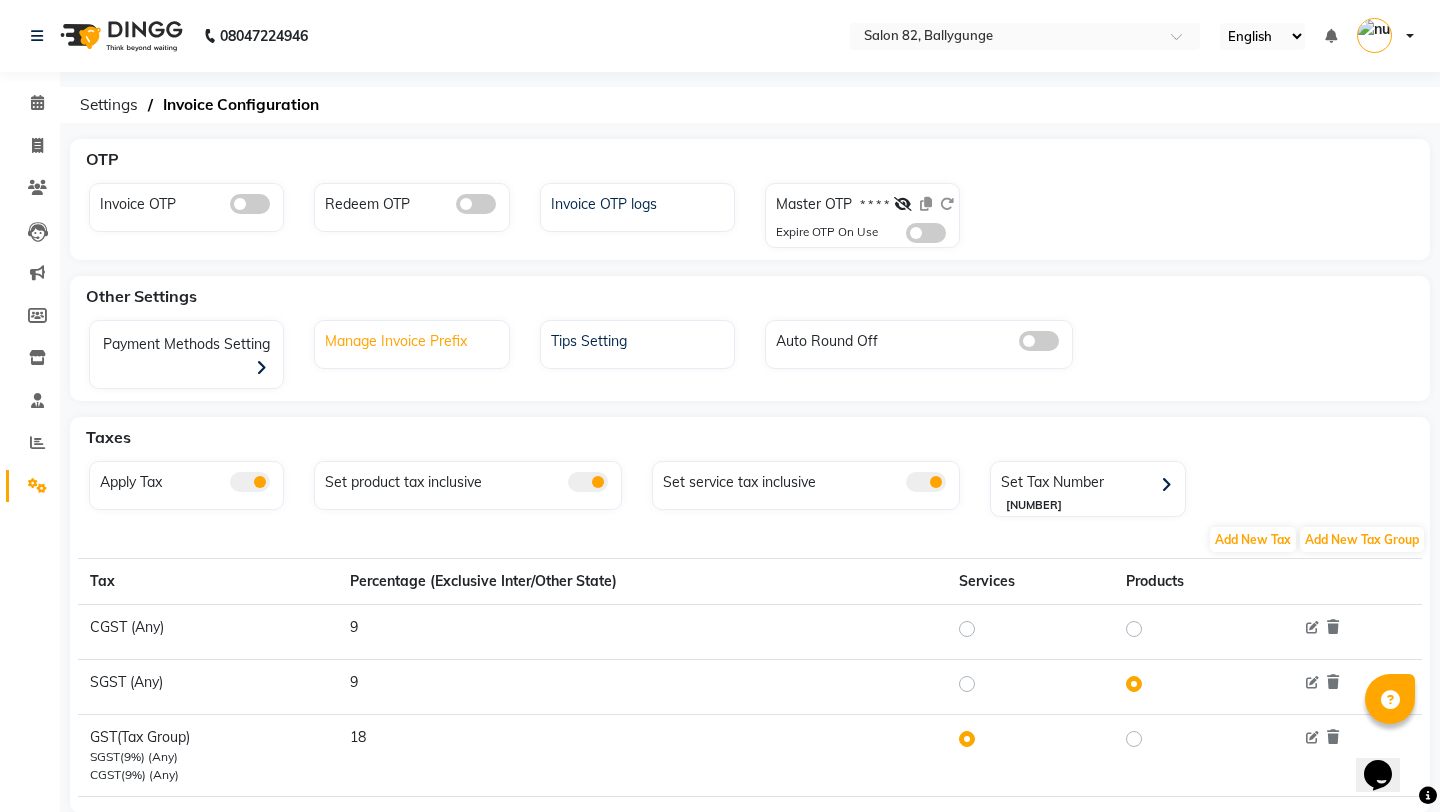 click on "Manage Invoice Prefix" 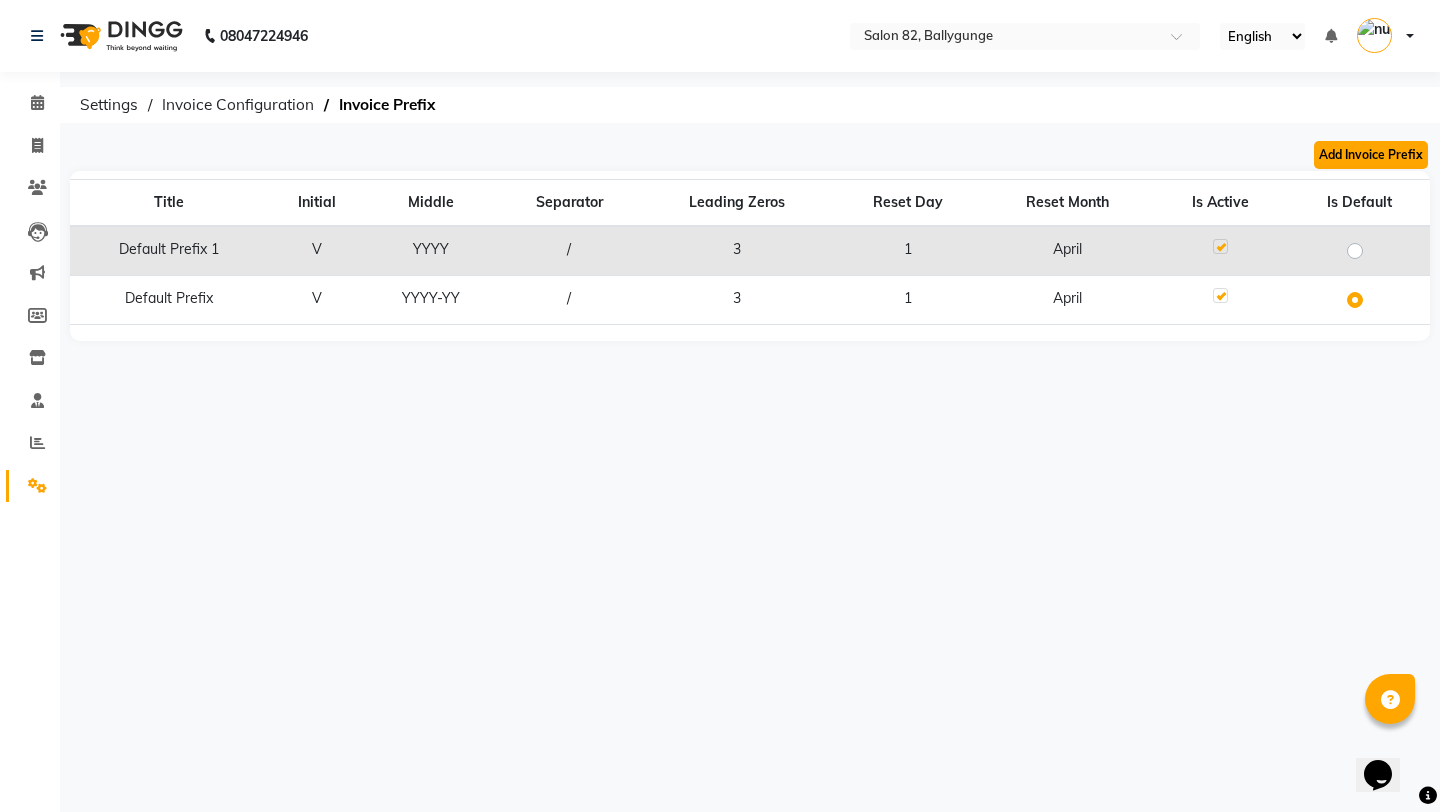 click on "Add Invoice Prefix" 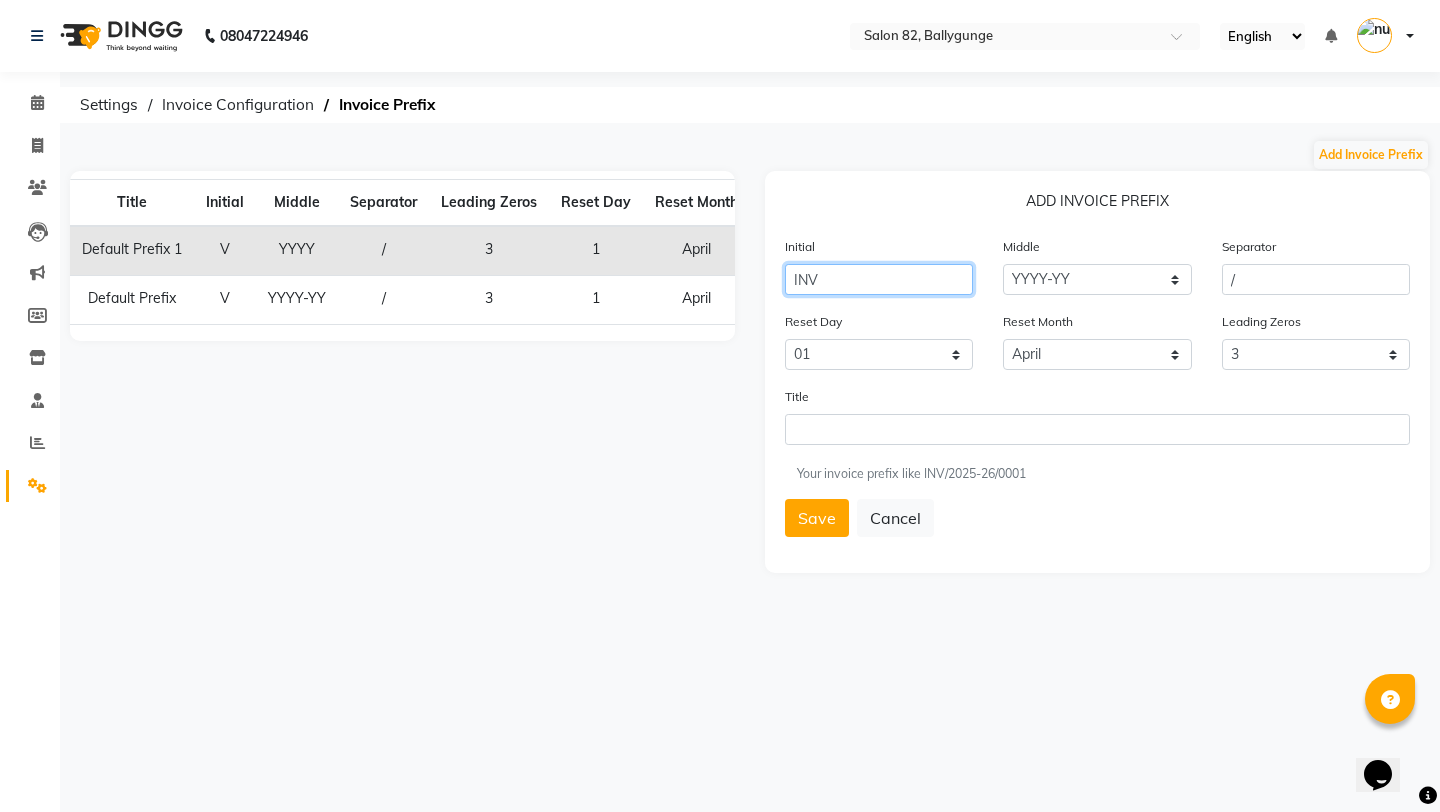click on "INV" 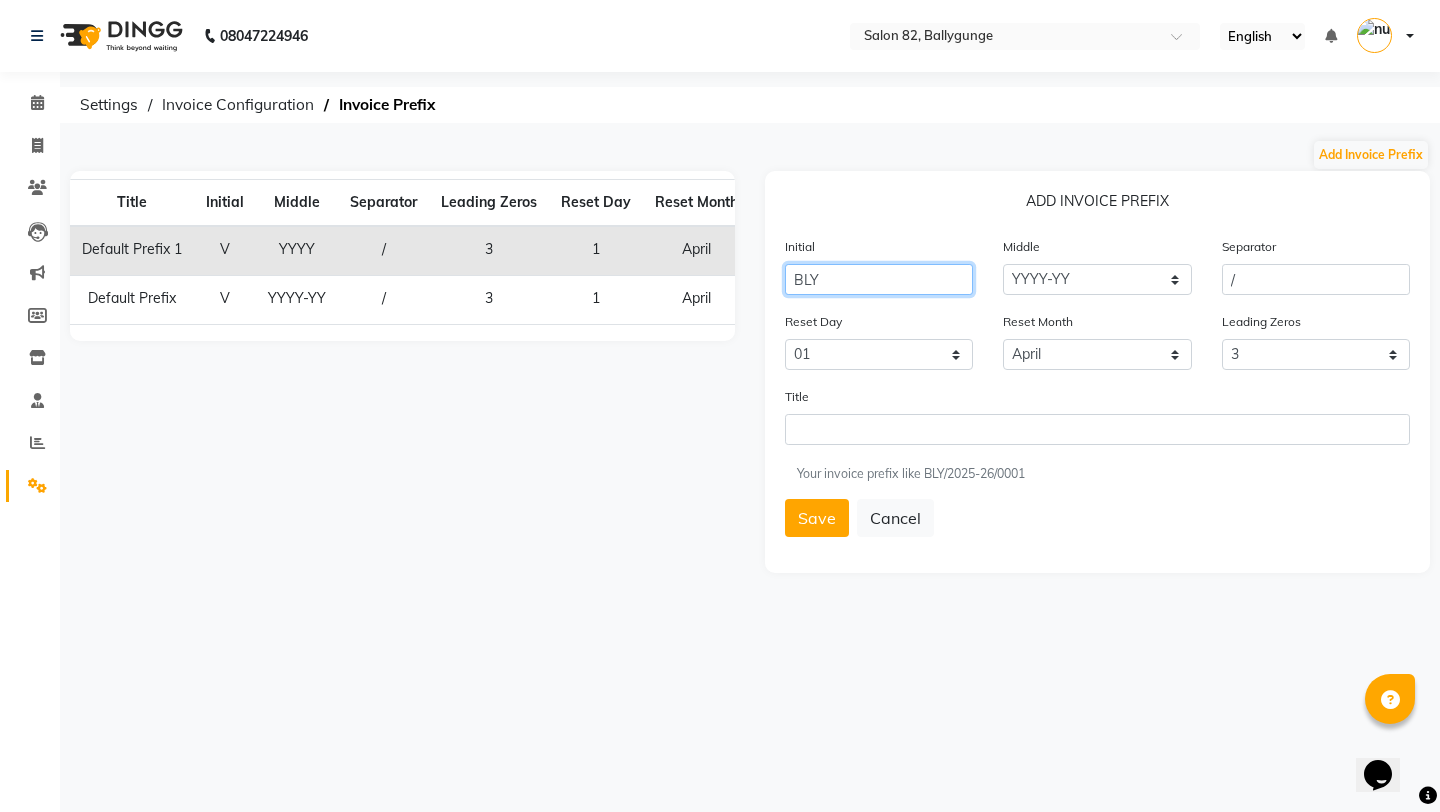 type on "BLY" 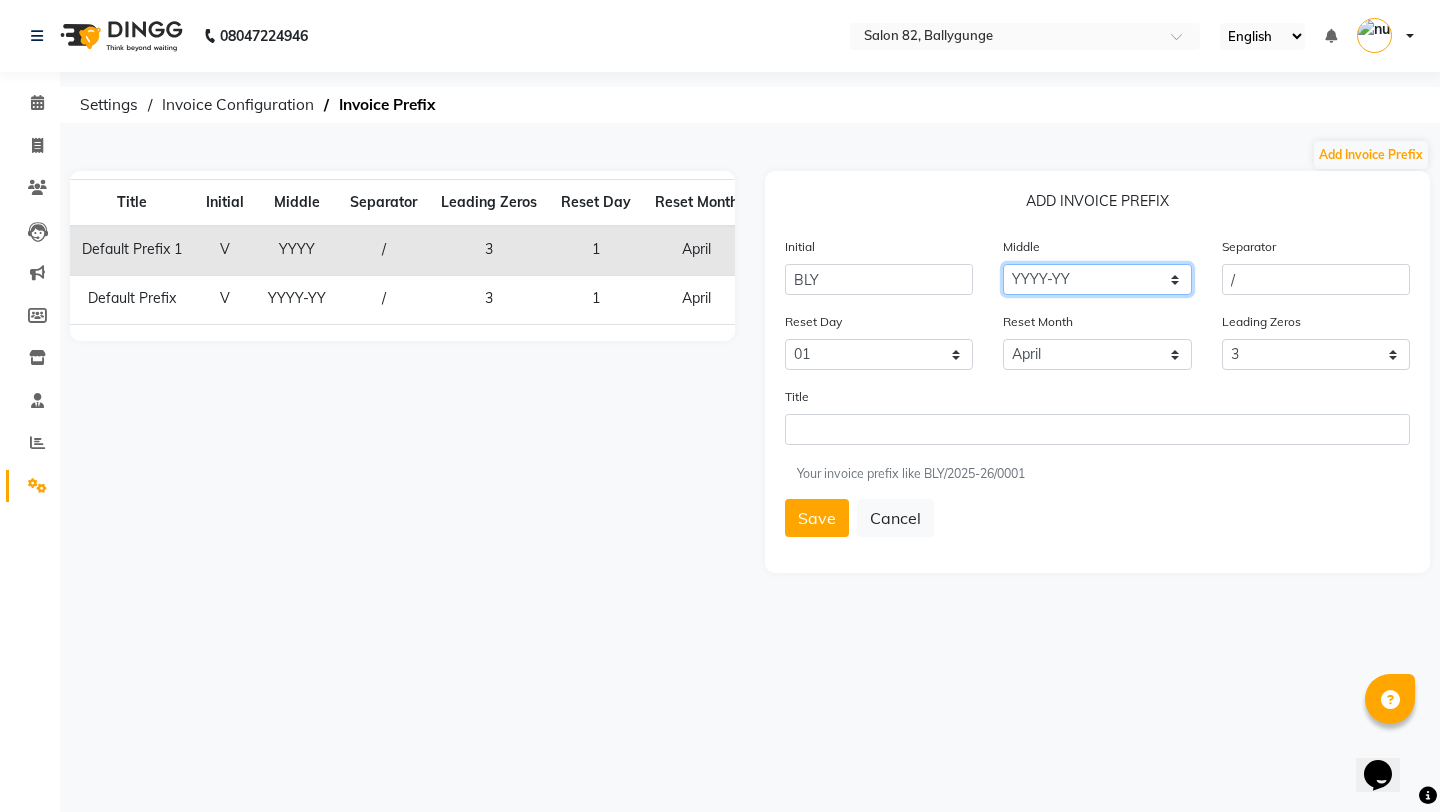 click on "YY   YYYY   YY-YY   YYYY-YY   YYYY-YYYY" 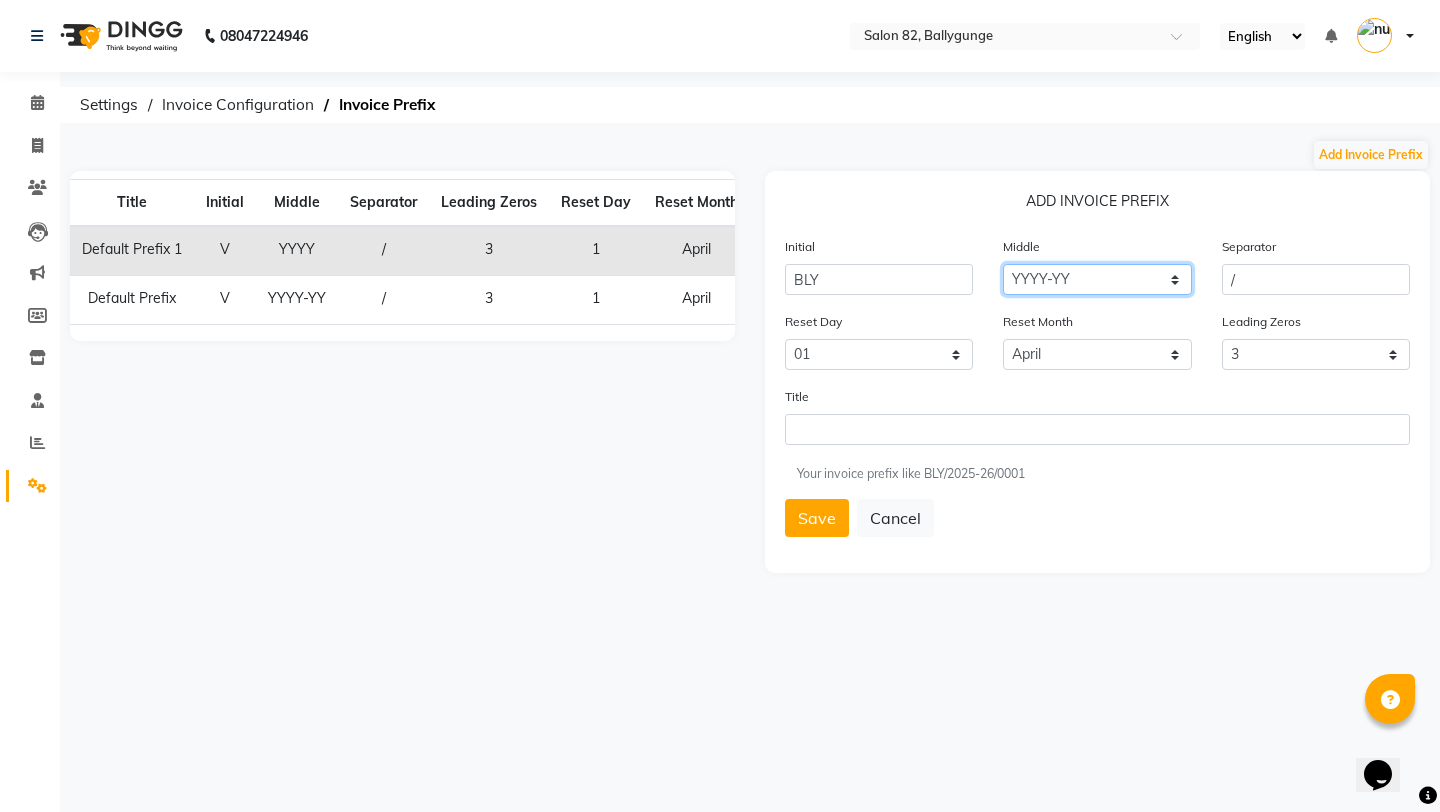 select on "YY-YY" 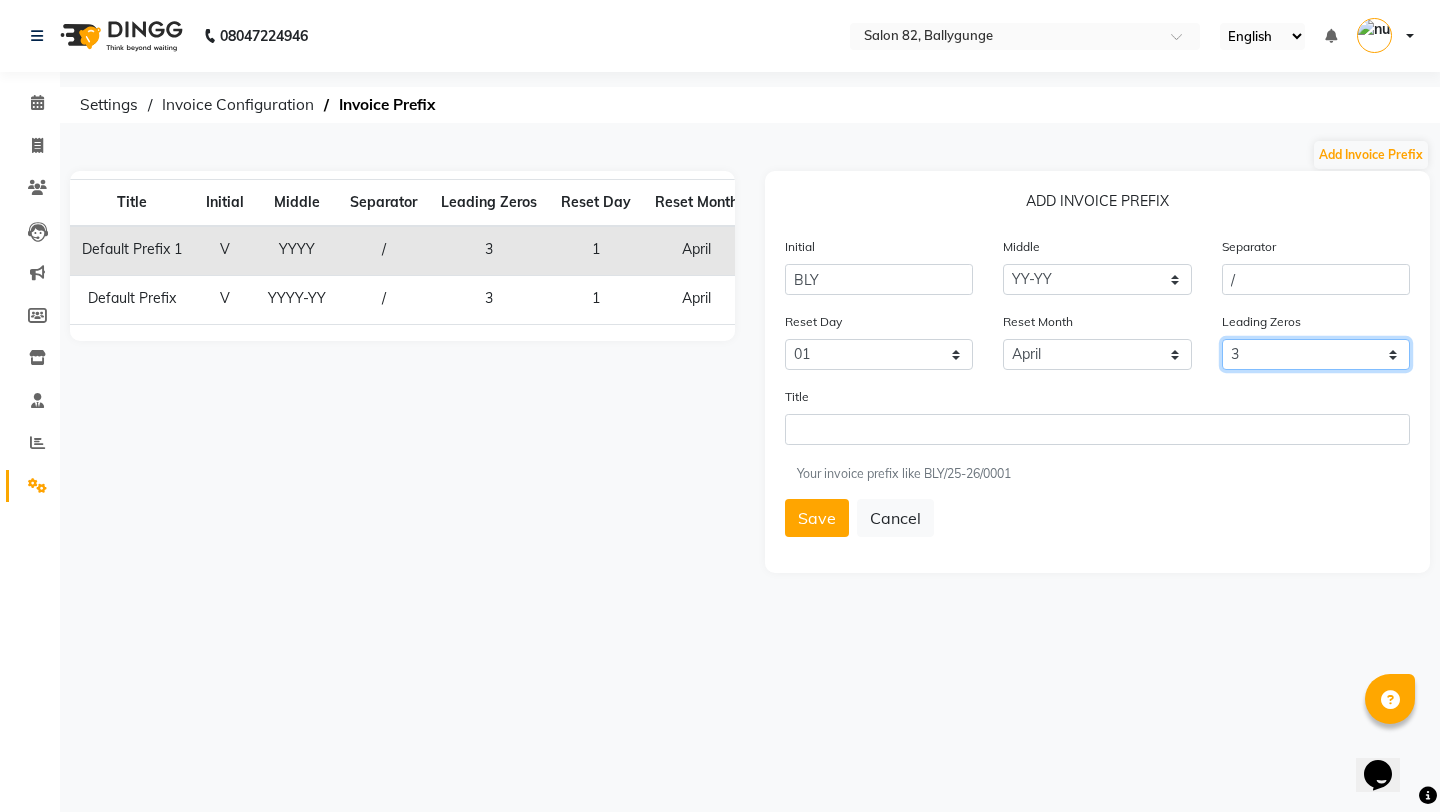 click on "0   1   2   3   4   5" 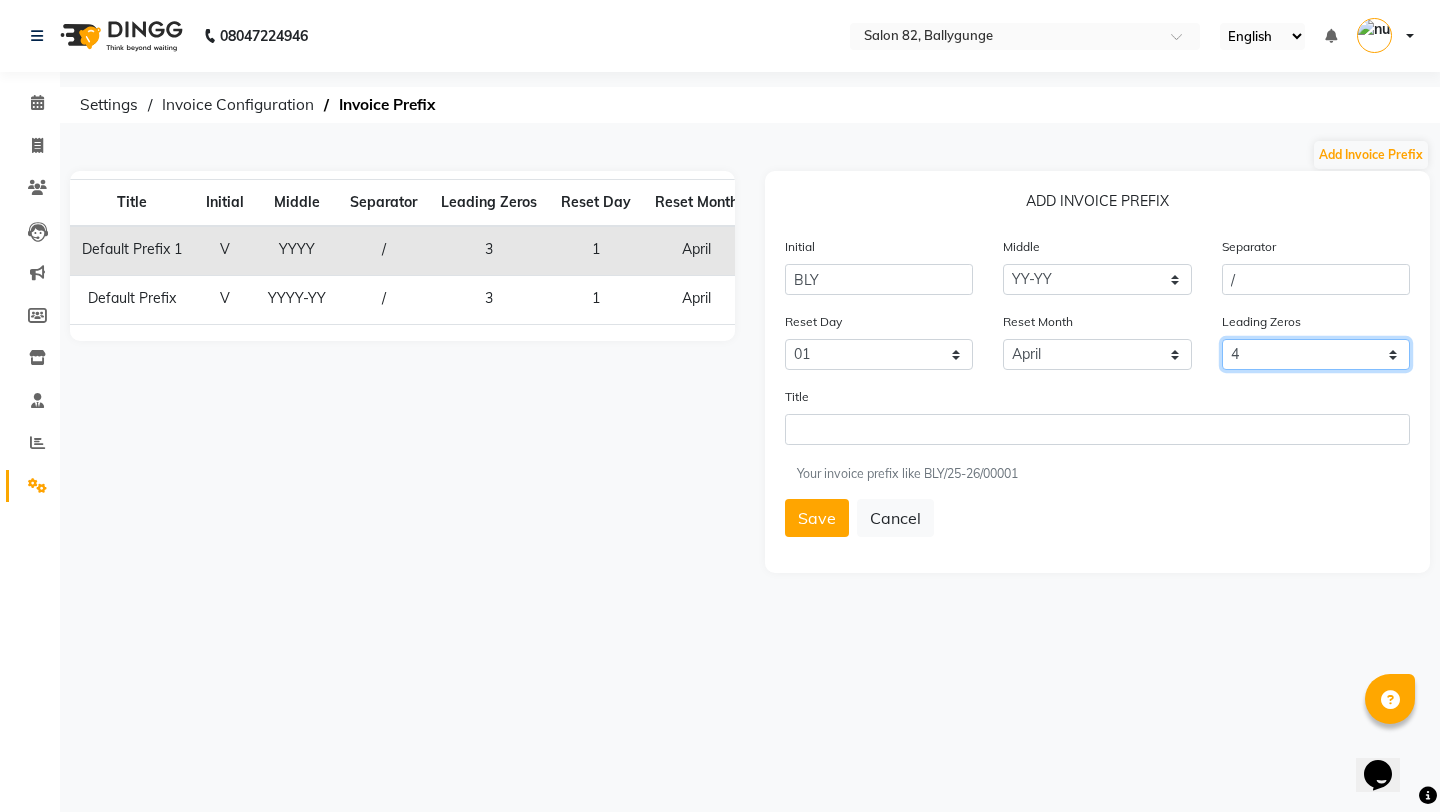 click on "0   1   2   3   4   5" 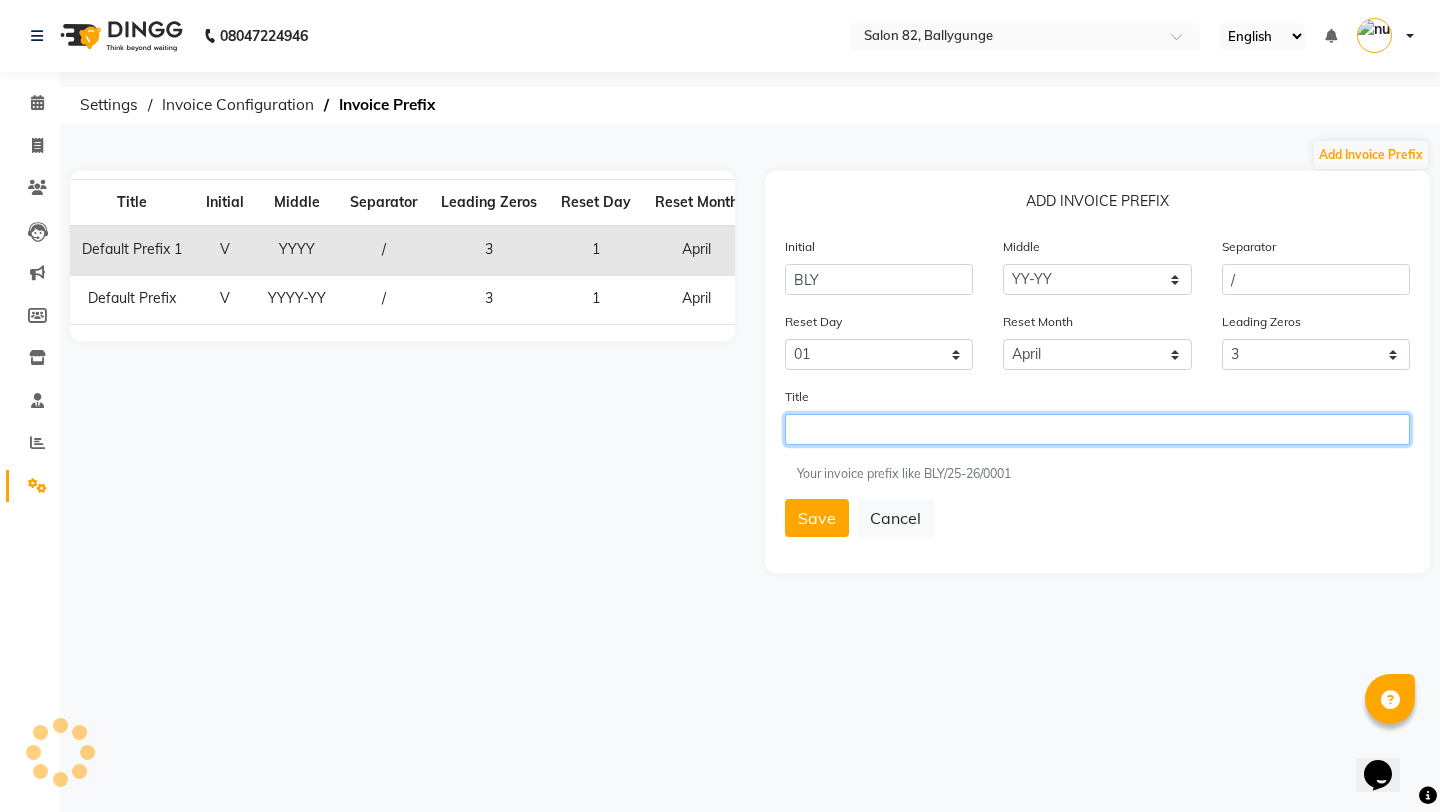 click 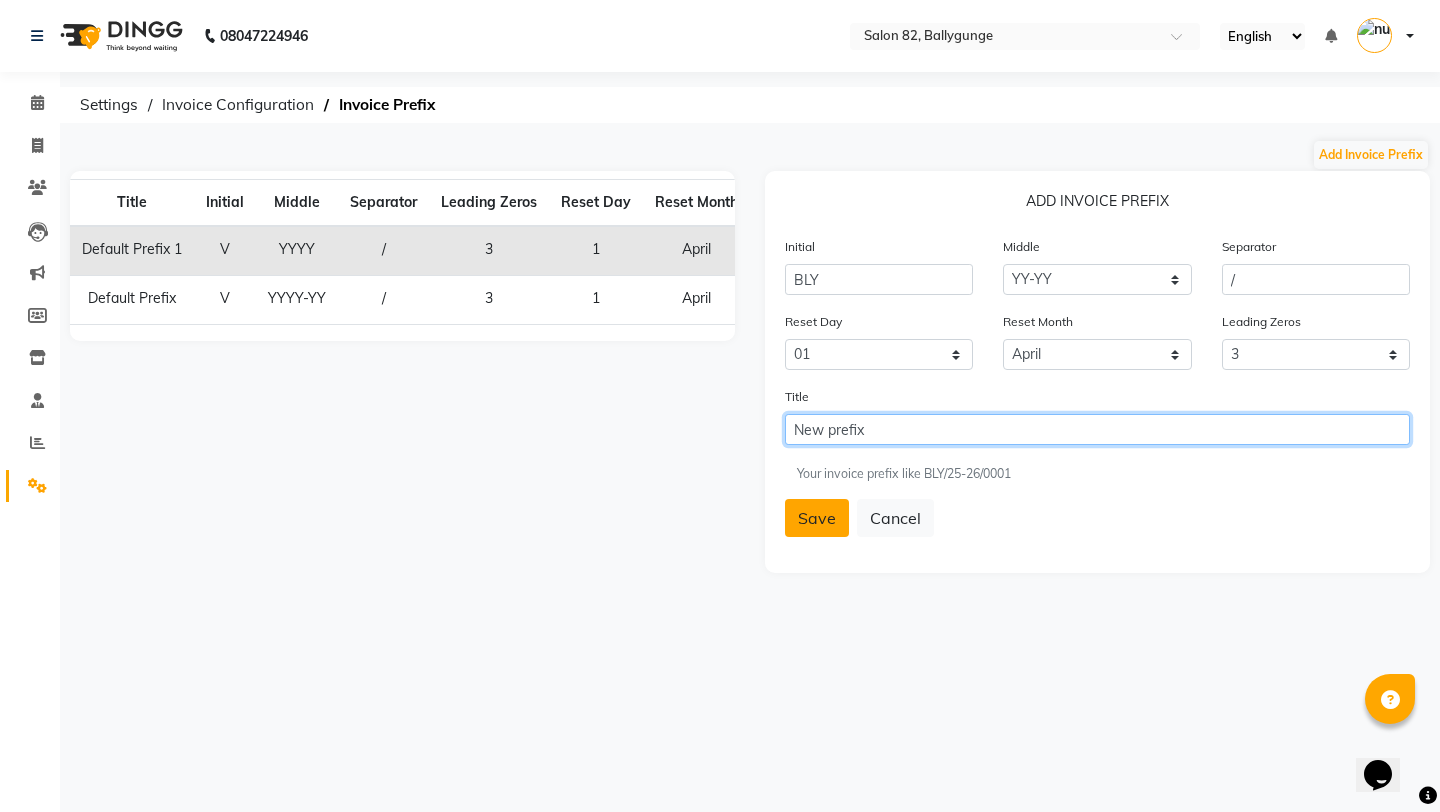 type on "New prefix" 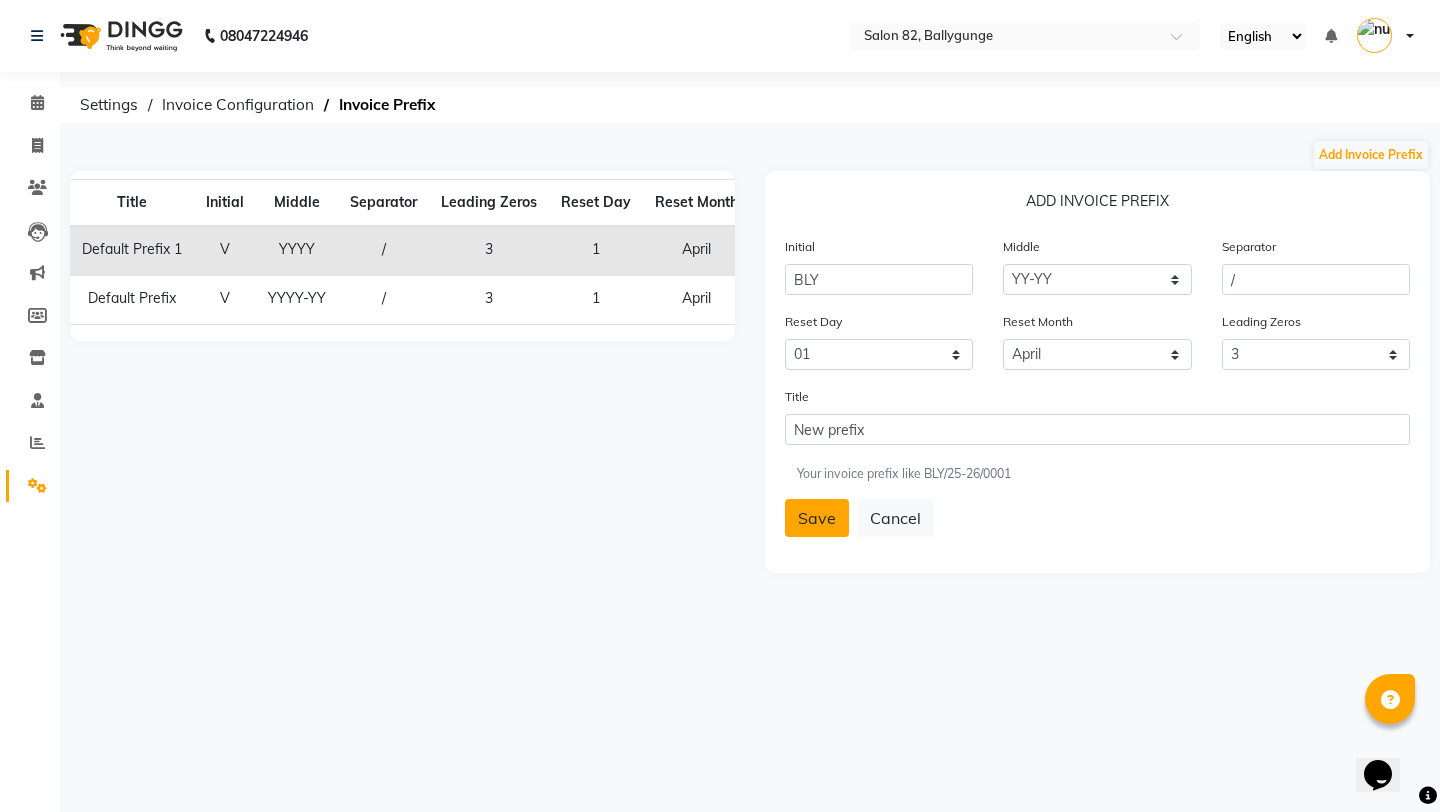 click on "Save" 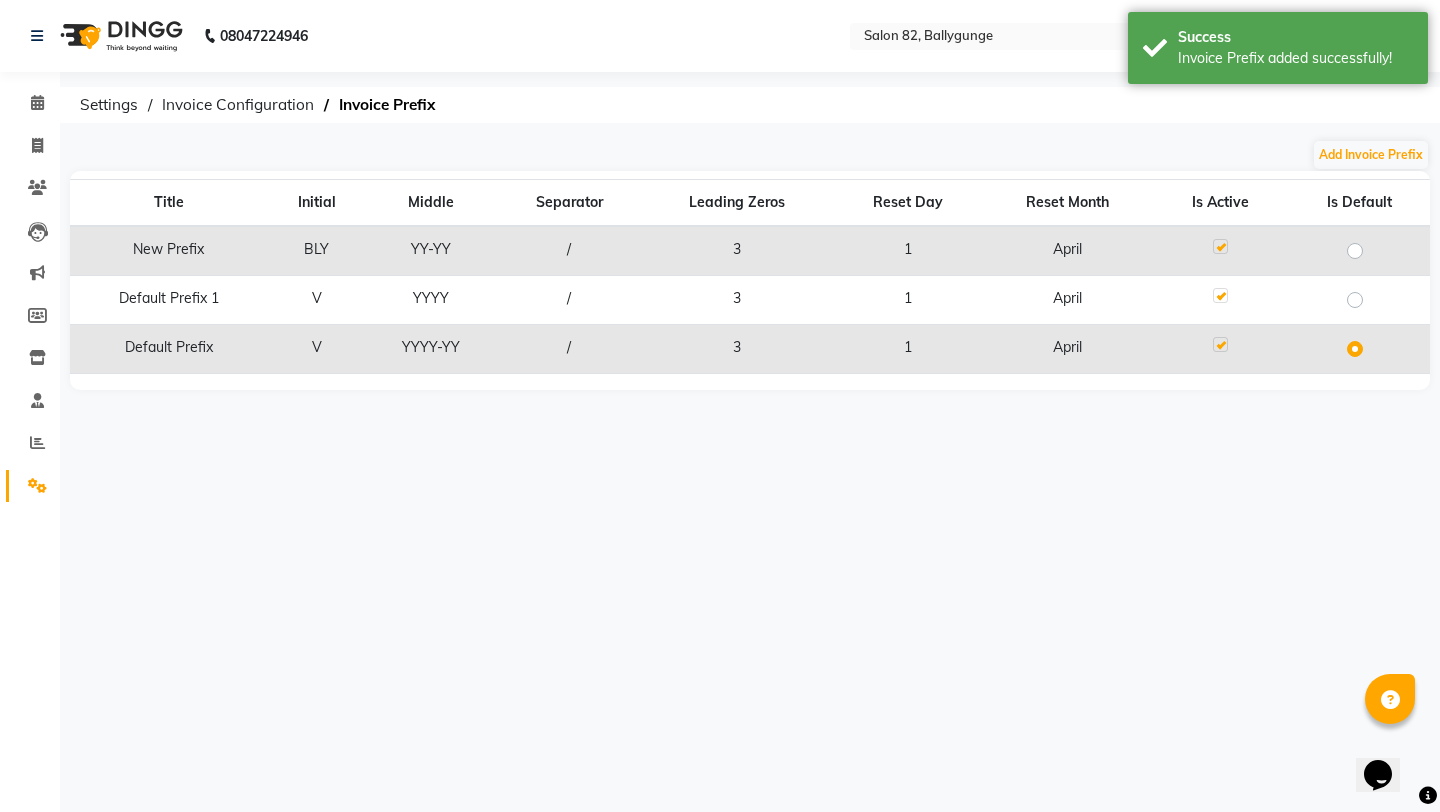 click 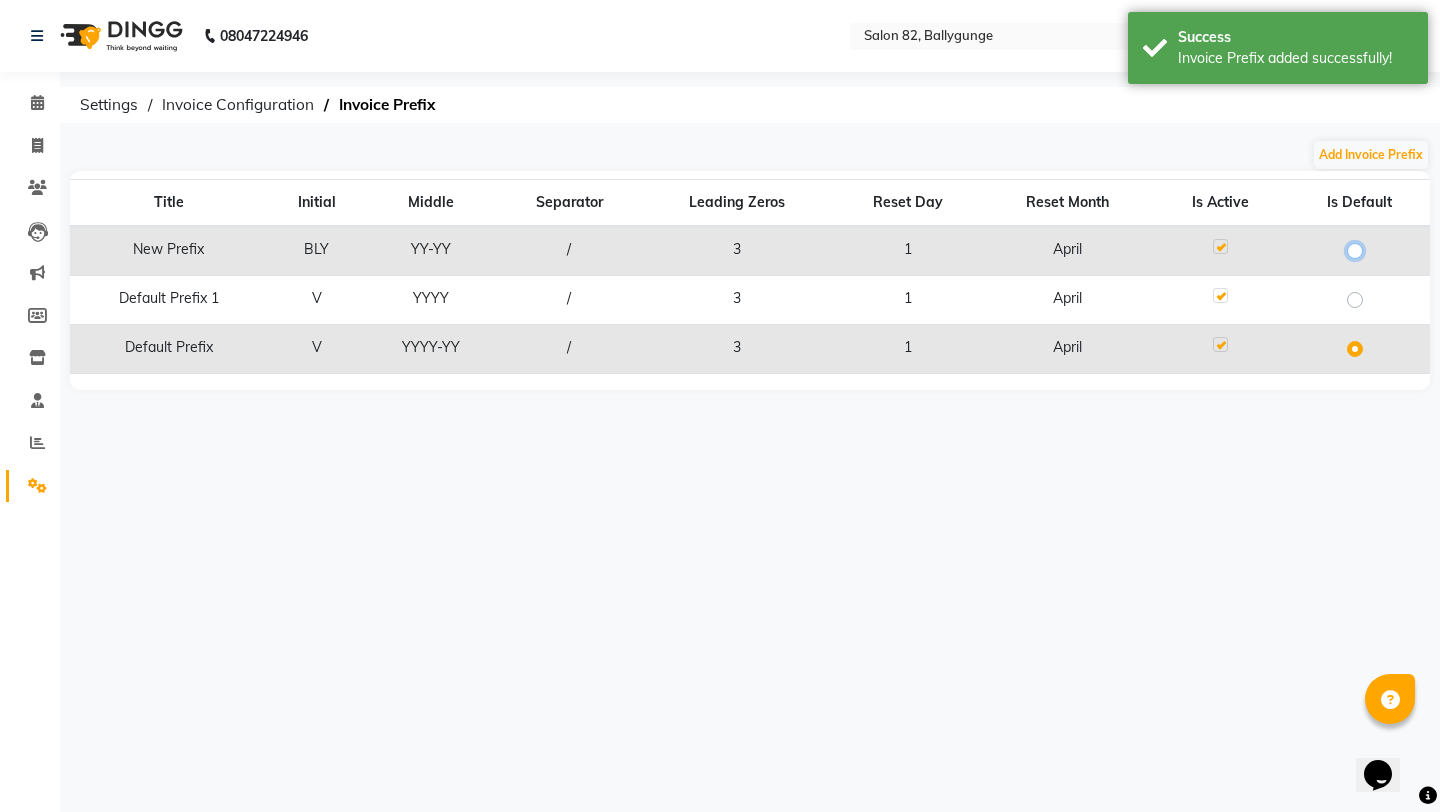 click at bounding box center (1361, 249) 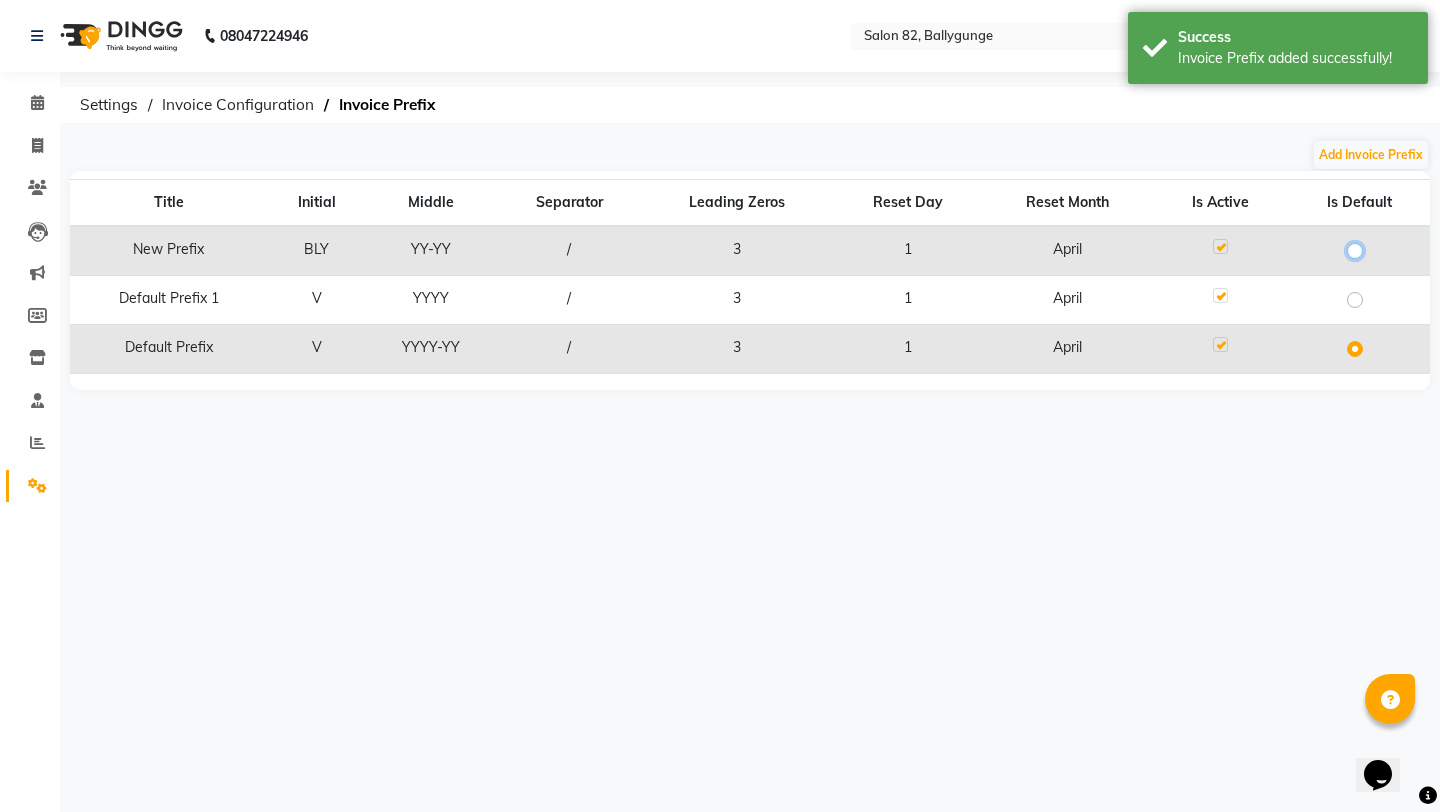 radio on "true" 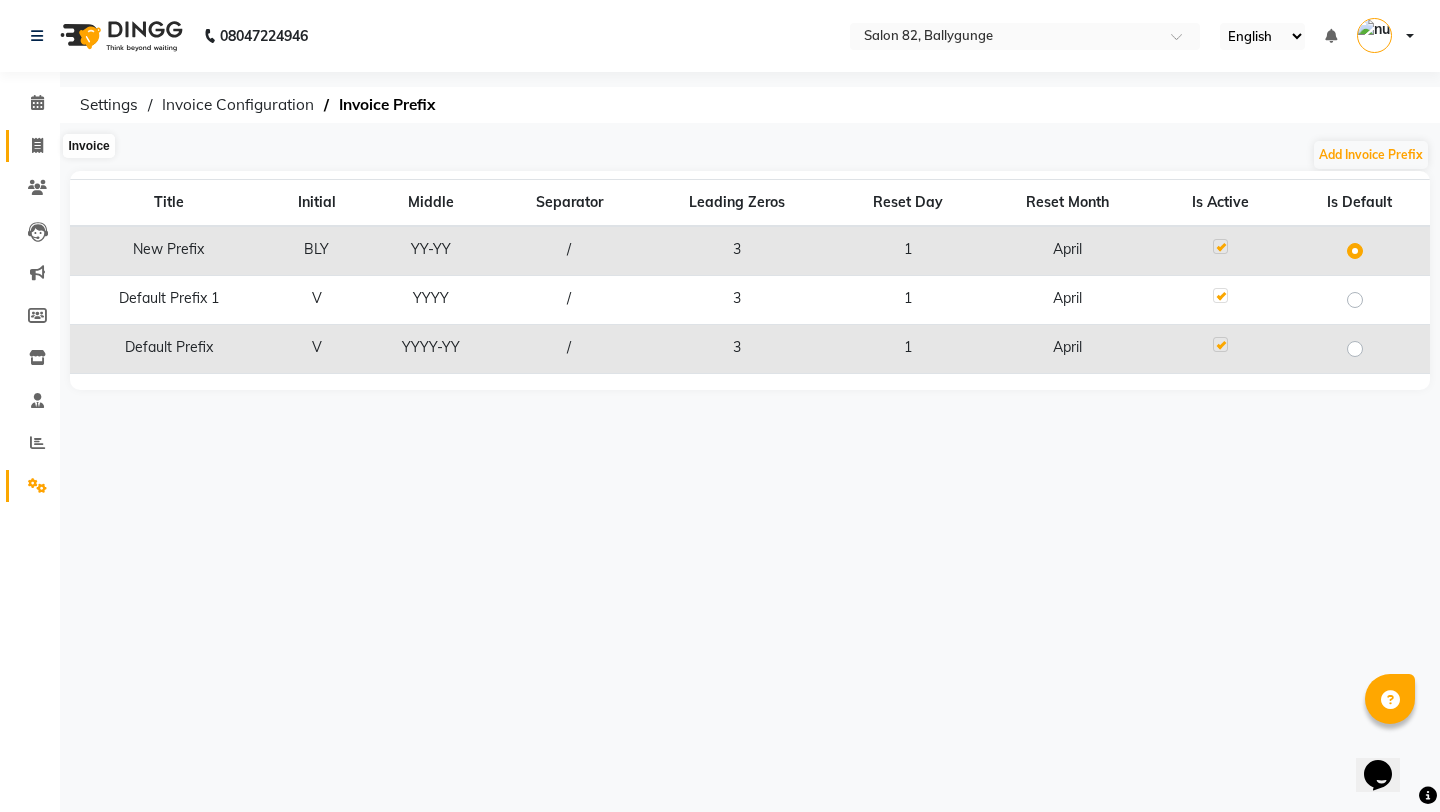 click 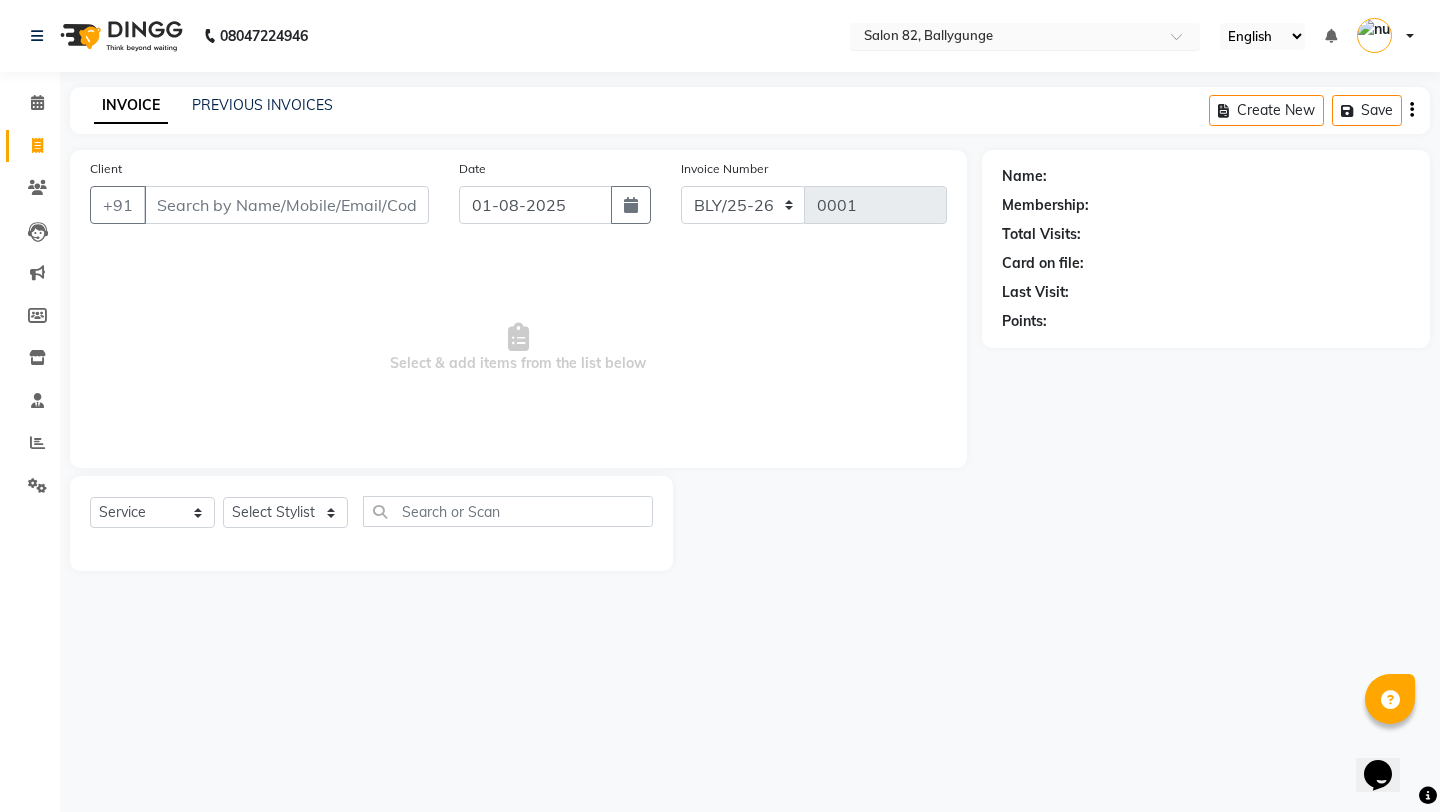 click at bounding box center [1005, 38] 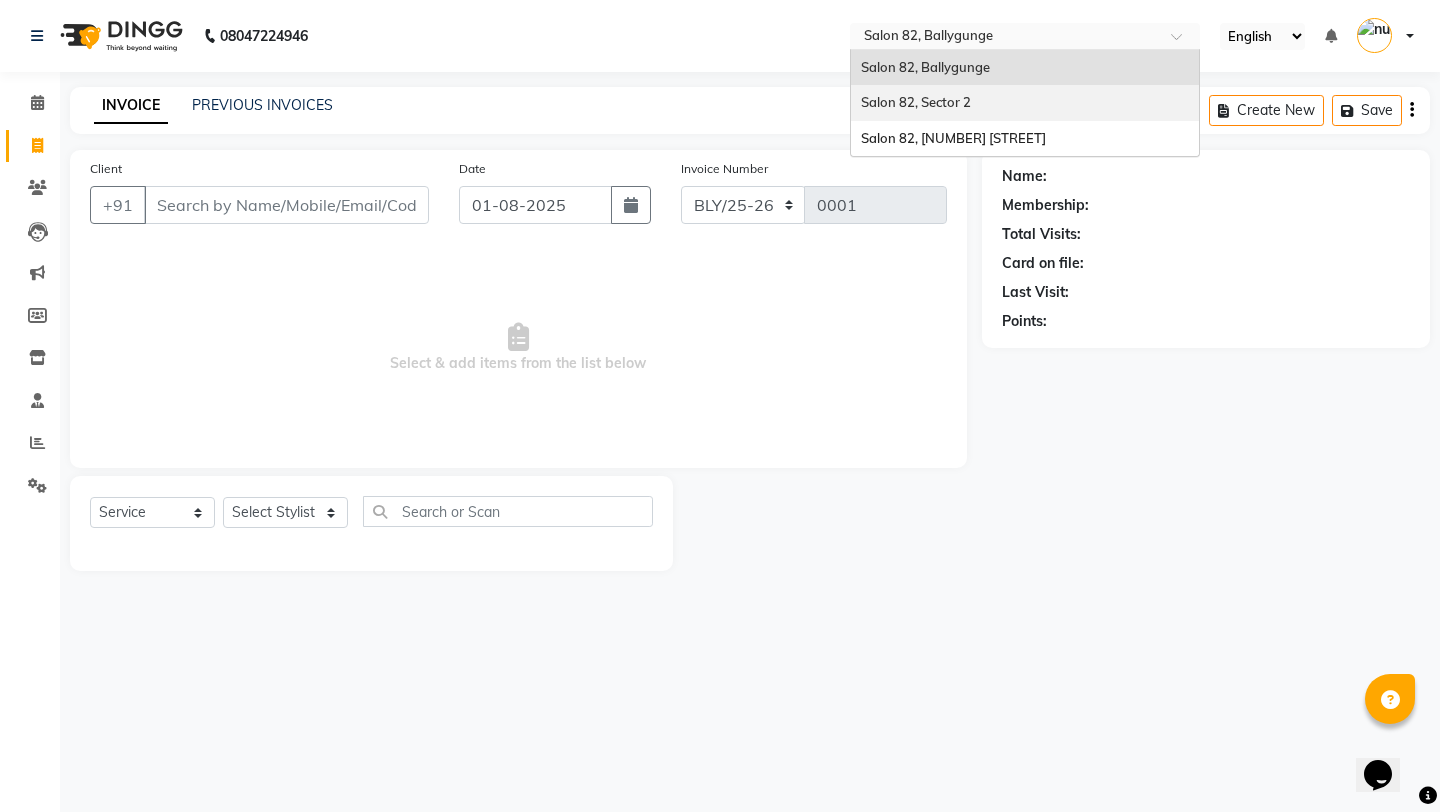 click on "Salon 82, Sector 2" at bounding box center (916, 102) 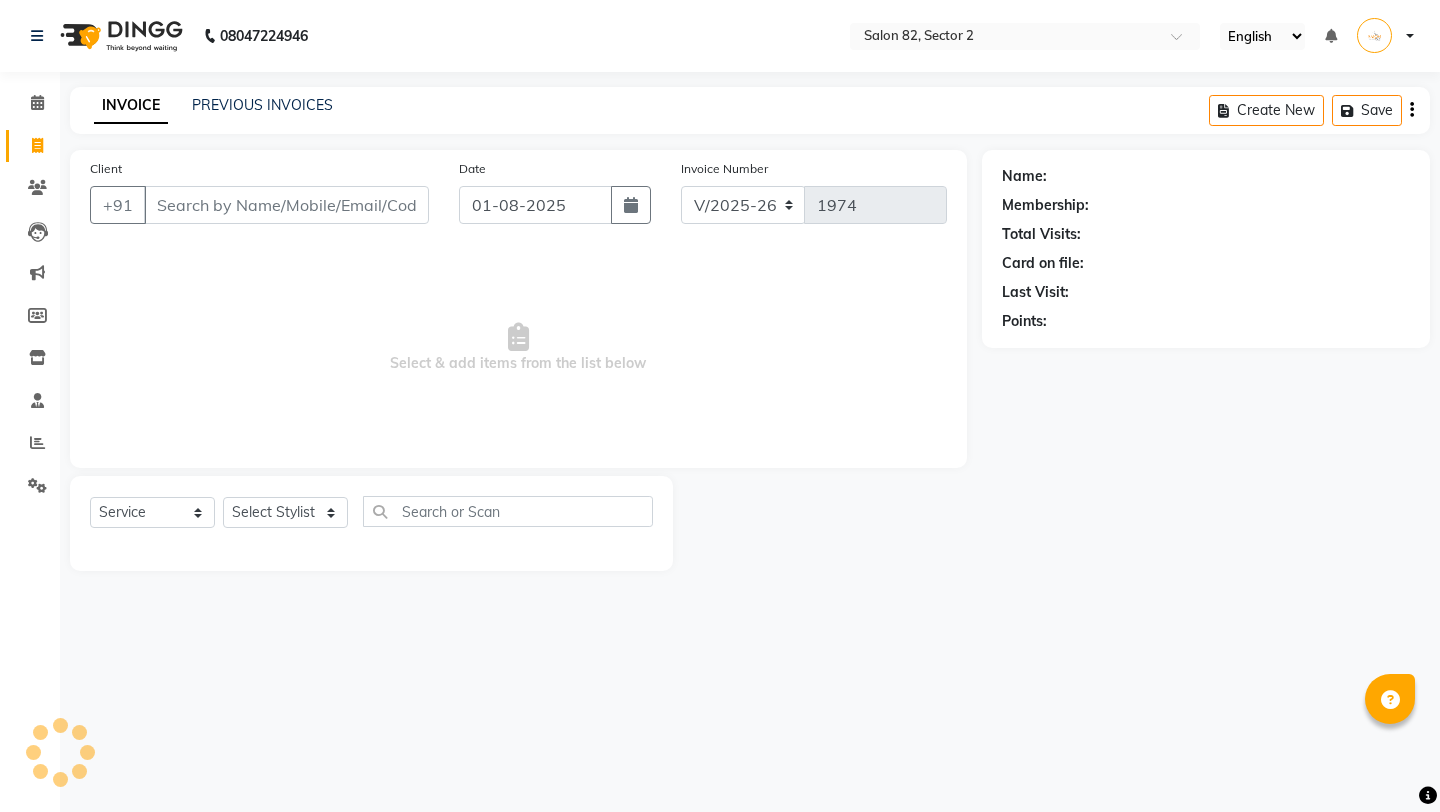 select on "5194" 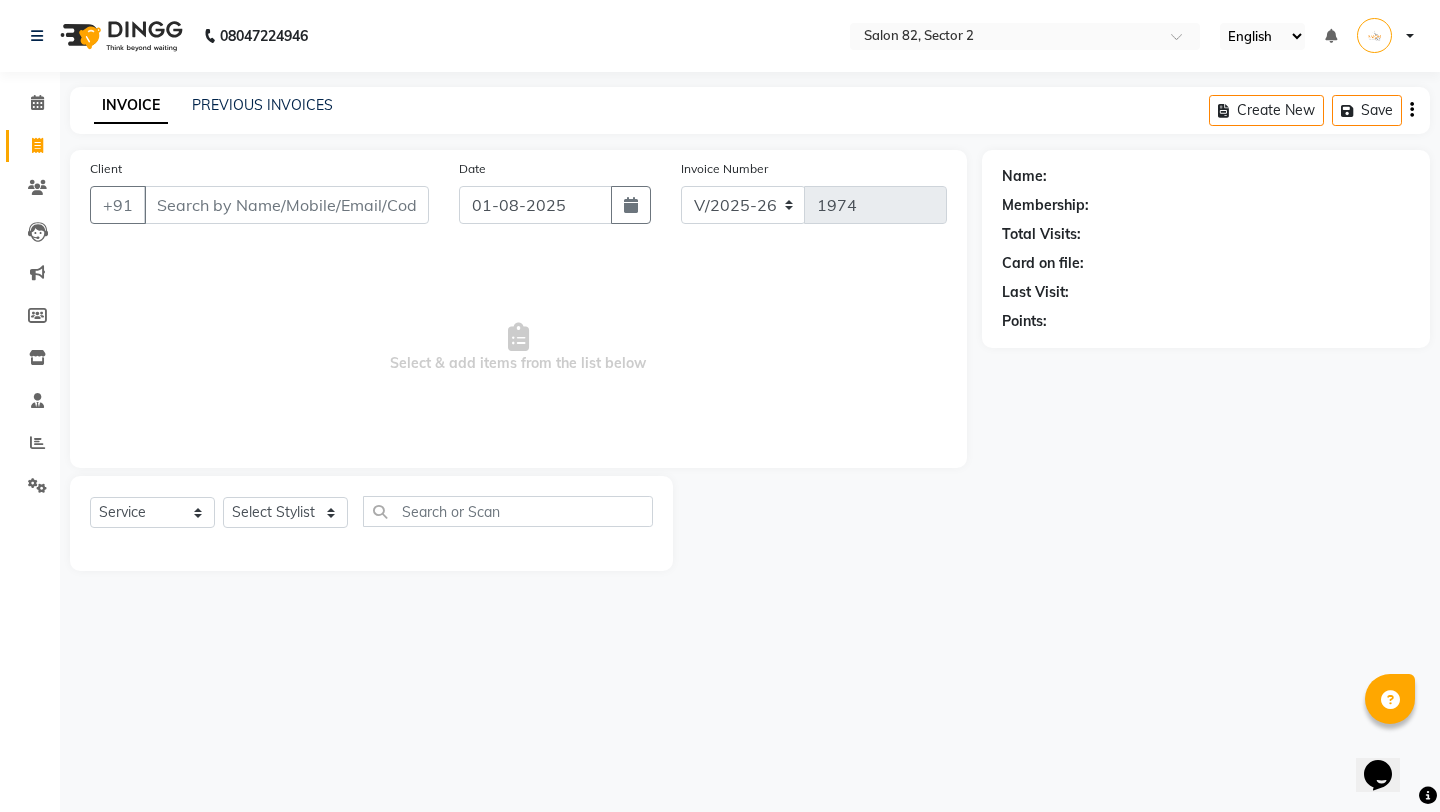 scroll, scrollTop: 0, scrollLeft: 0, axis: both 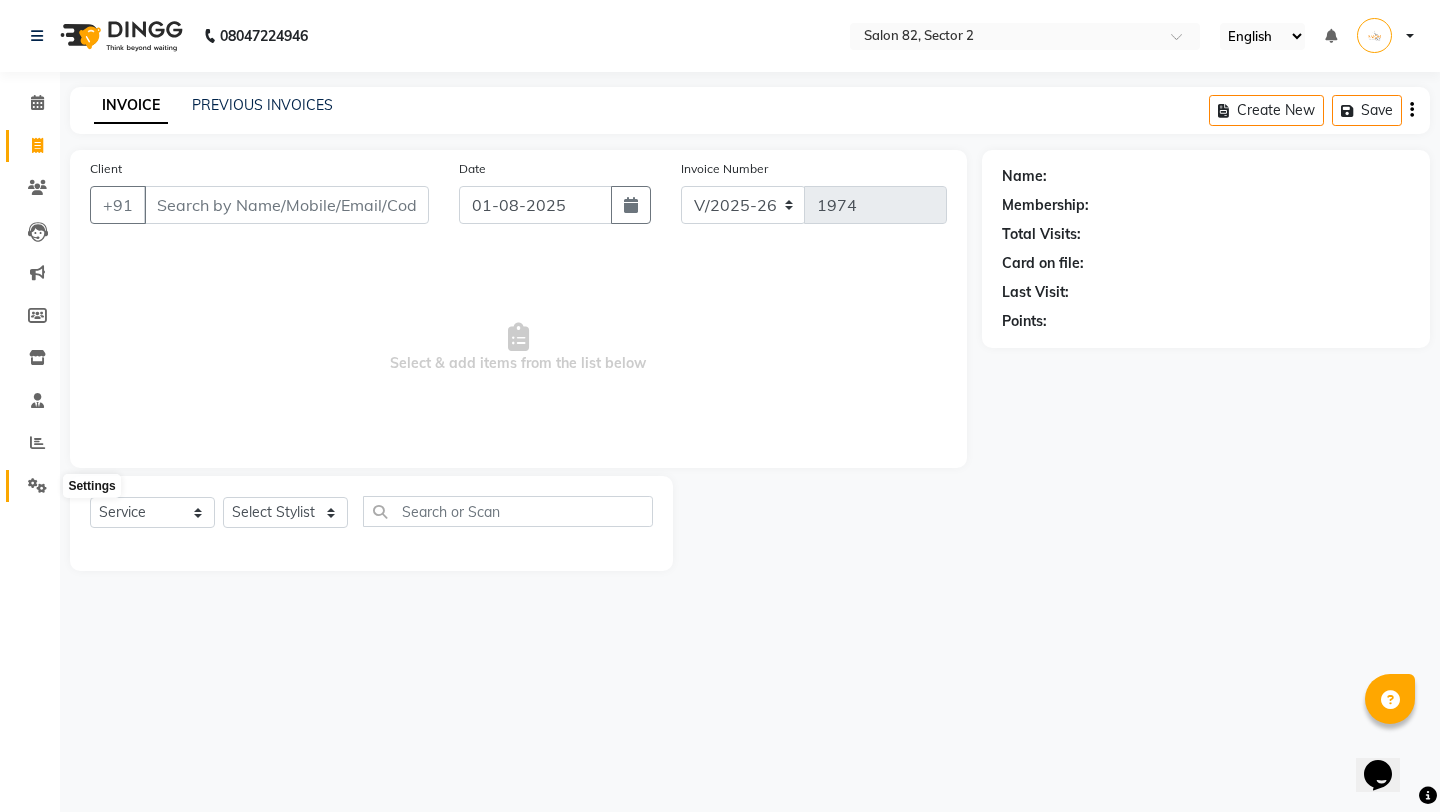 click 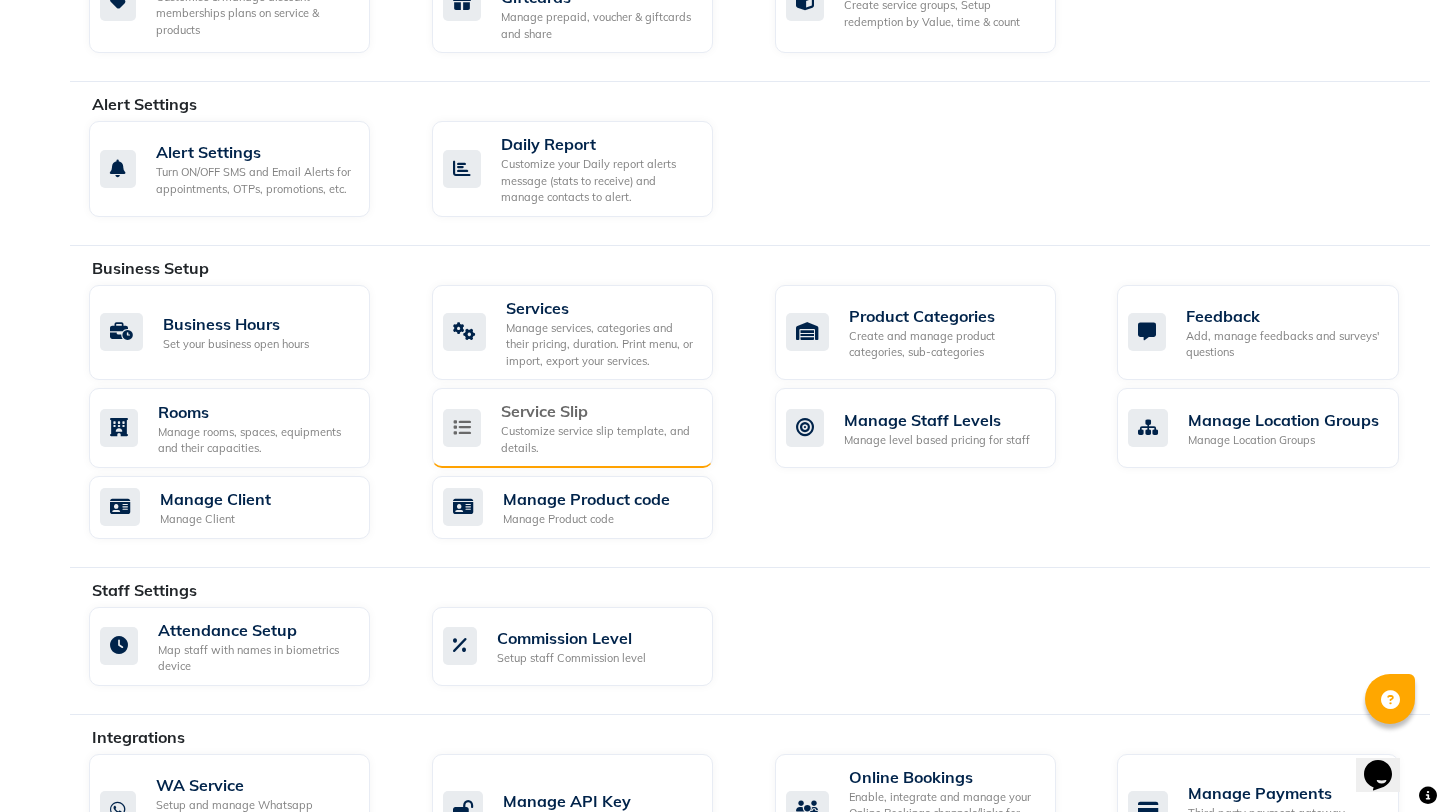 scroll, scrollTop: 65, scrollLeft: 0, axis: vertical 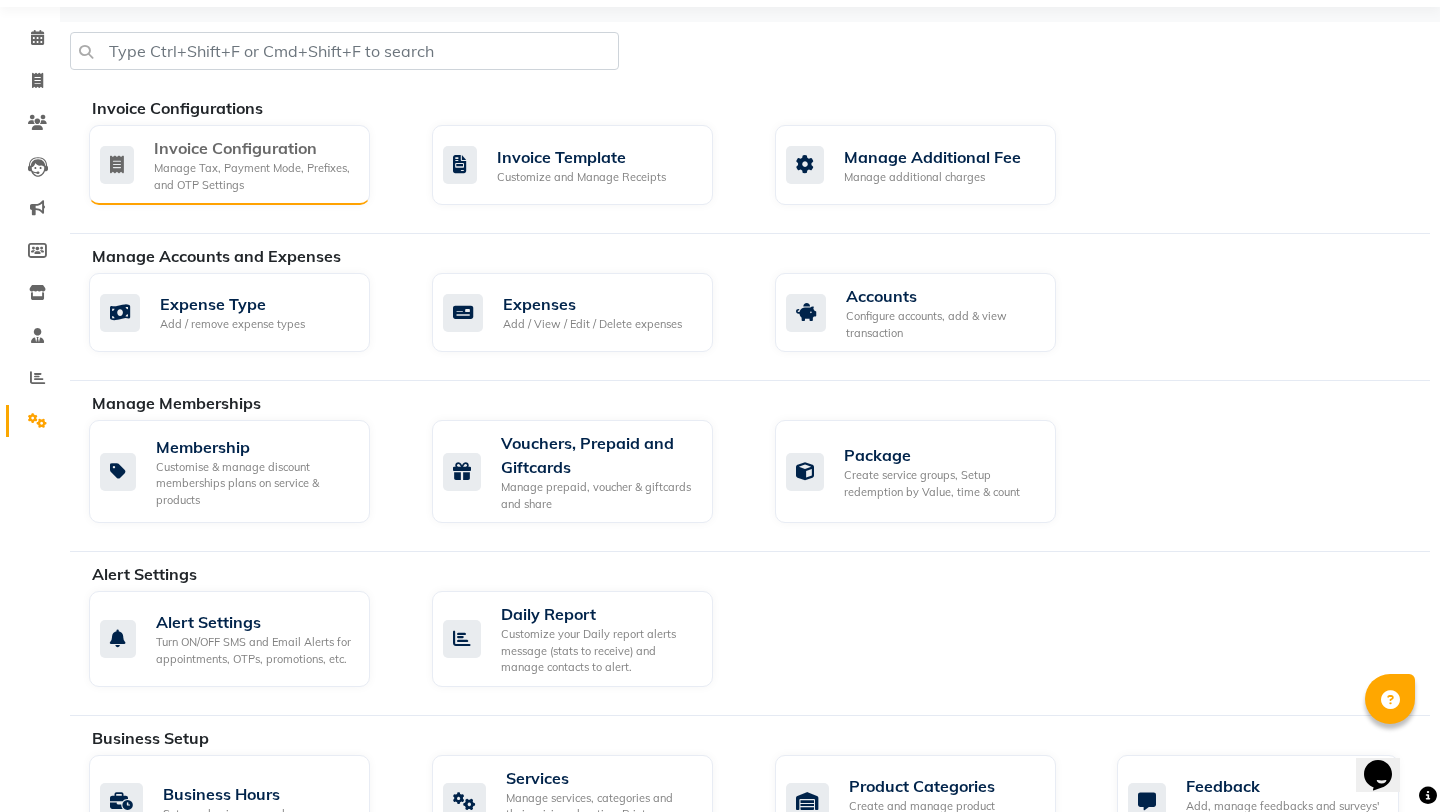 click on "Invoice Configuration" 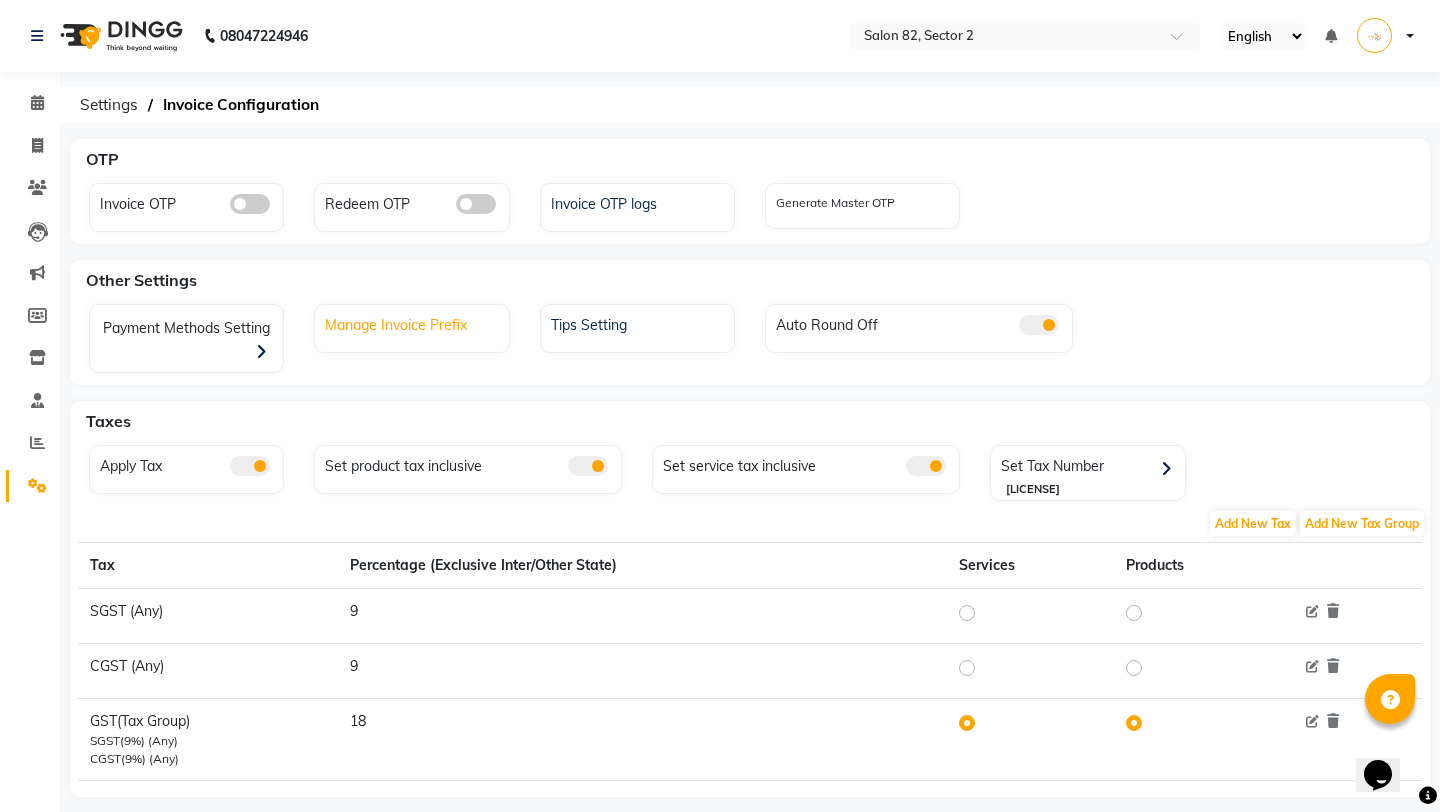 click on "Manage Invoice Prefix" 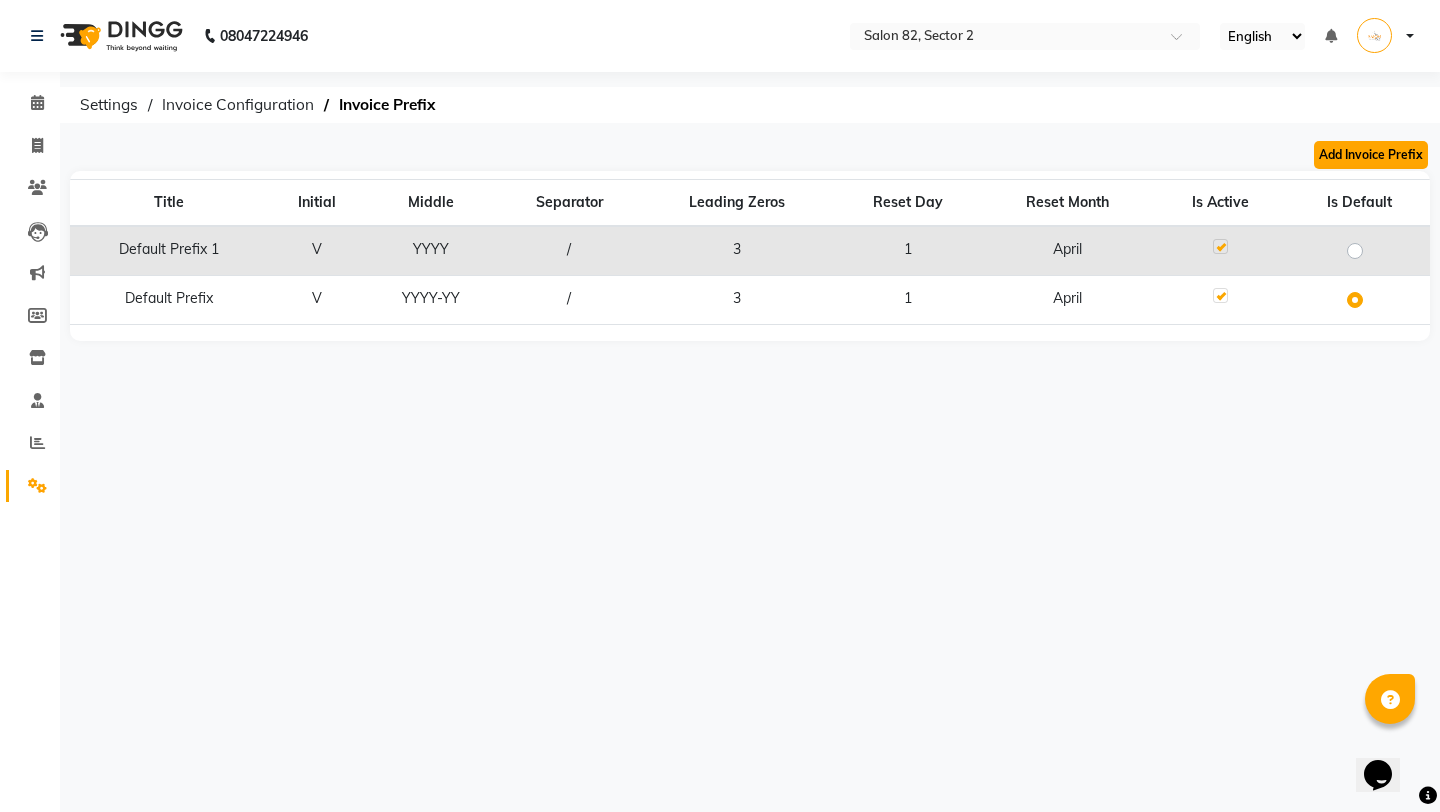 click on "Add Invoice Prefix" 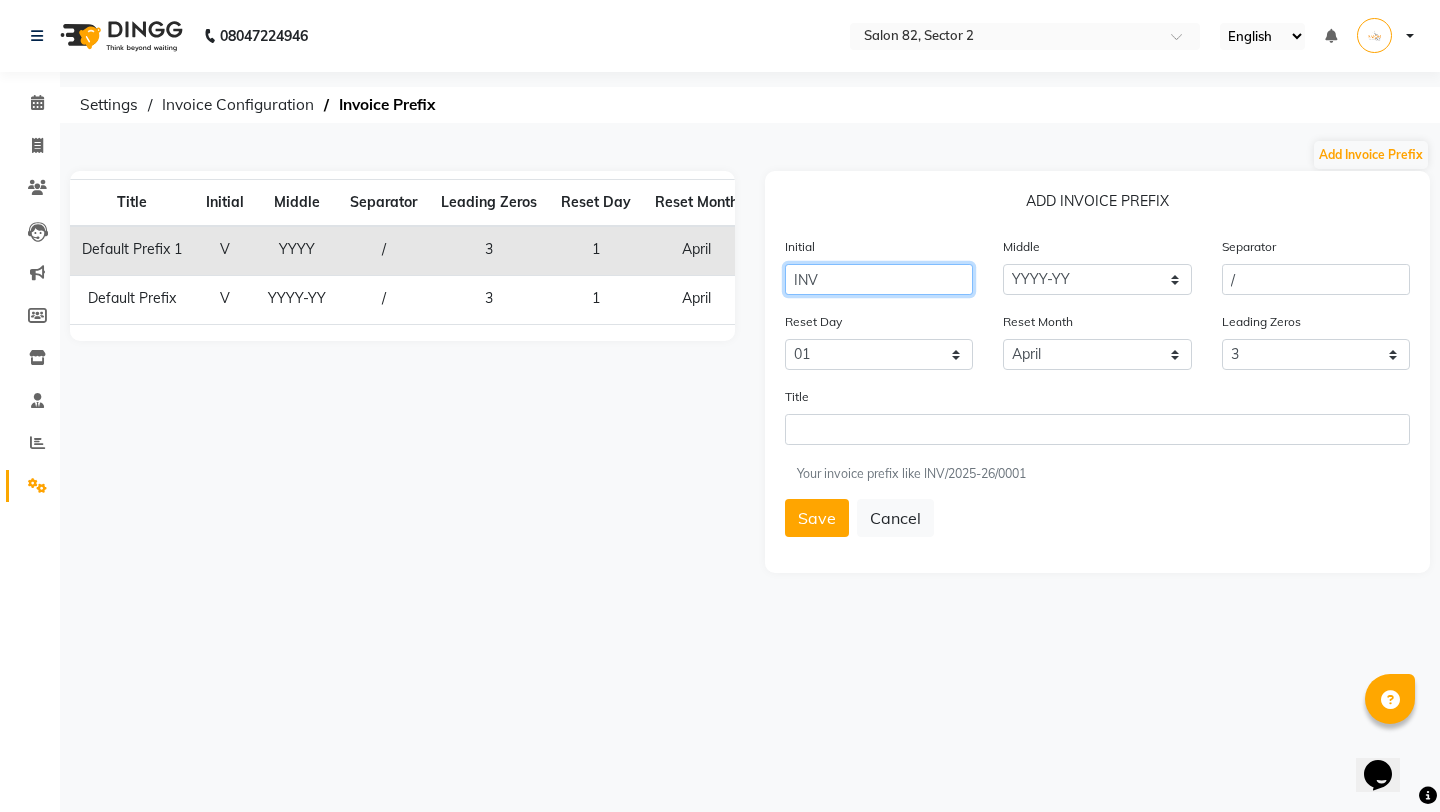 click on "INV" 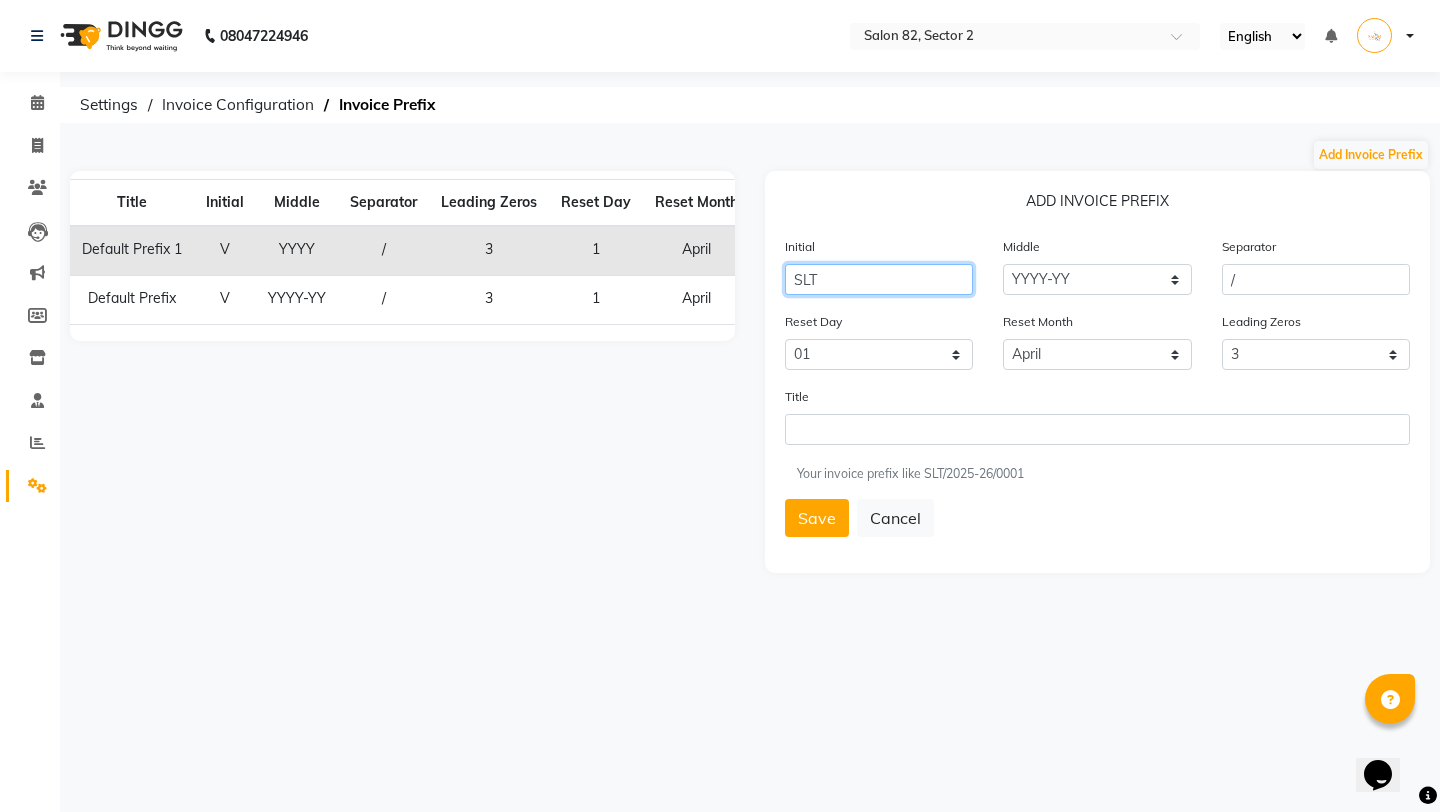 type on "SLT" 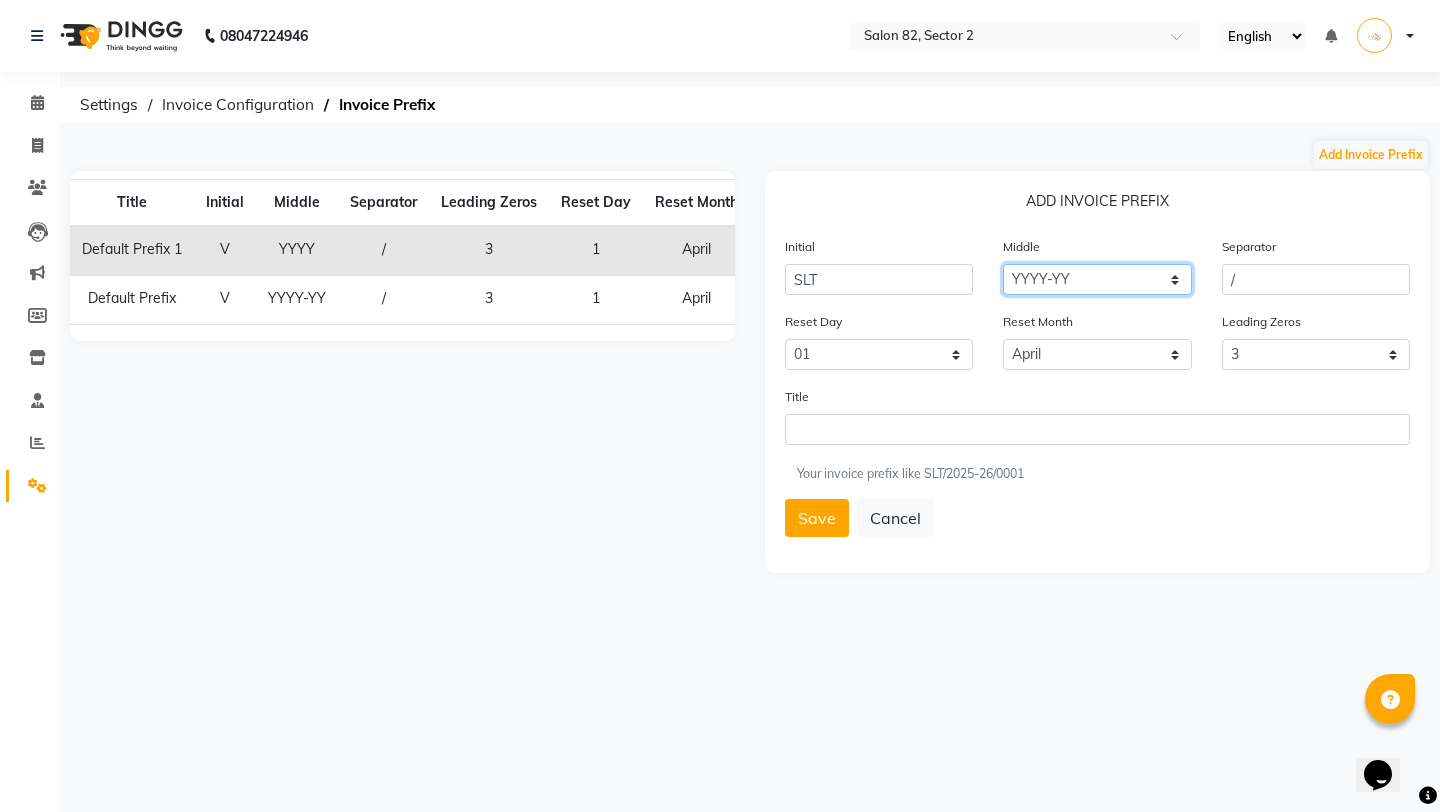 click on "YY   YYYY   YY-YY   YYYY-YY   YYYY-YYYY" 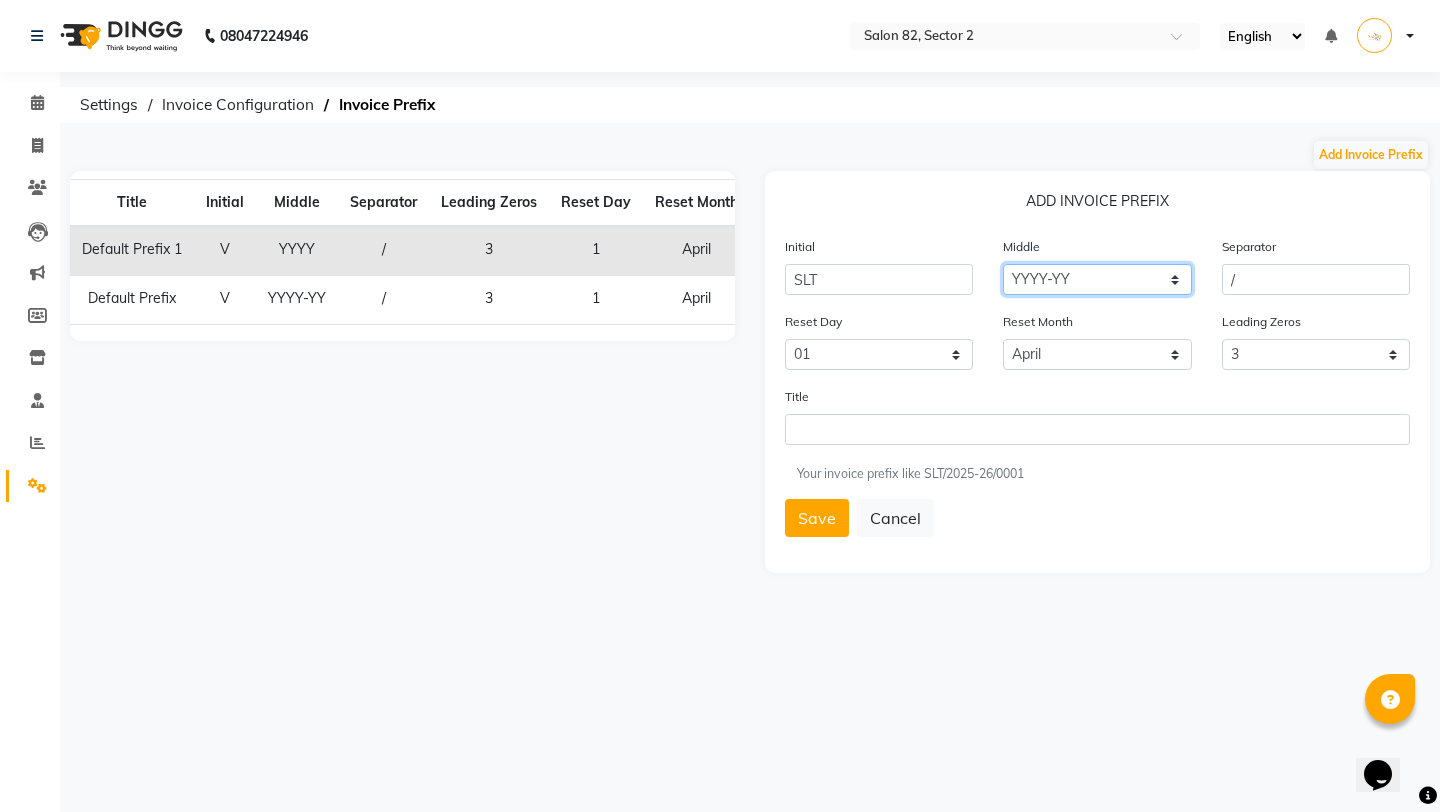 select on "YY-YY" 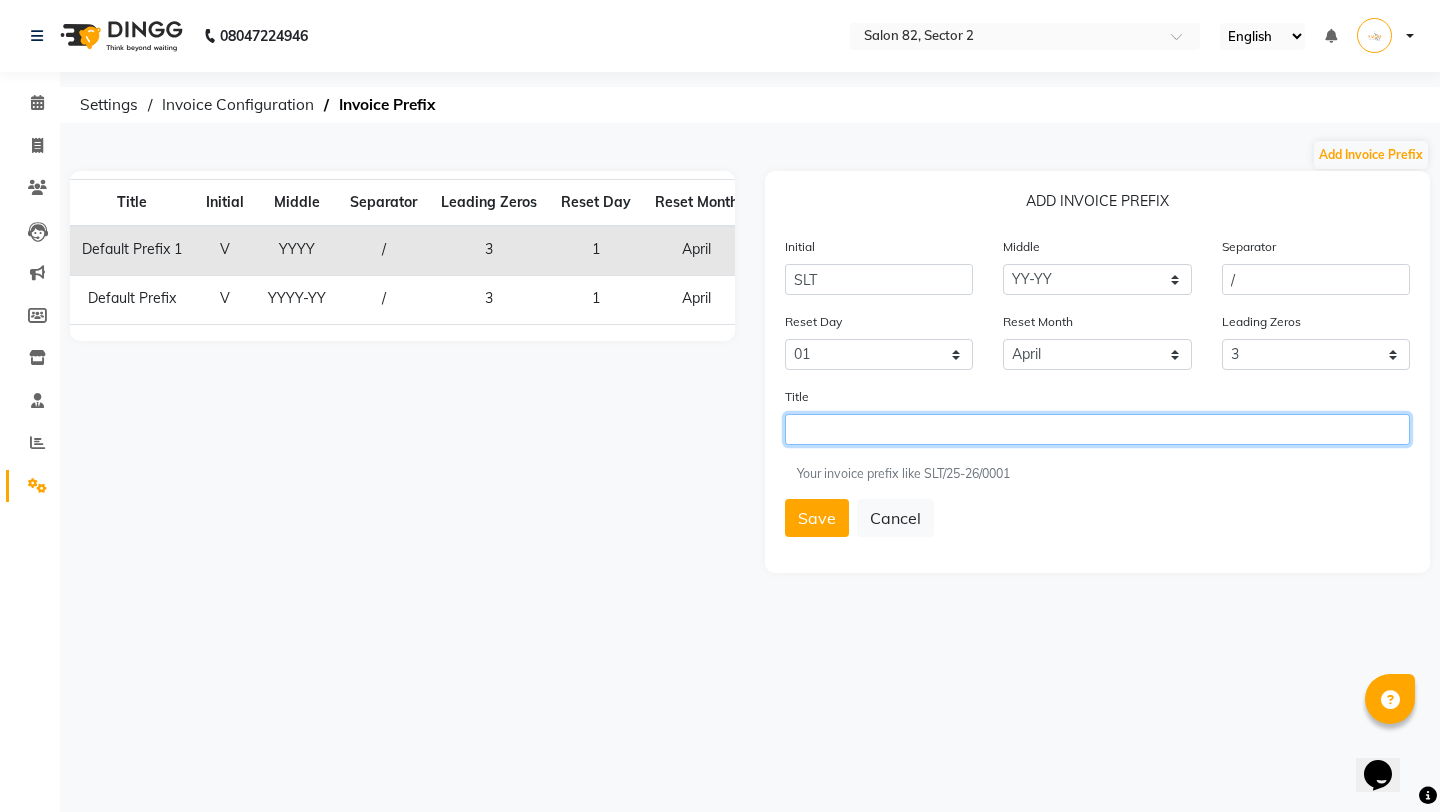click 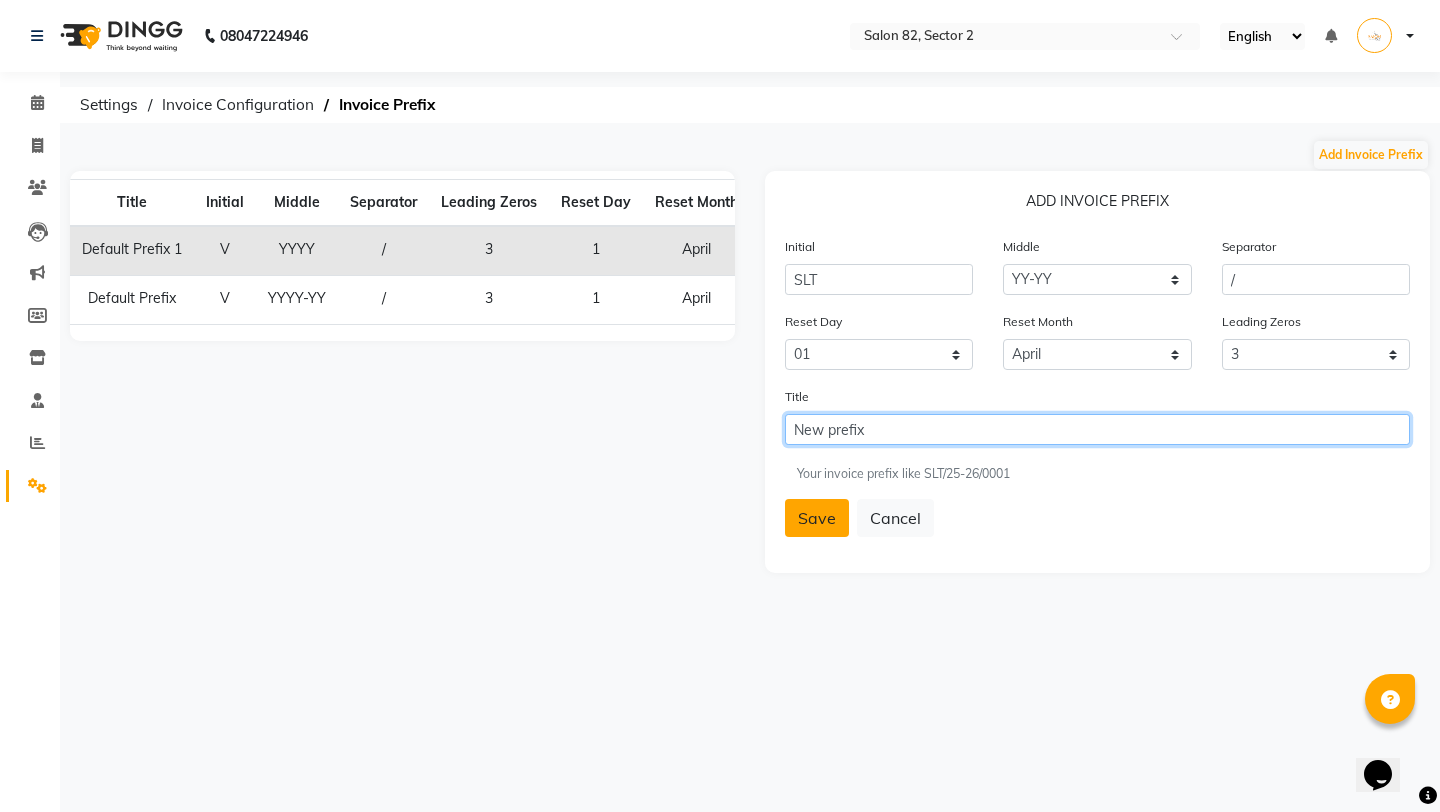 type on "New prefix" 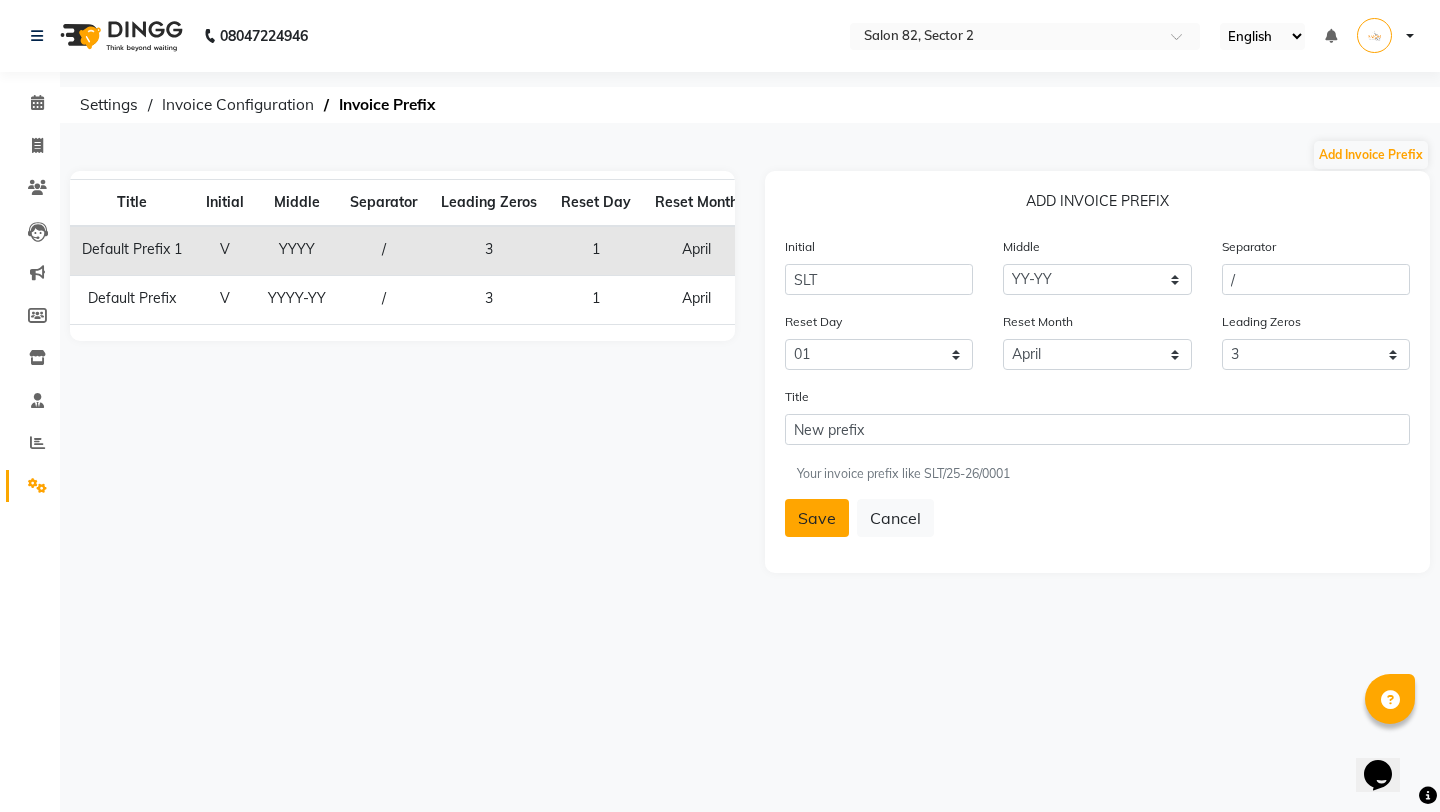 click on "Save" 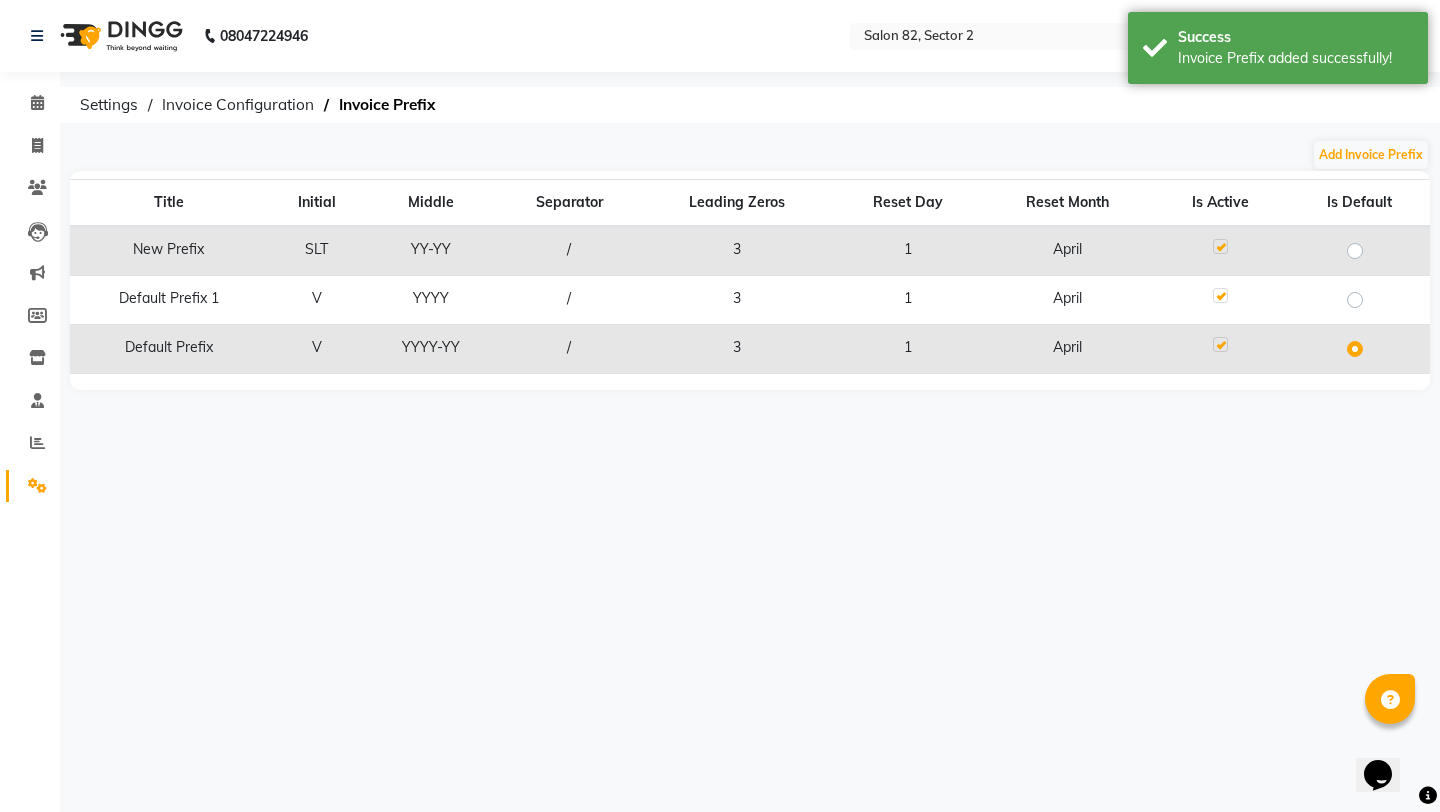 click 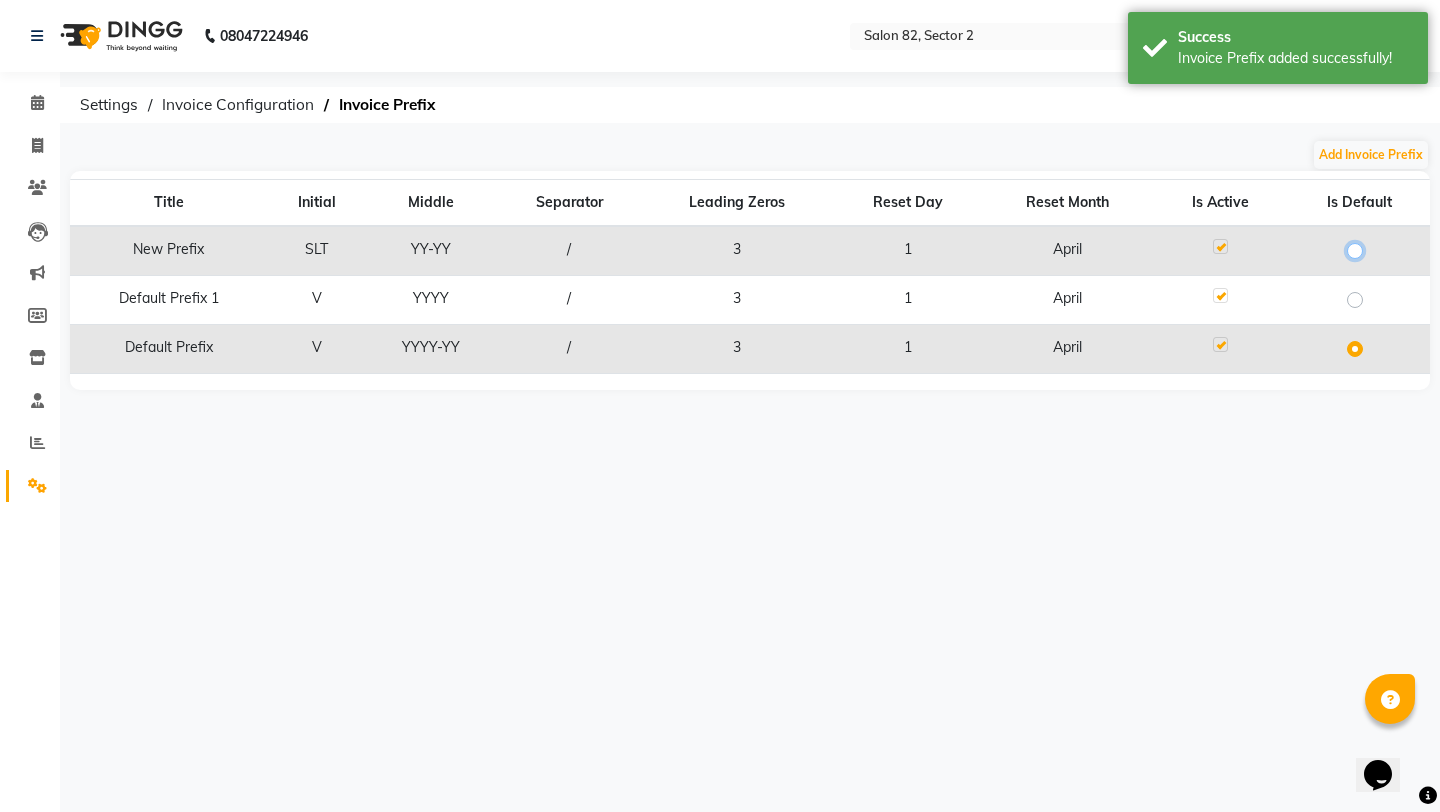 click at bounding box center [1361, 249] 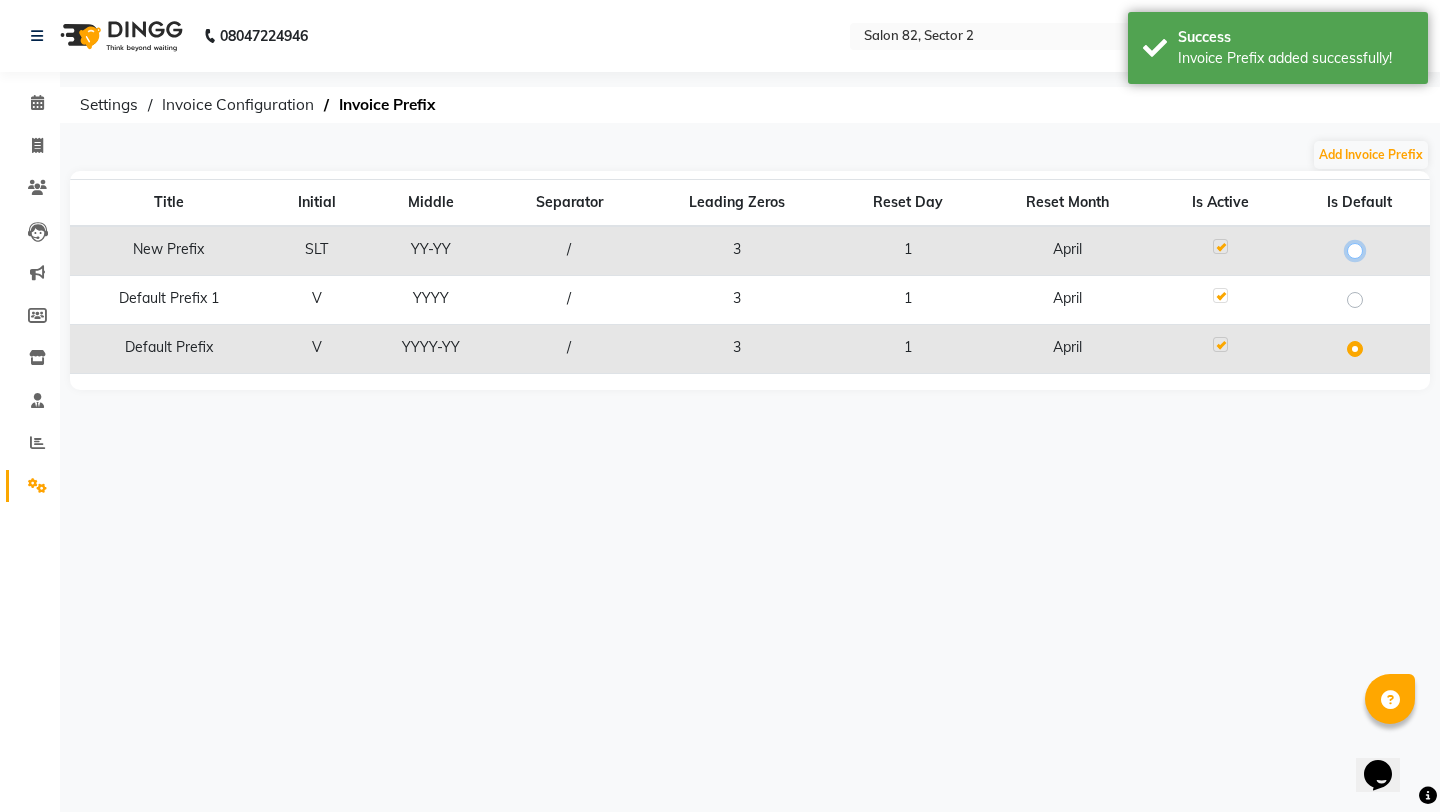 radio on "true" 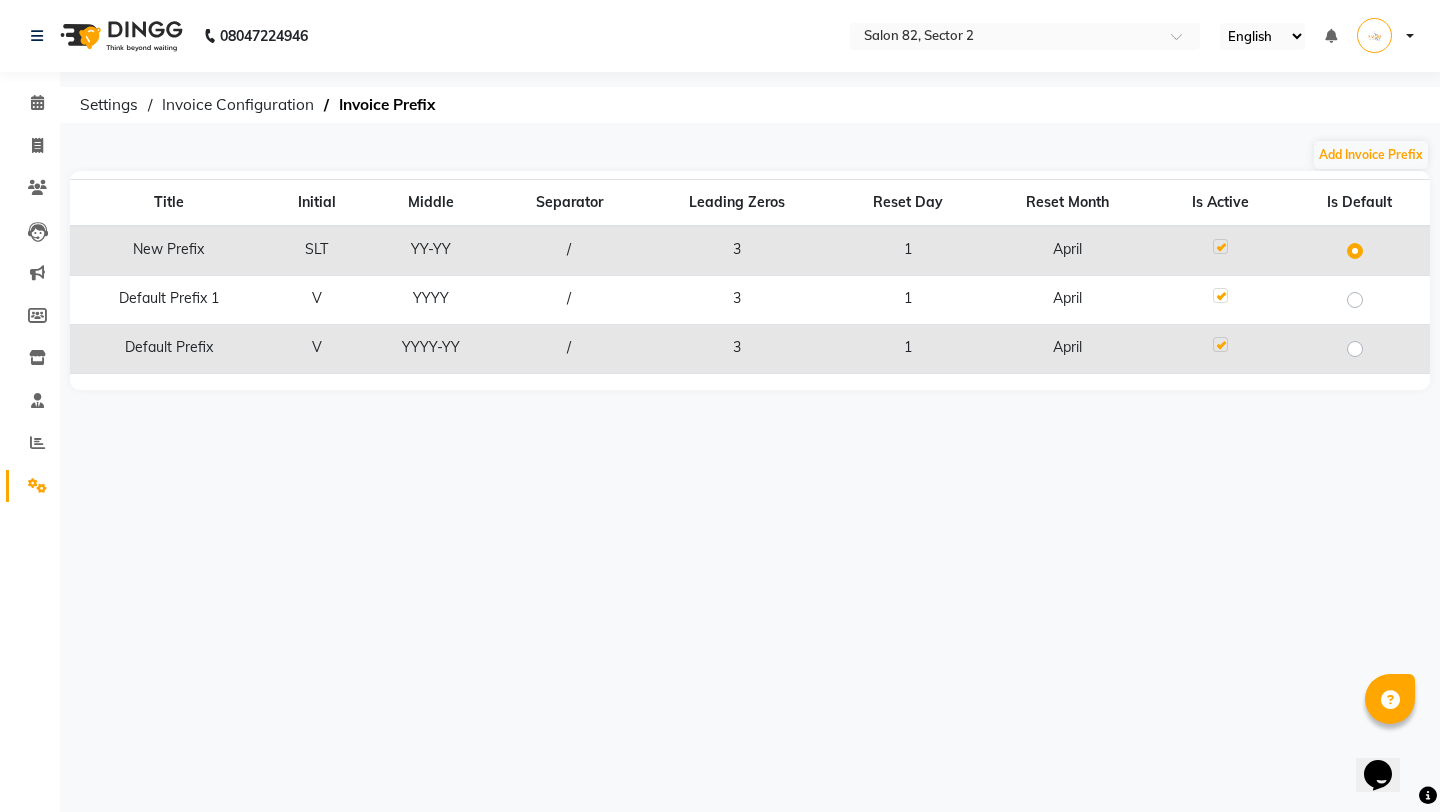 click on "08047224946 Select Location × Salon 82, Sector 2 English ENGLISH Español العربية मराठी हिंदी ગુજરાતી தமிழ் 中文 Notifications nothing to show Manage Profile Change Password Sign out  Version:3.15.11" 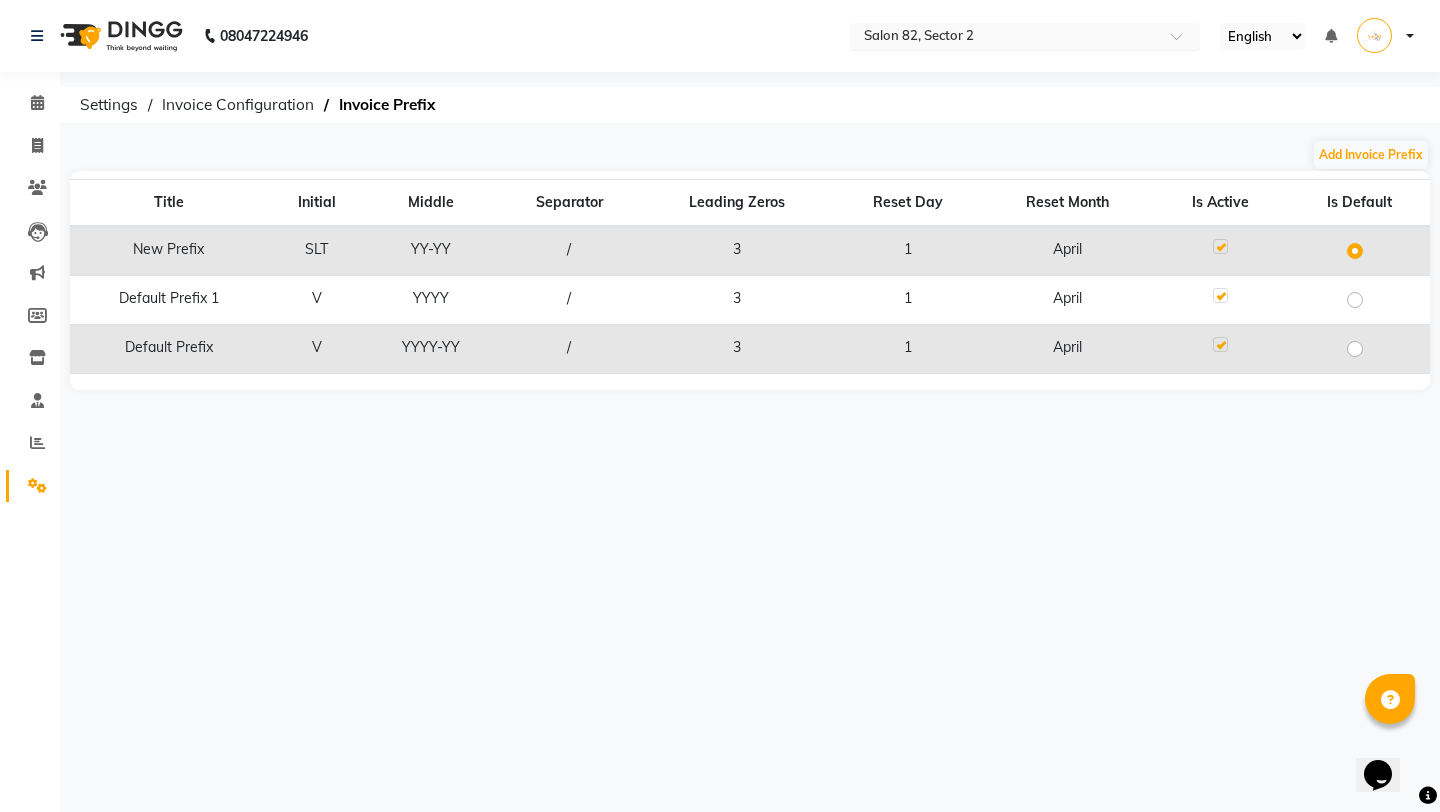 click on "Select Location × Salon 82, Sector 2" at bounding box center [1025, 36] 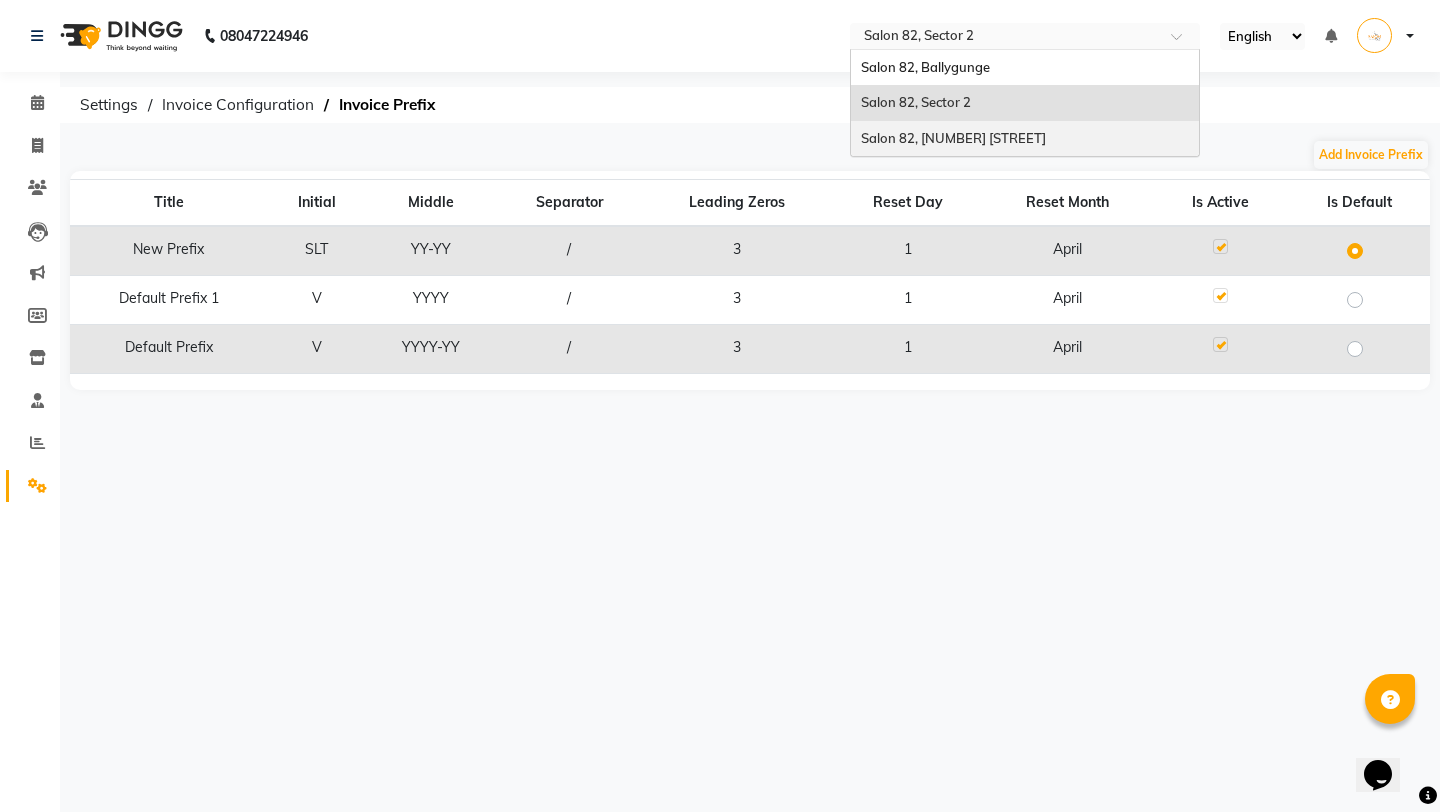 click on "Salon 82, 3 Allenby Road" at bounding box center (953, 138) 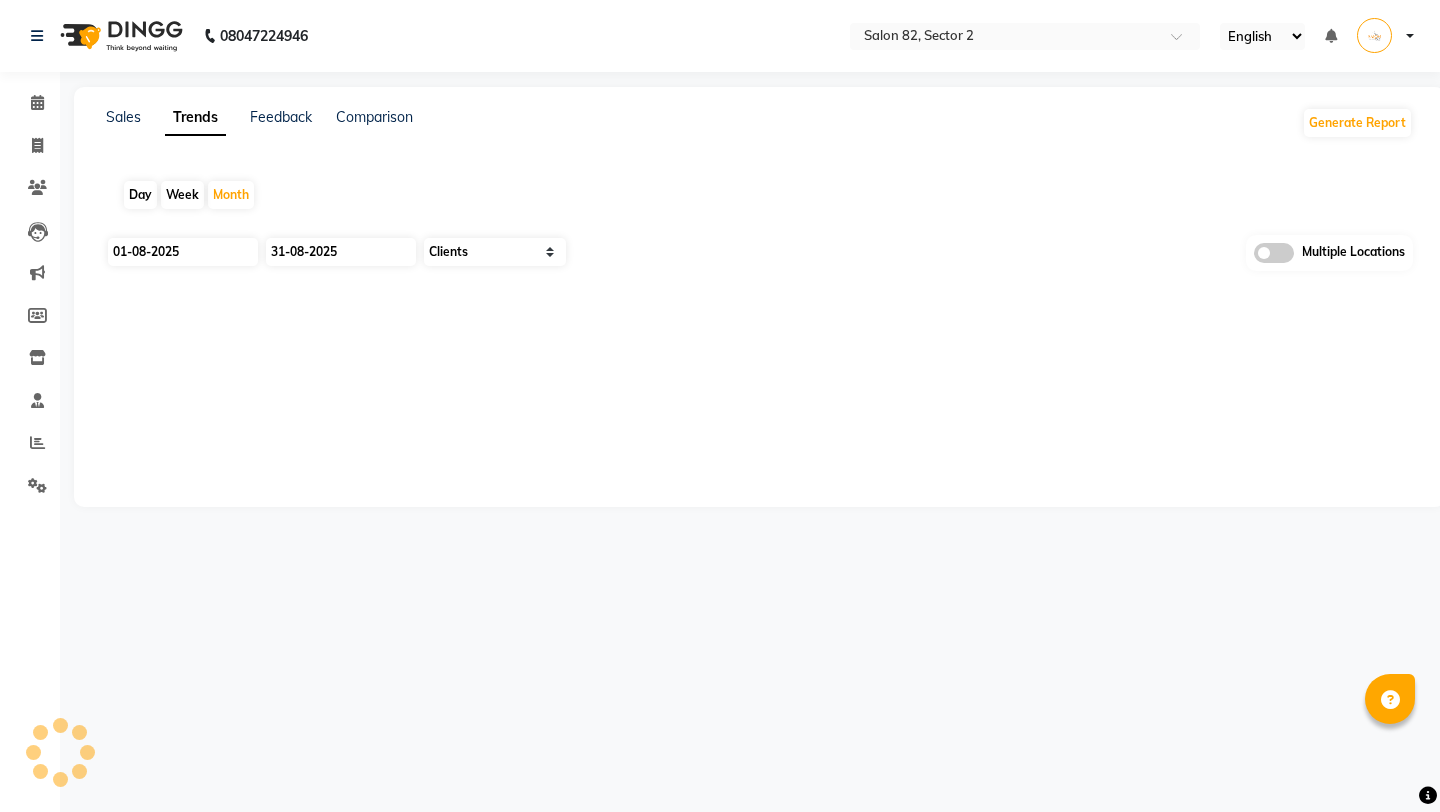 select on "by_client" 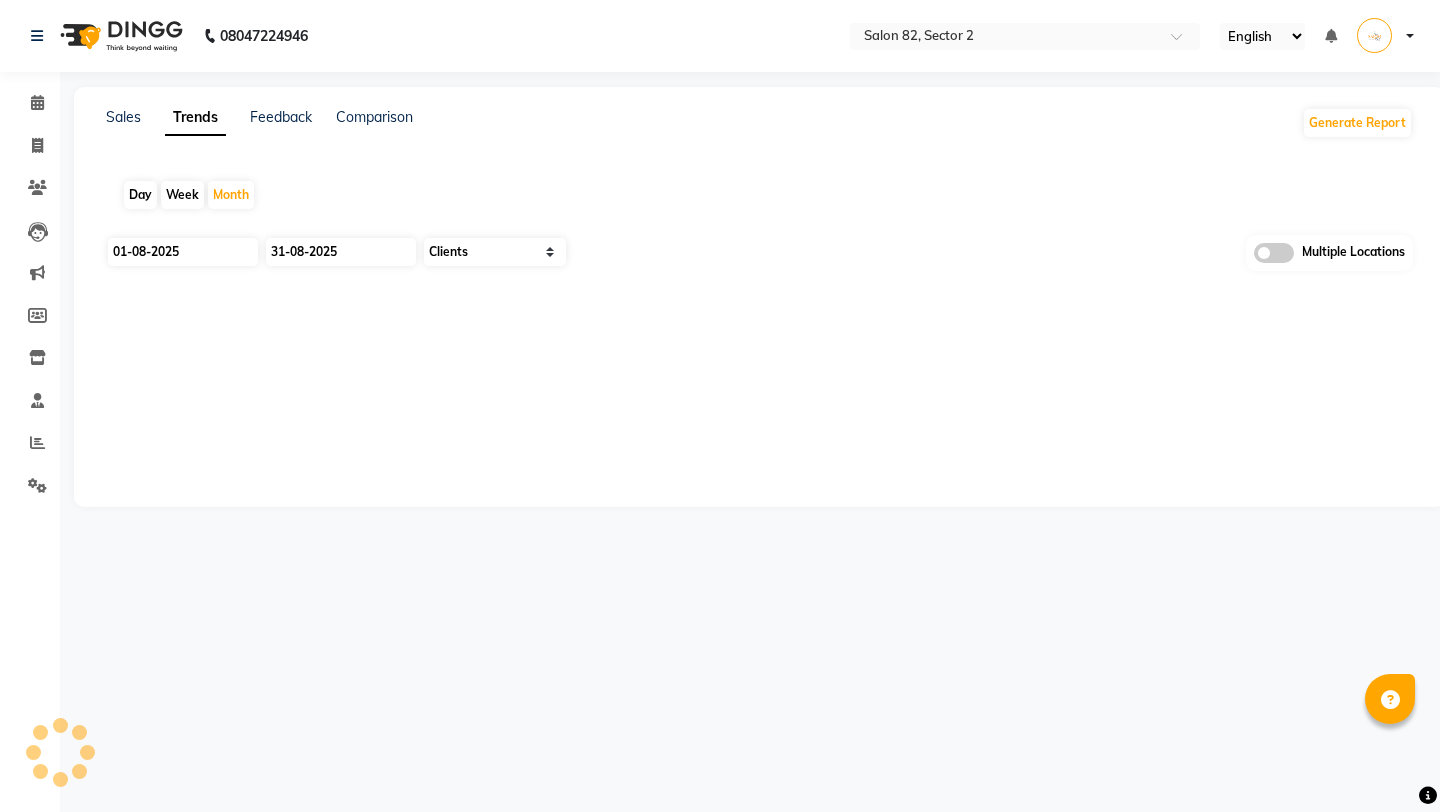 scroll, scrollTop: 0, scrollLeft: 0, axis: both 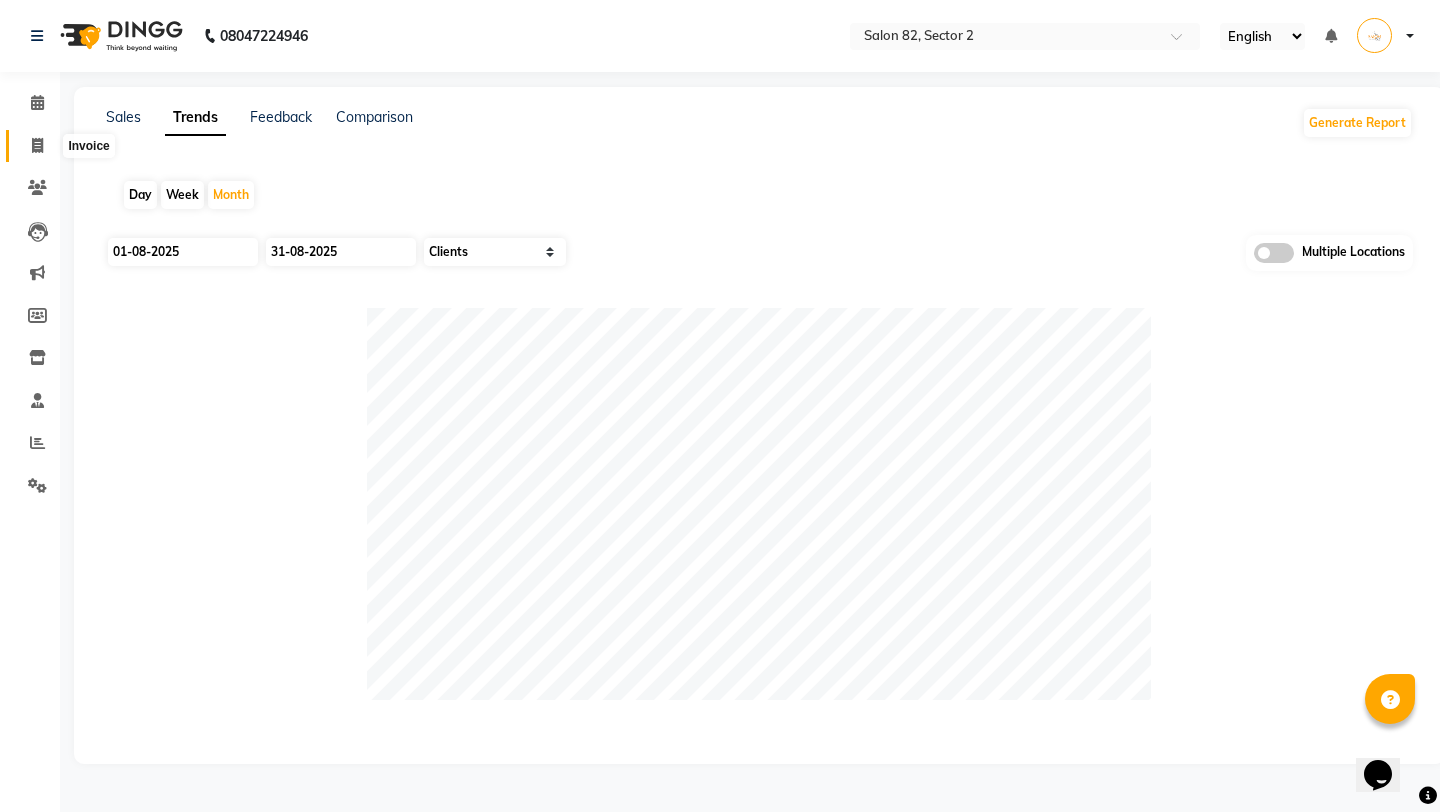 click 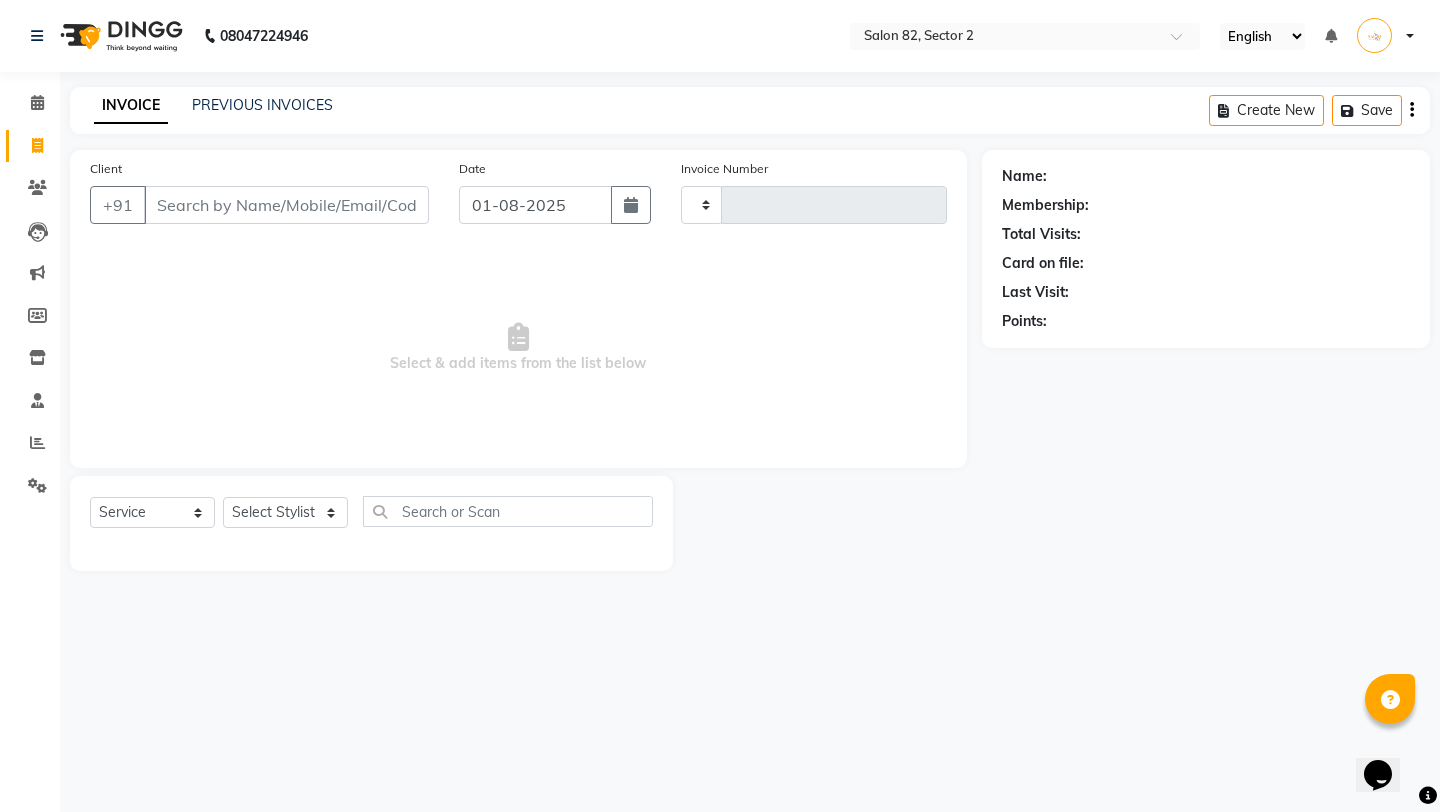 type on "0001" 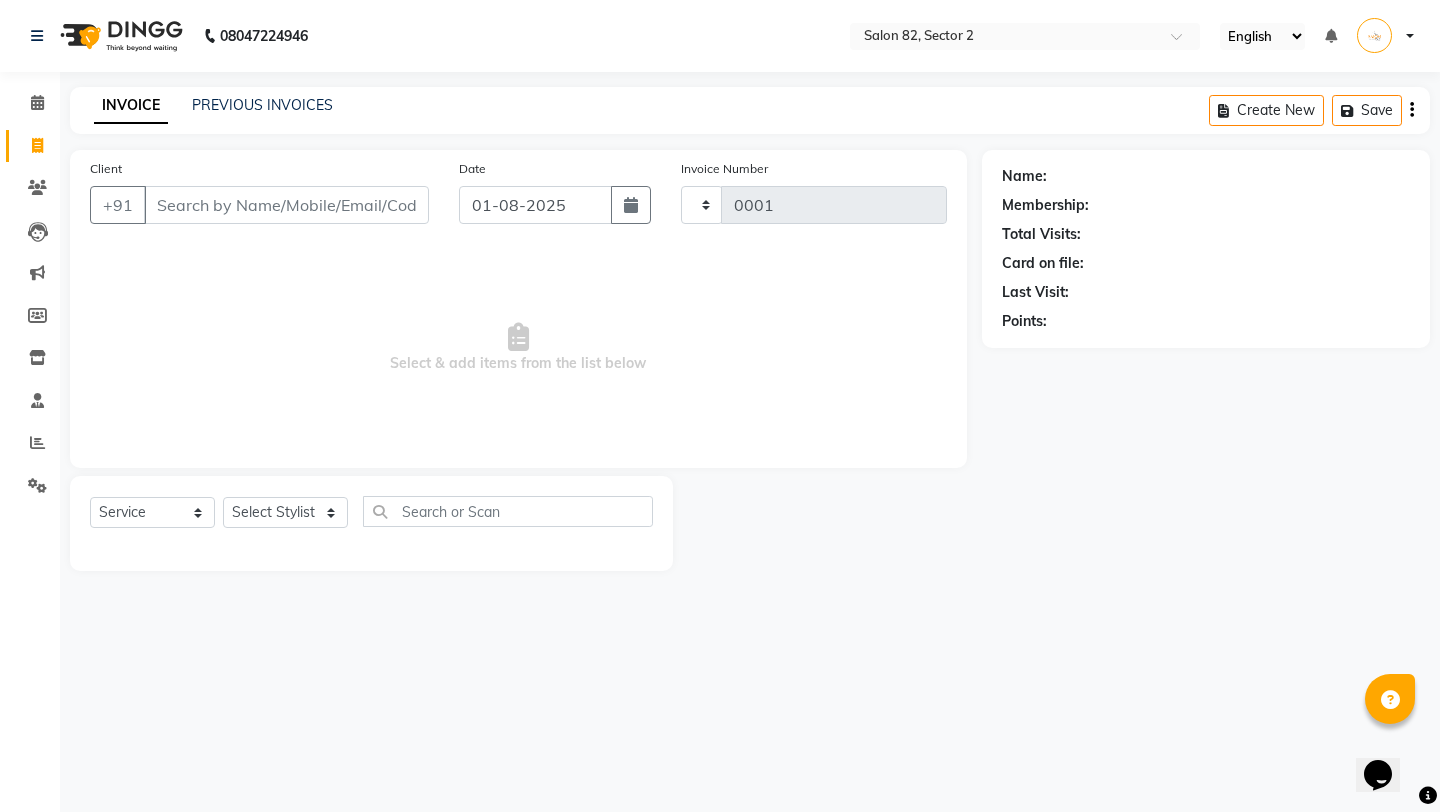 select on "8703" 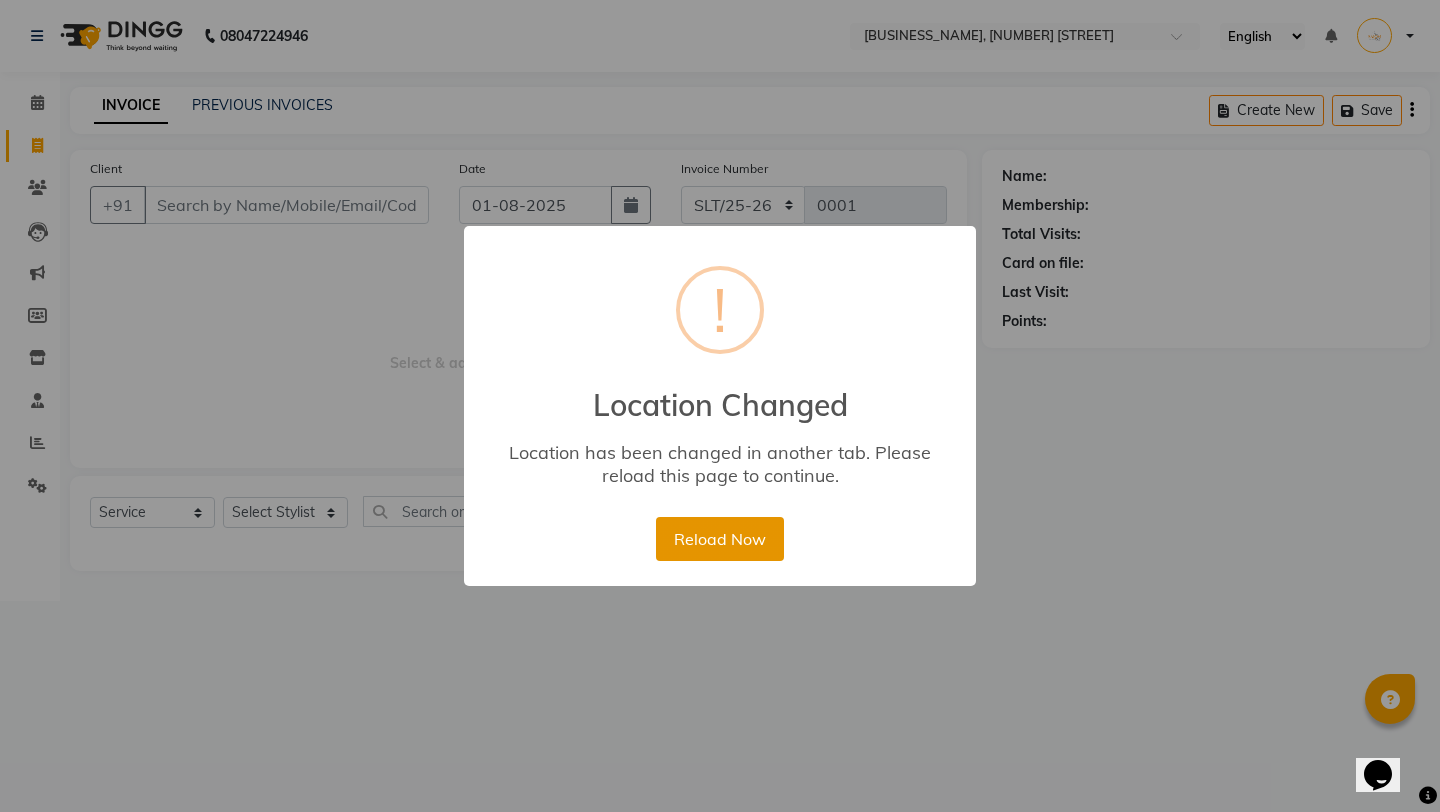 click on "Reload Now" at bounding box center (719, 539) 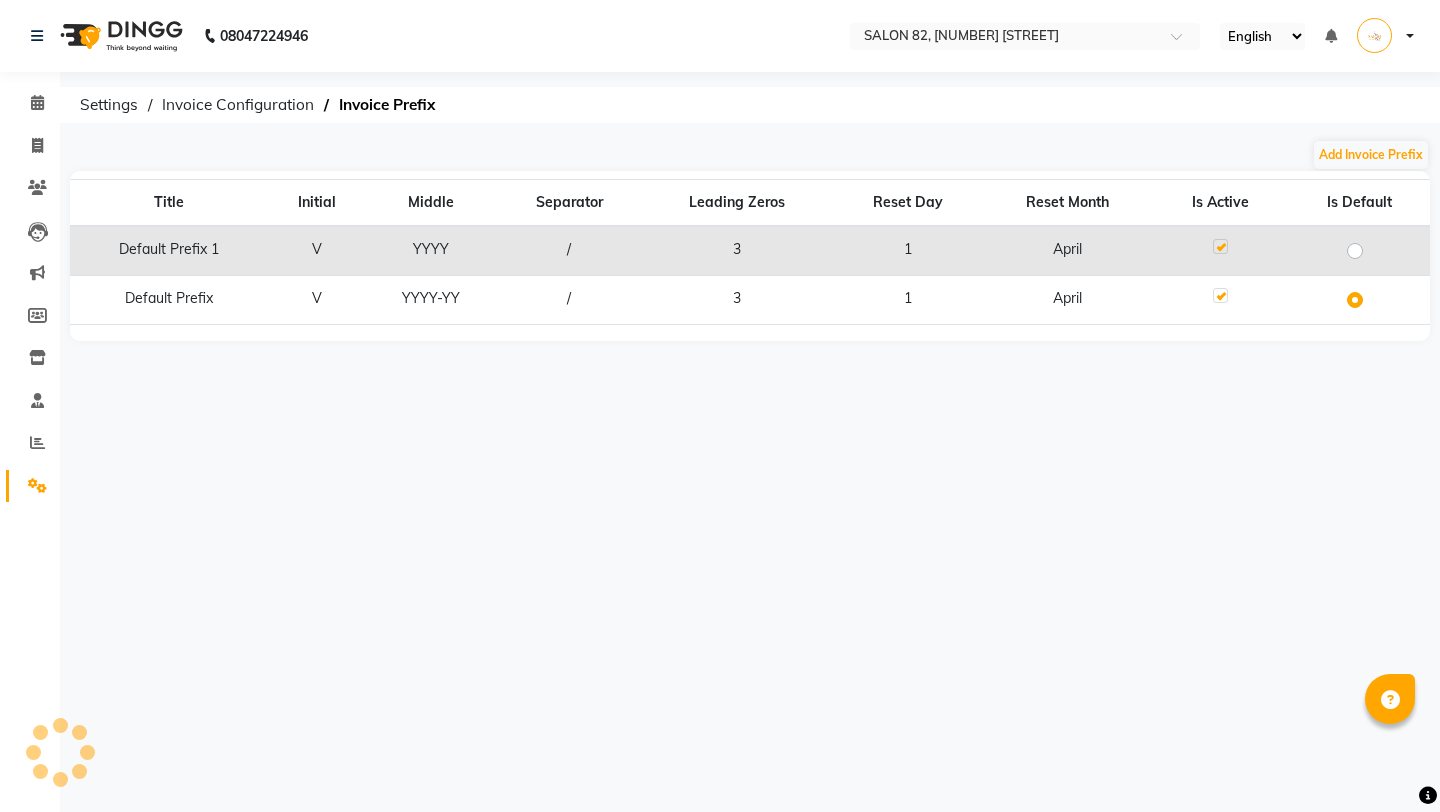 scroll, scrollTop: 0, scrollLeft: 0, axis: both 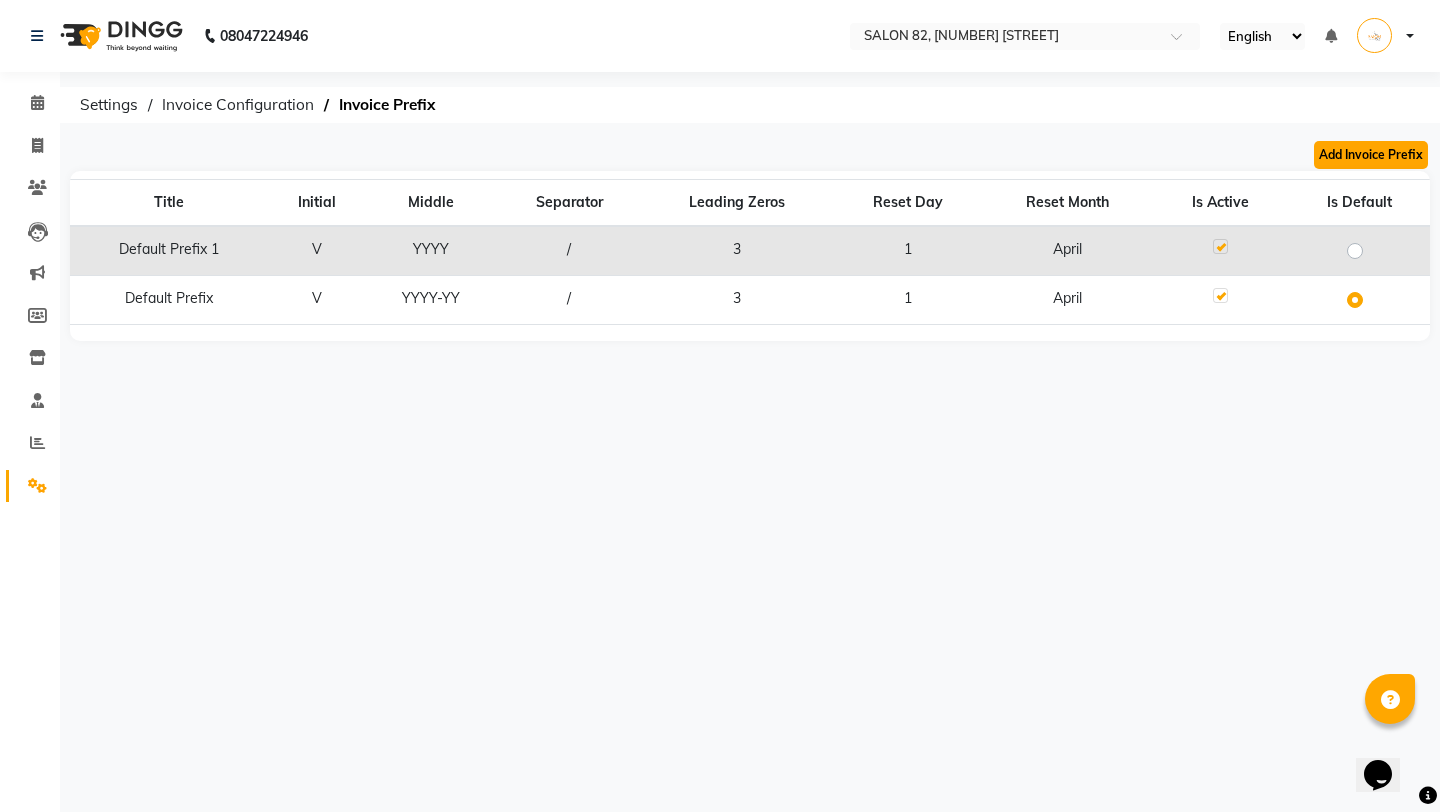 click on "Add Invoice Prefix" 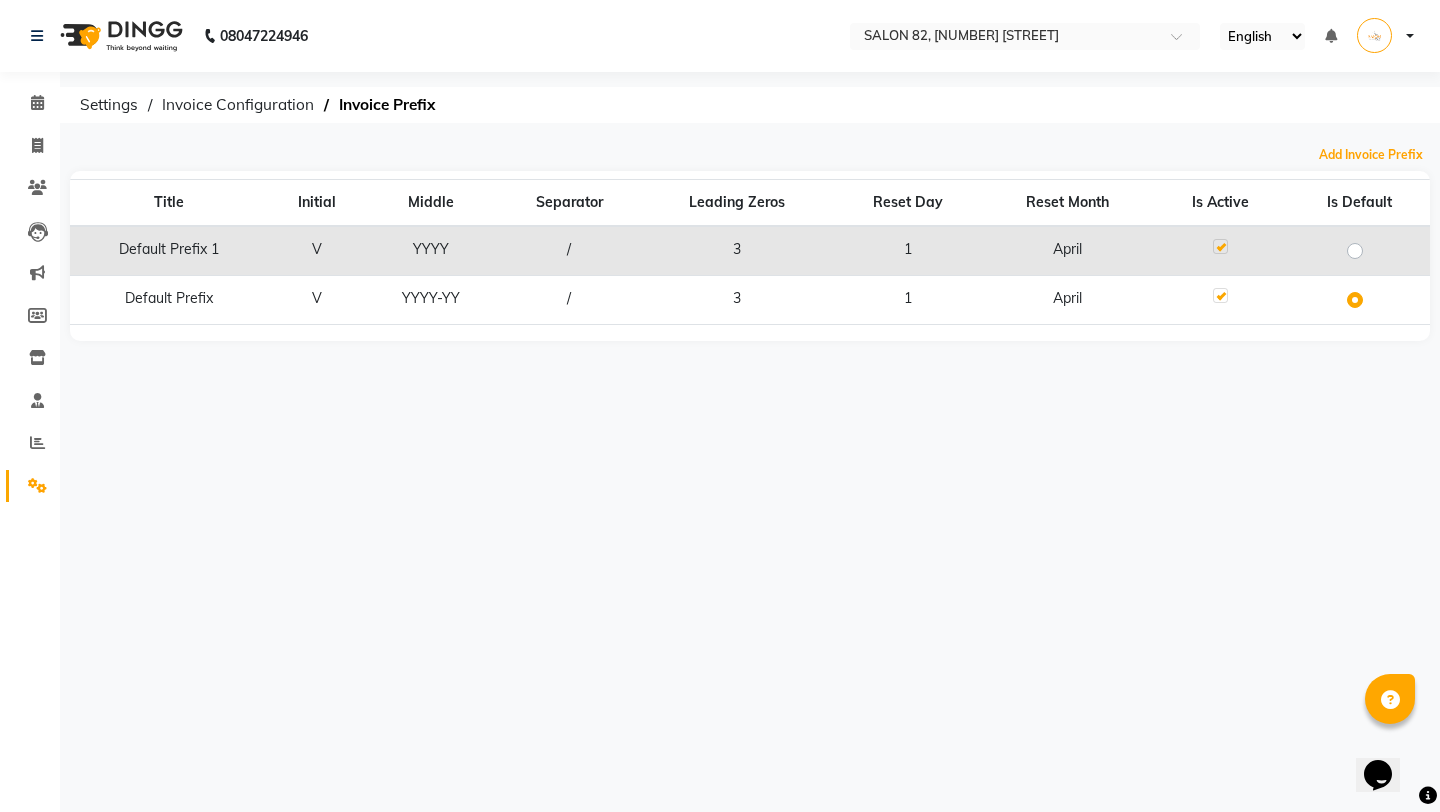 select on "YYYY-YY" 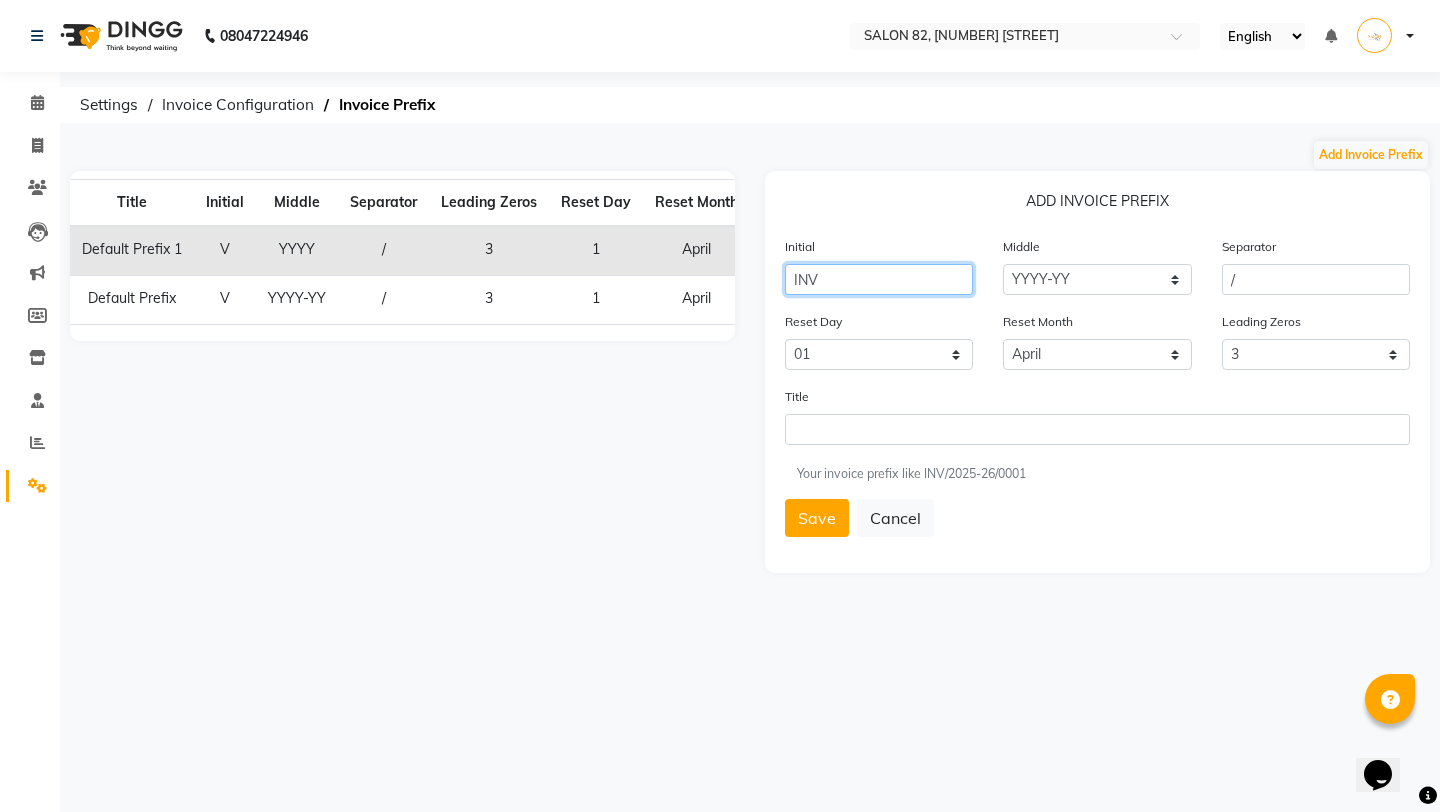 click on "INV" 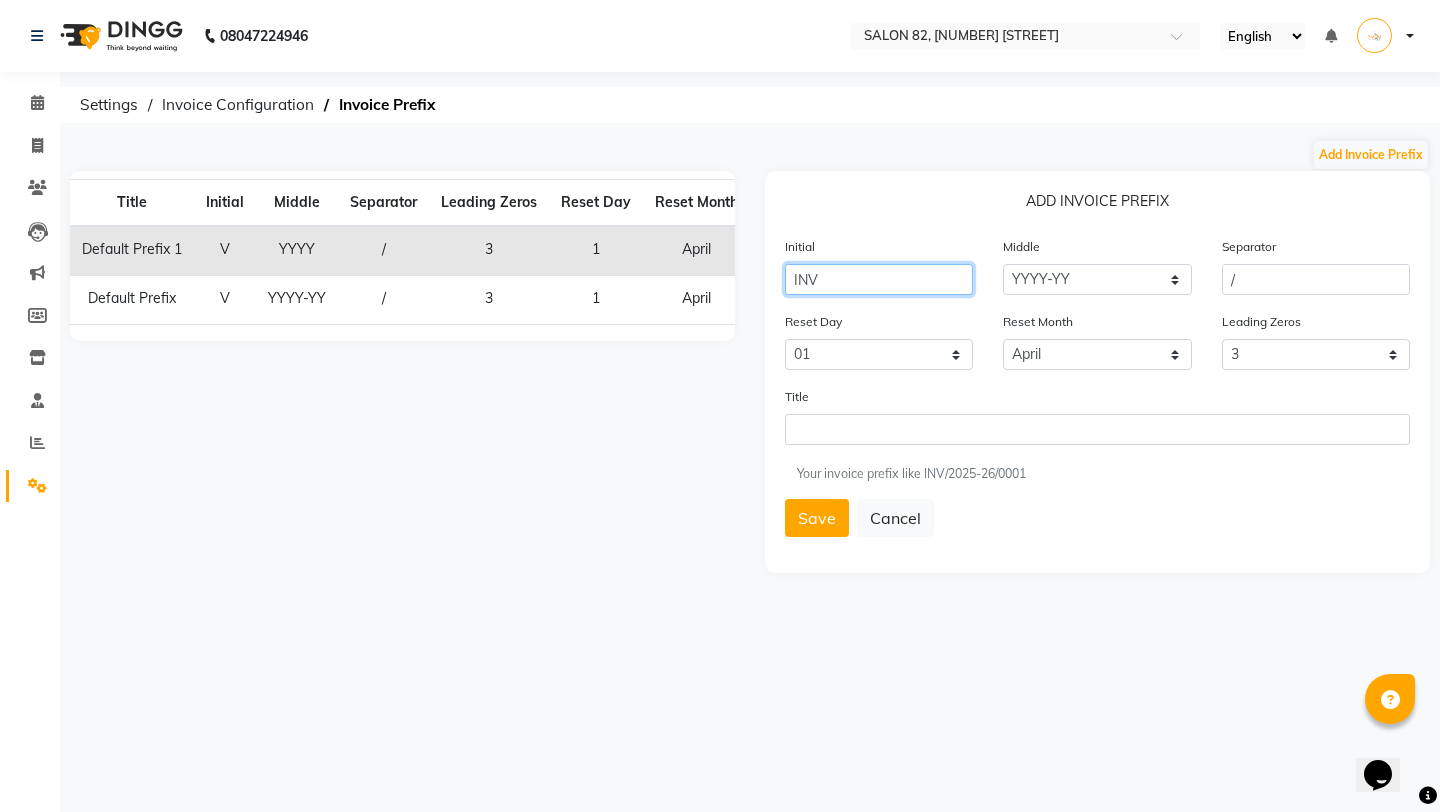 type on "M" 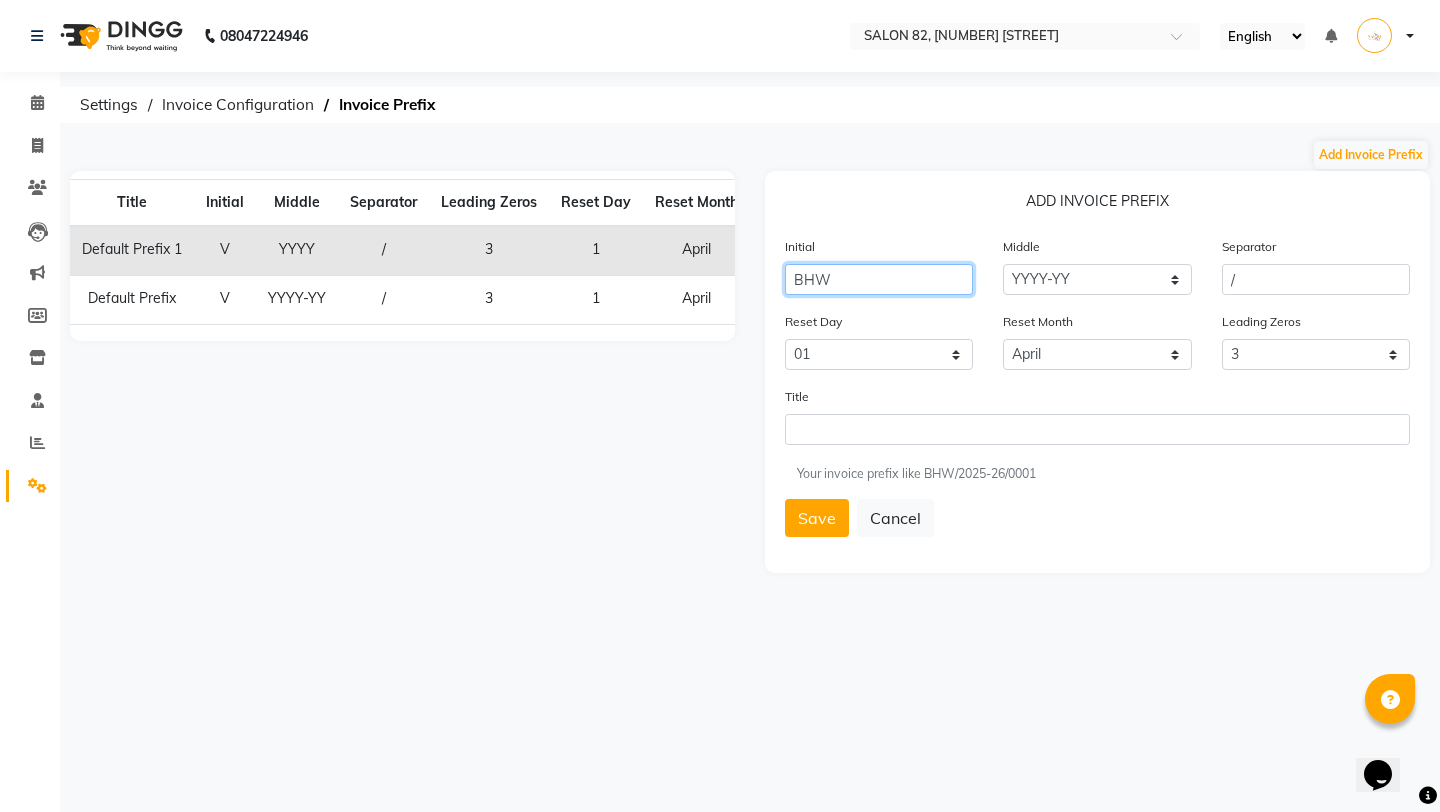 type on "BHW" 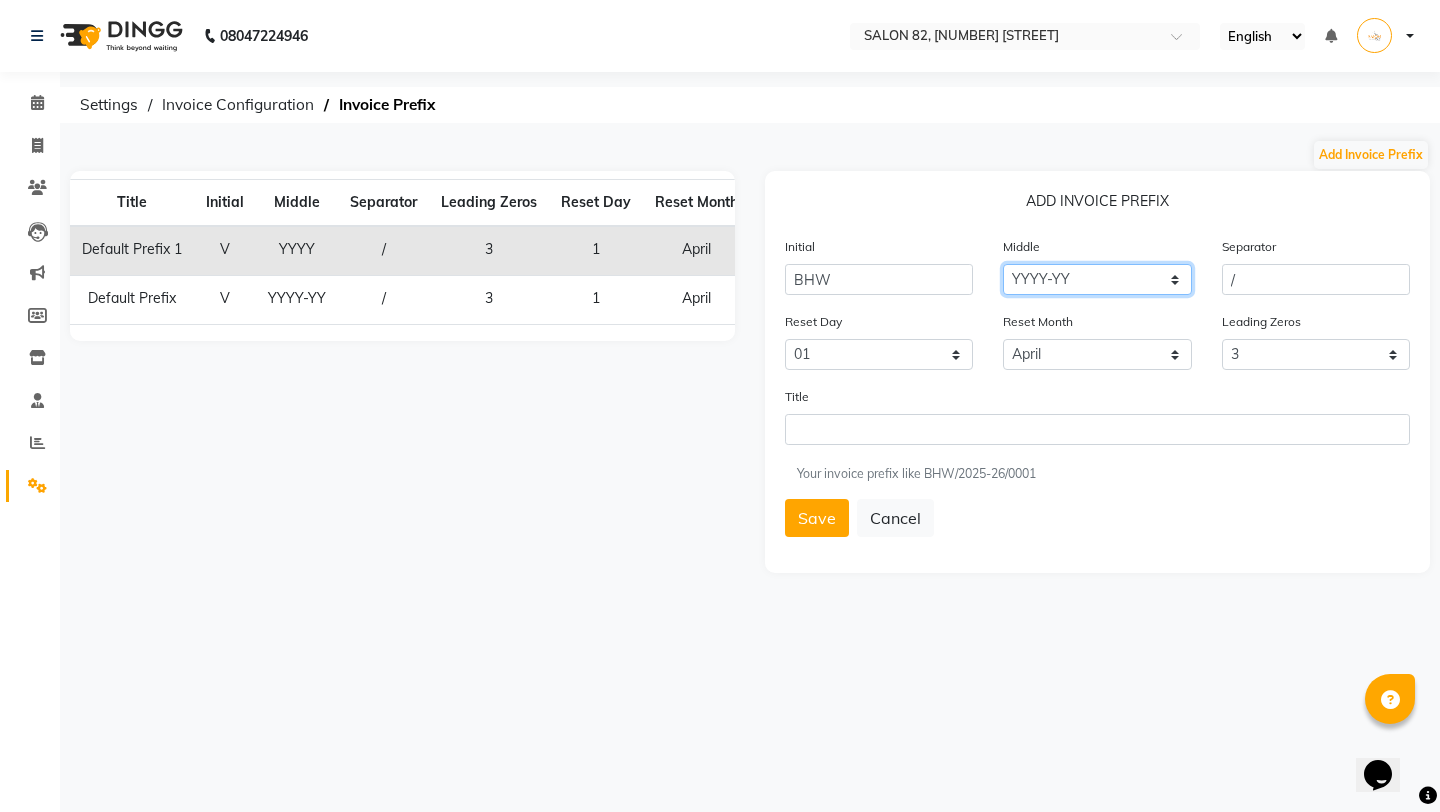 click on "YY   YYYY   YY-YY   YYYY-YY   YYYY-YYYY" 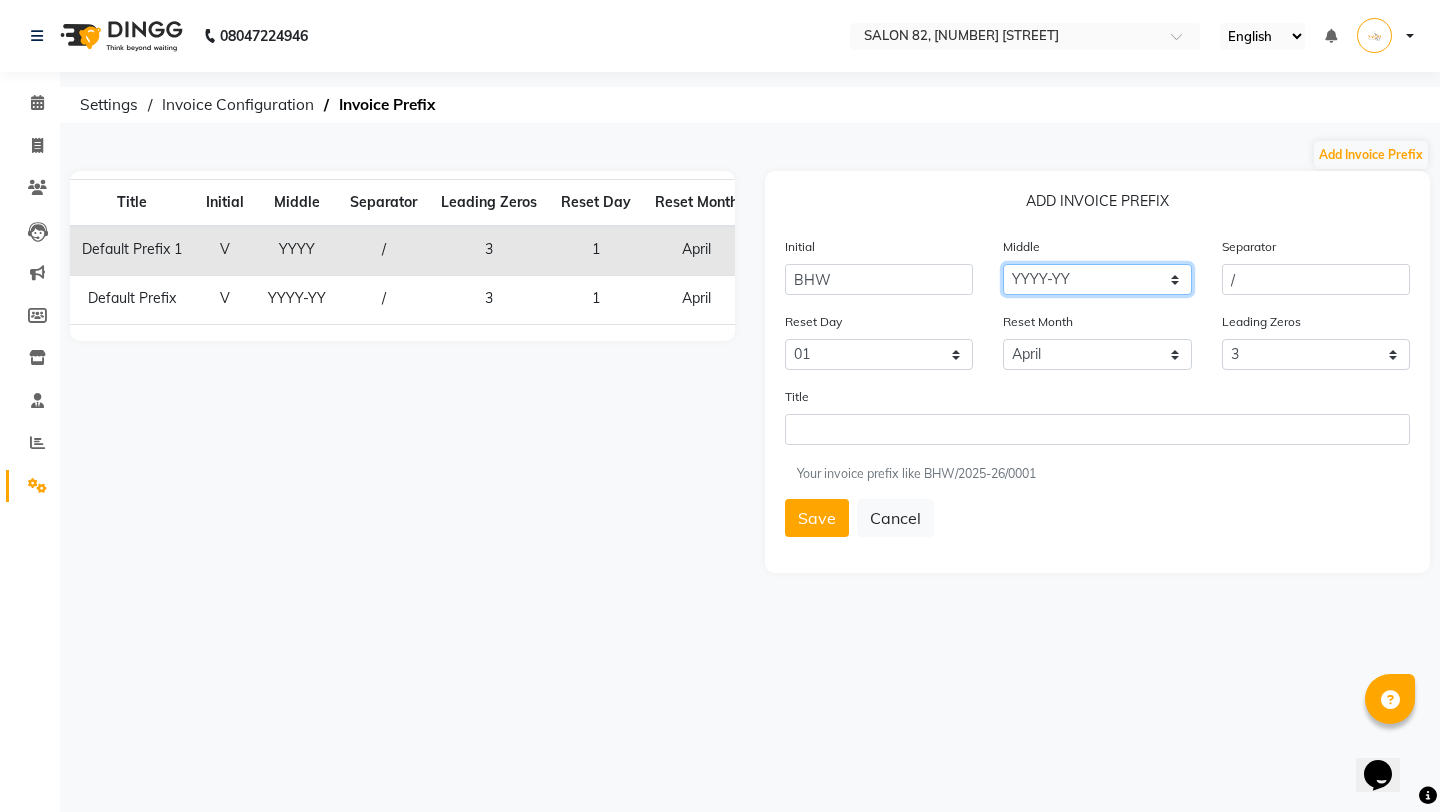 select on "YY-YY" 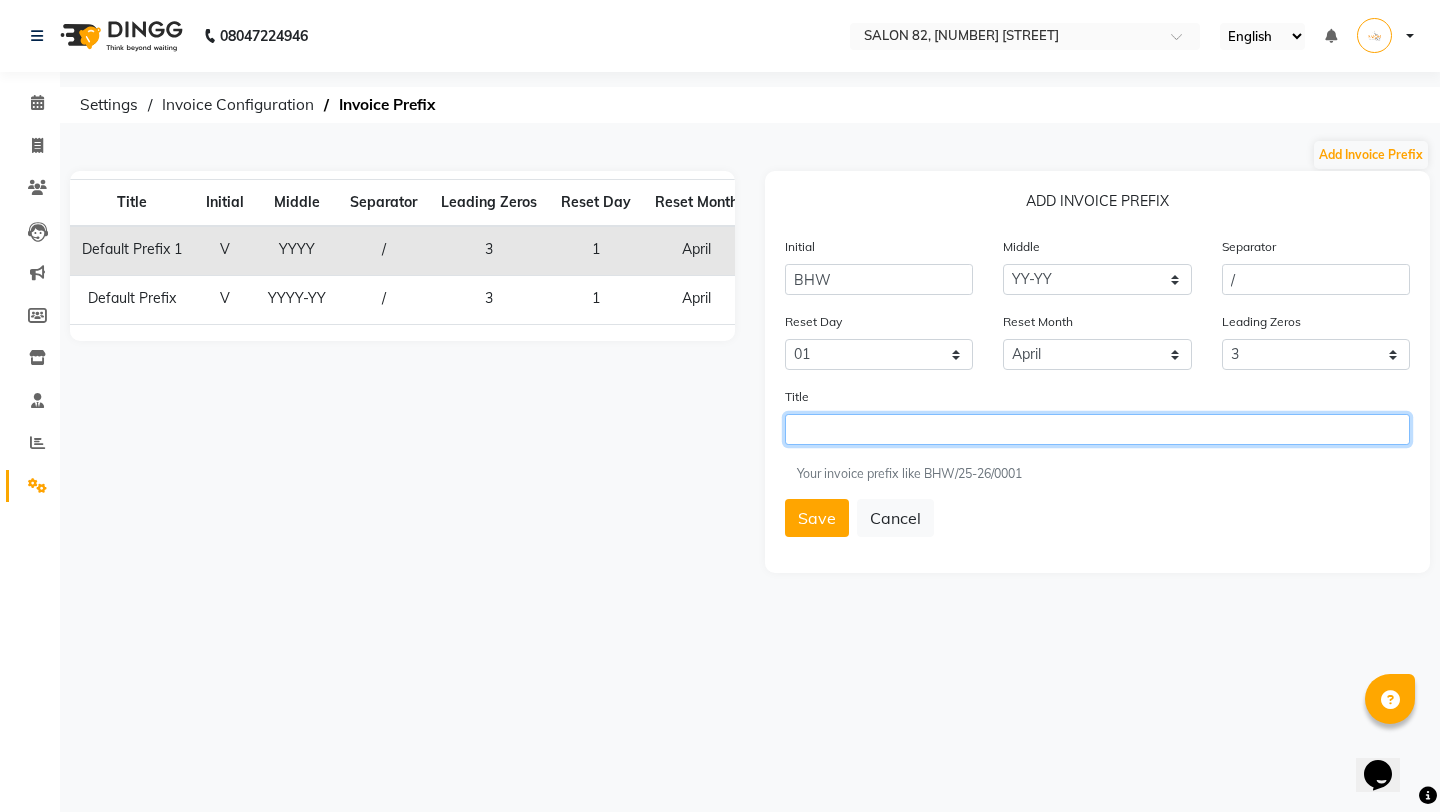 click 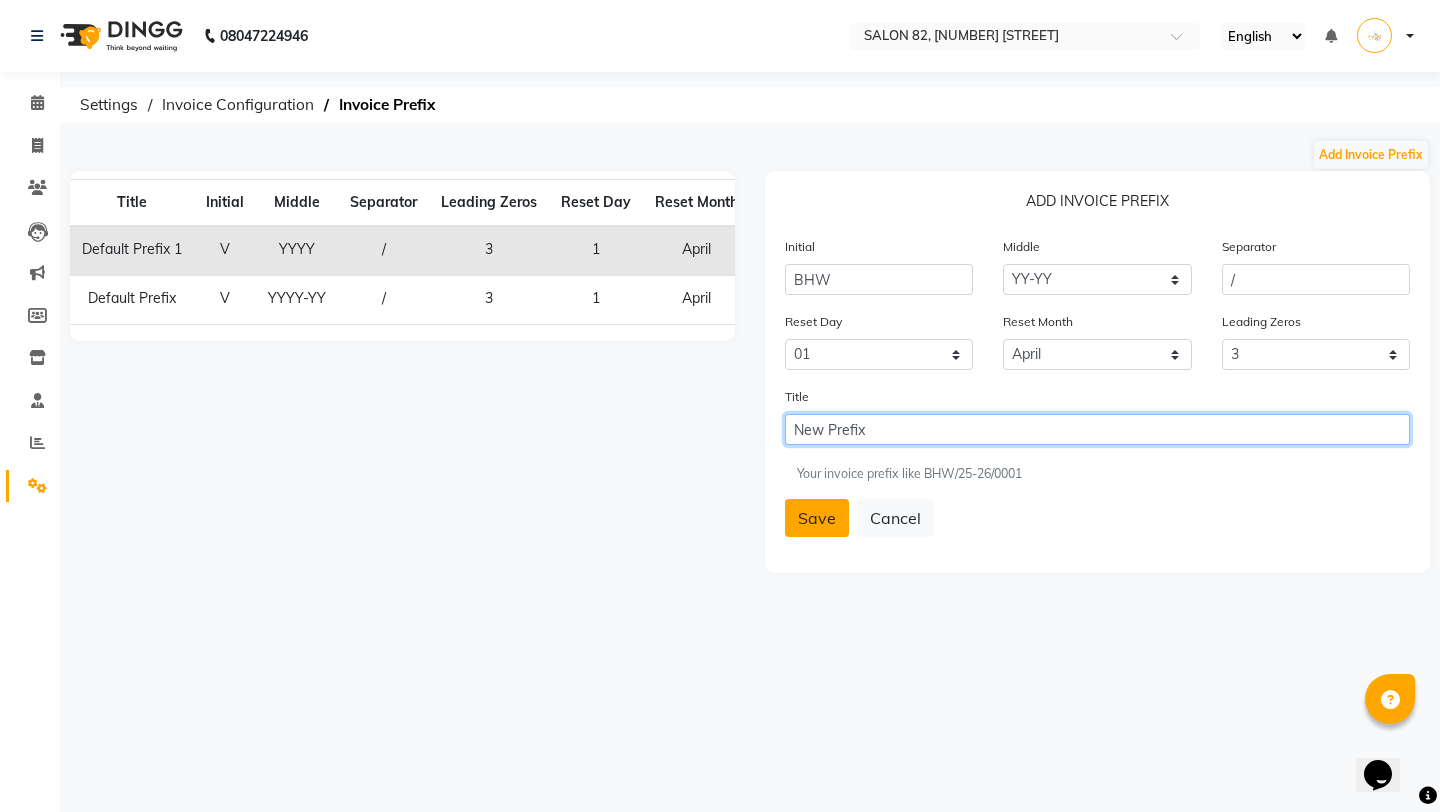 type on "New Prefix" 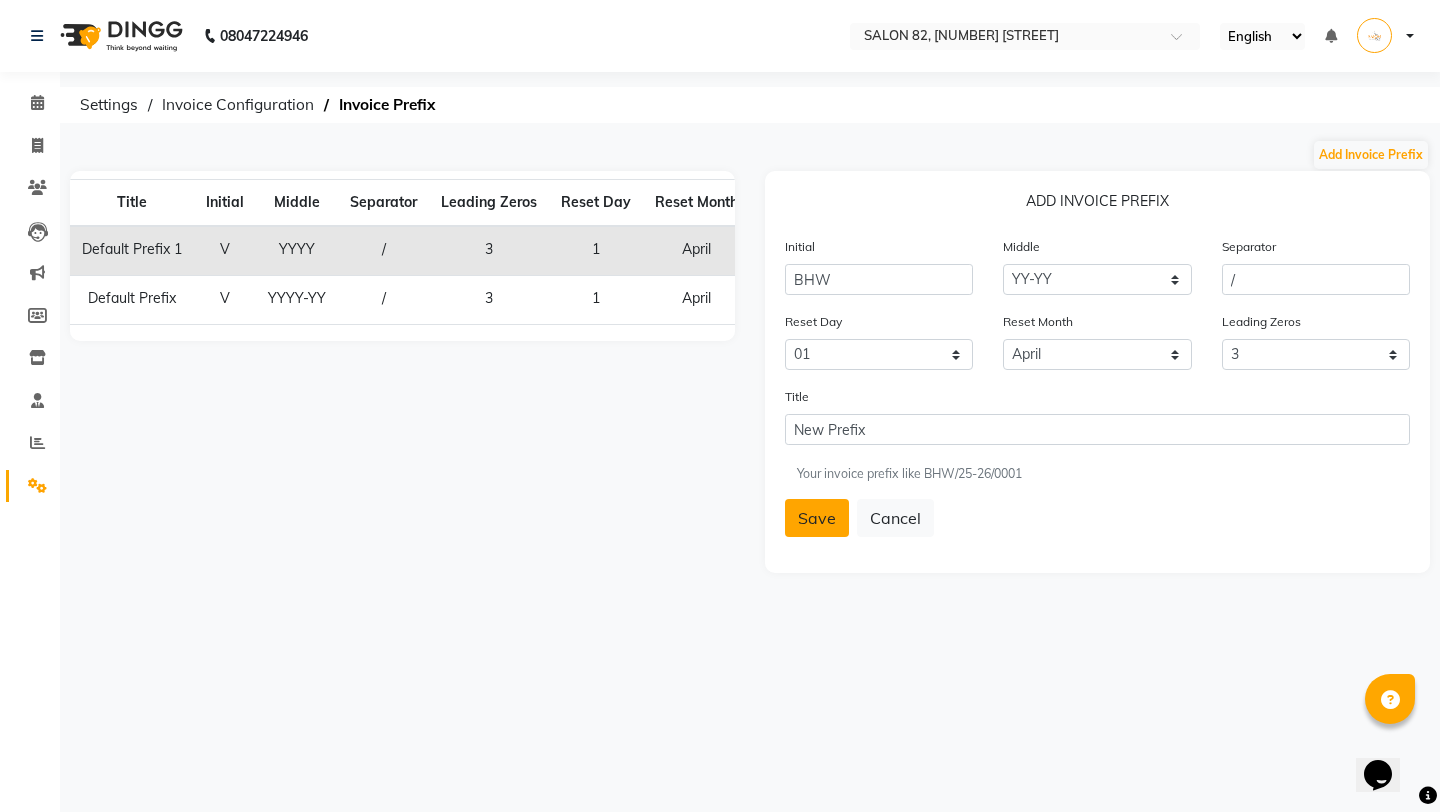 click on "Save" 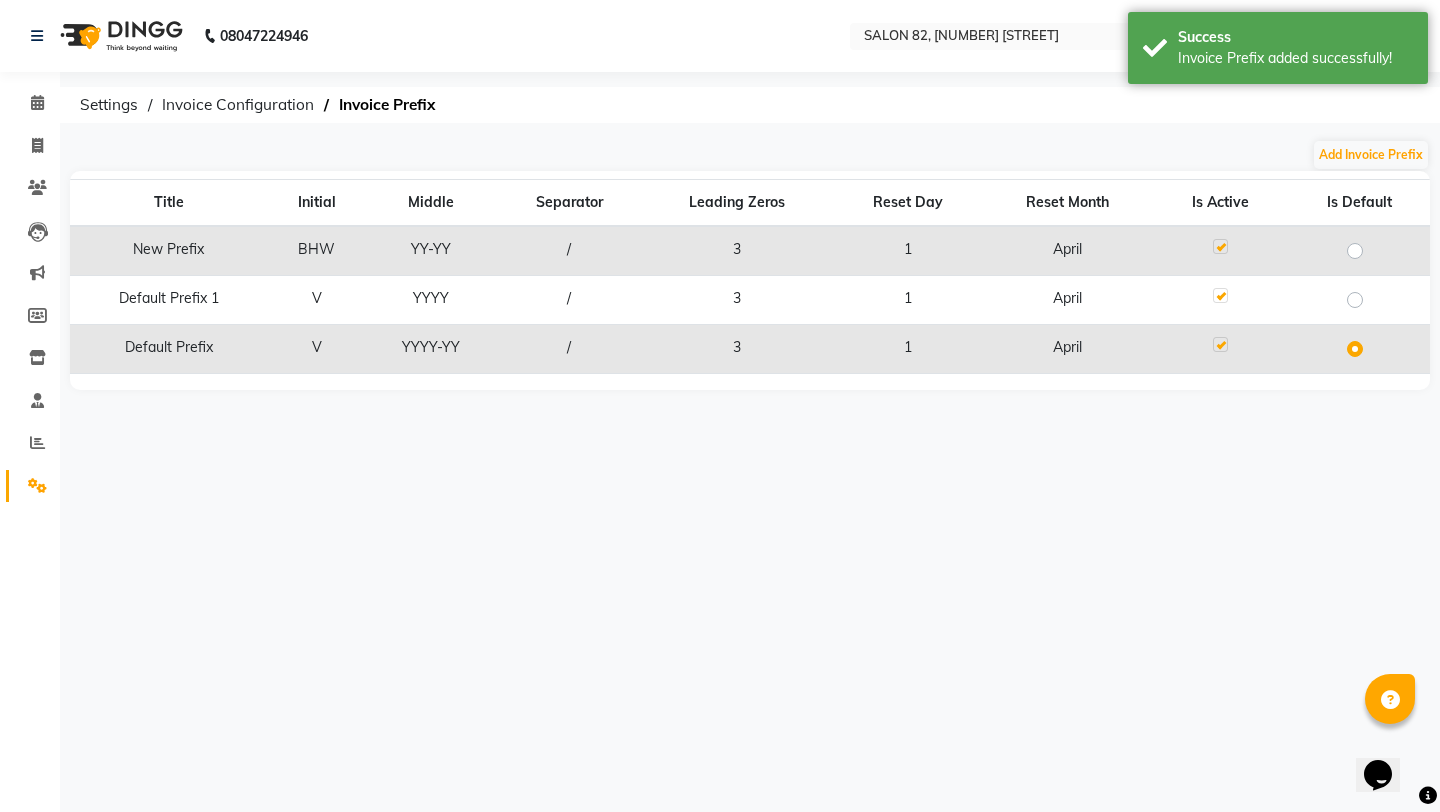 click 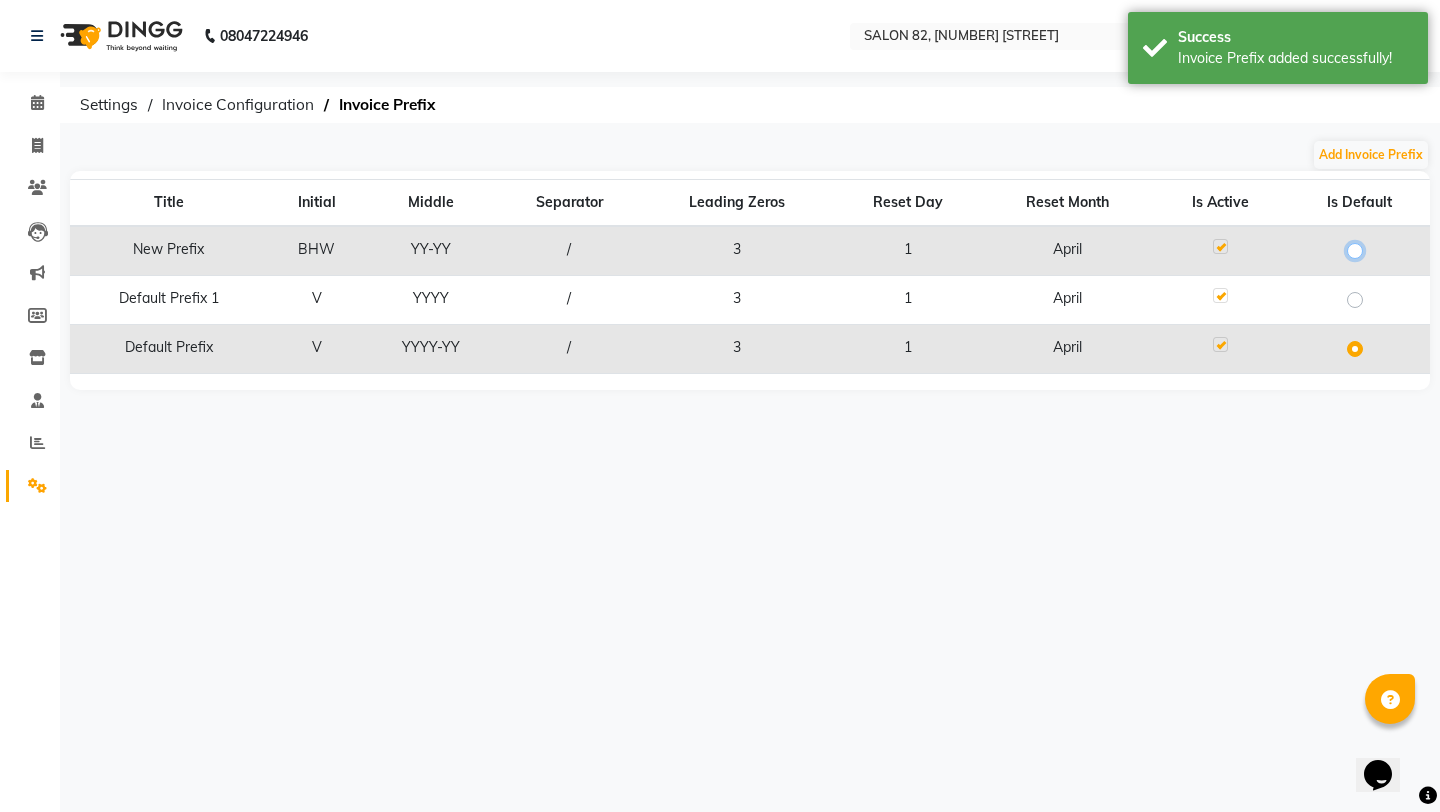 click at bounding box center (1361, 249) 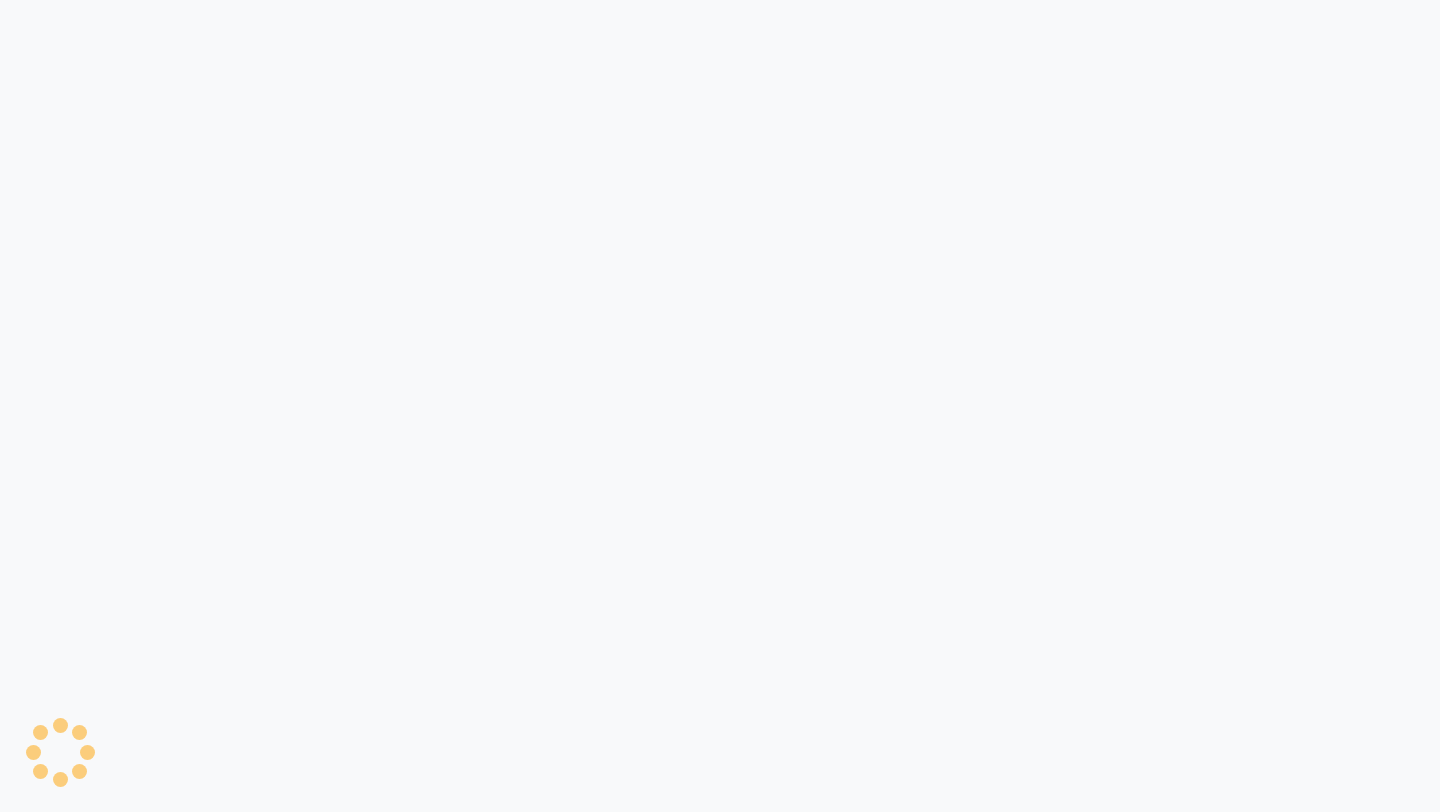 scroll, scrollTop: 0, scrollLeft: 0, axis: both 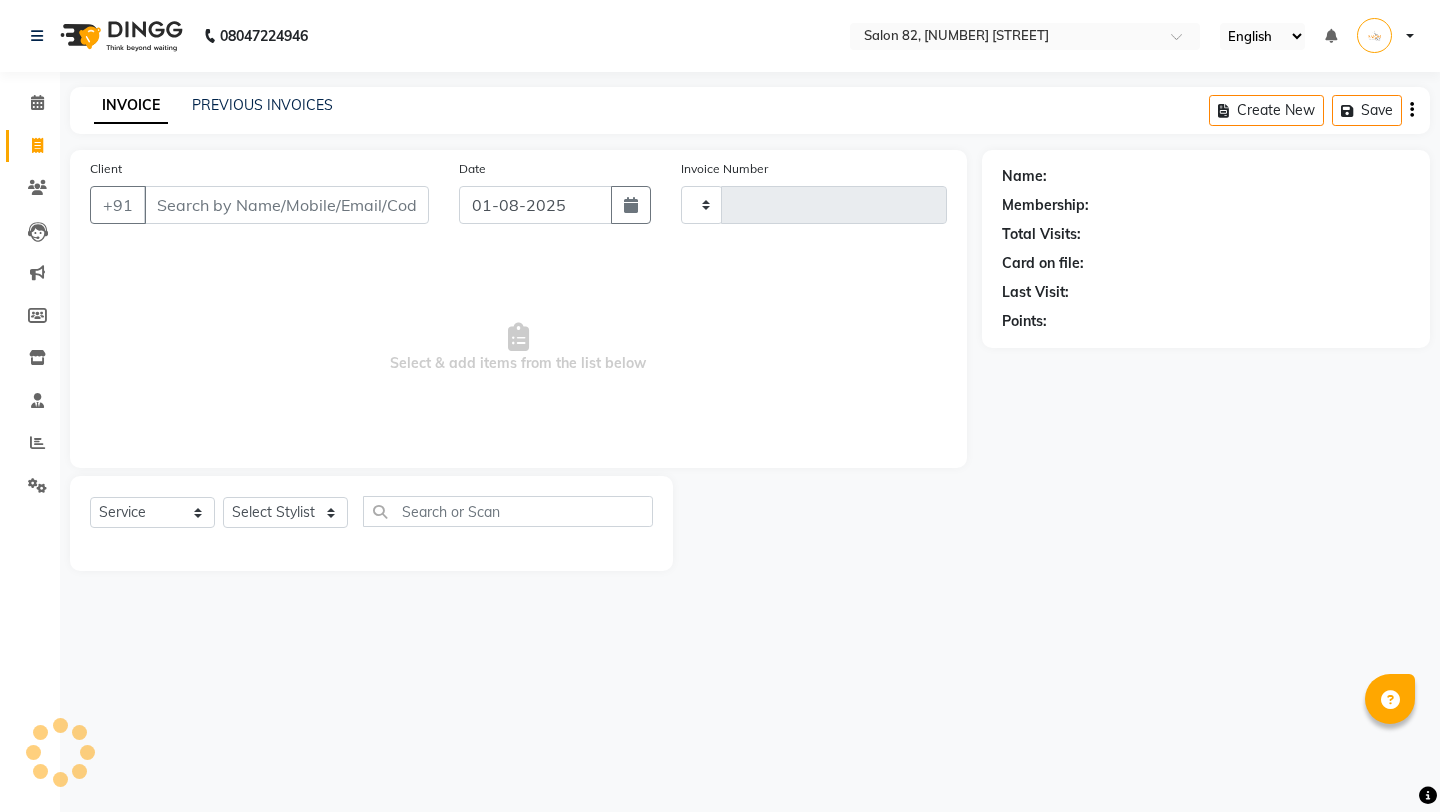 type on "0001" 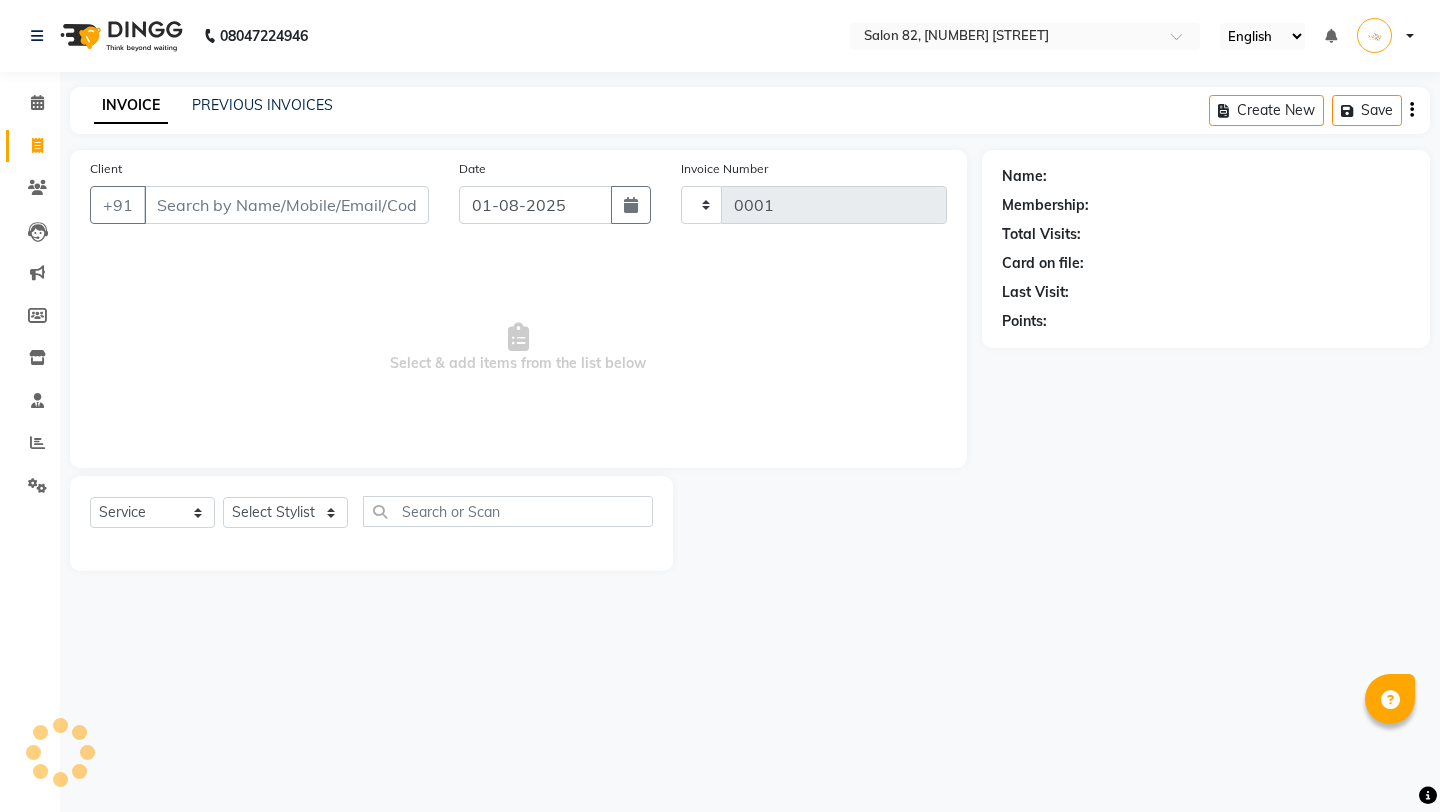 select on "8704" 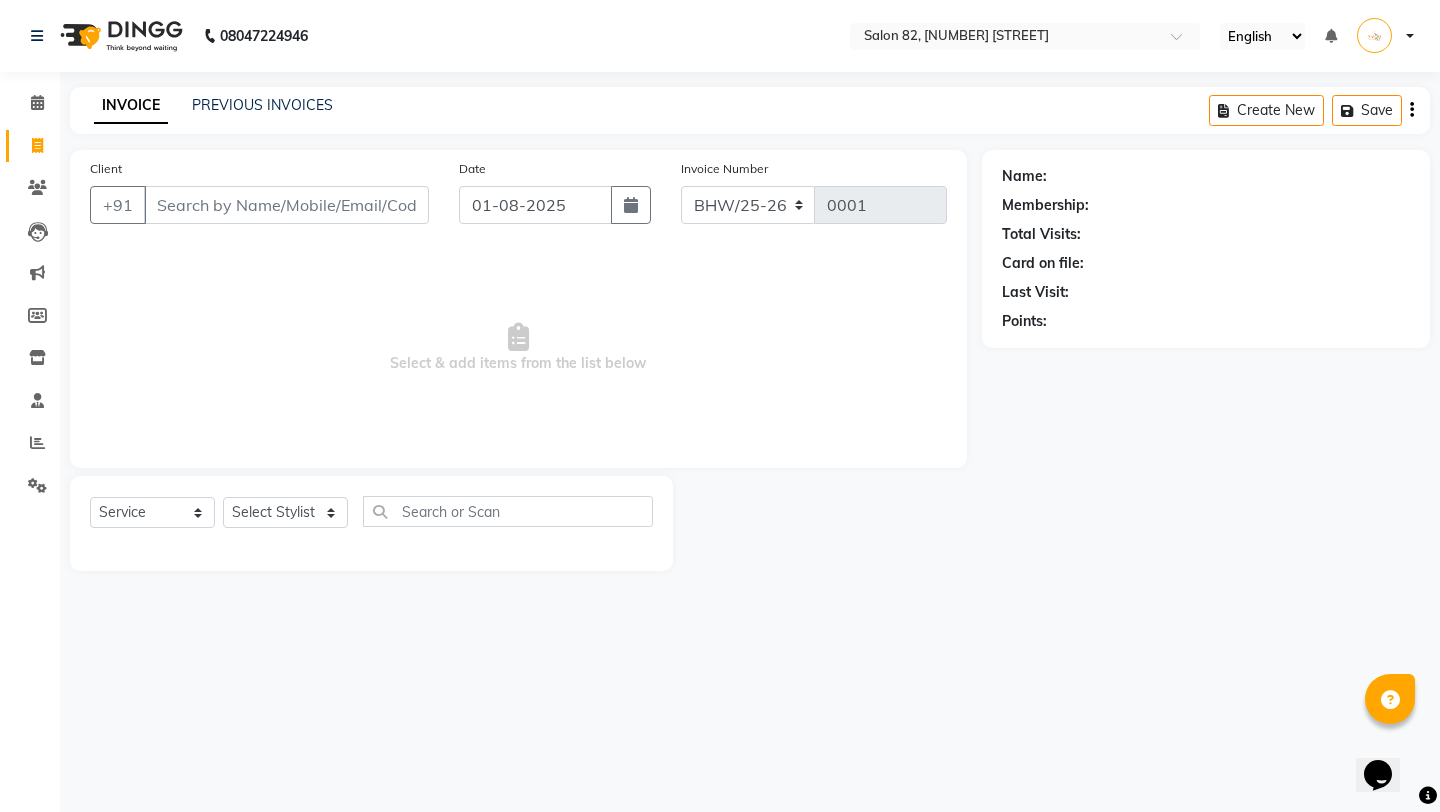 scroll, scrollTop: 0, scrollLeft: 0, axis: both 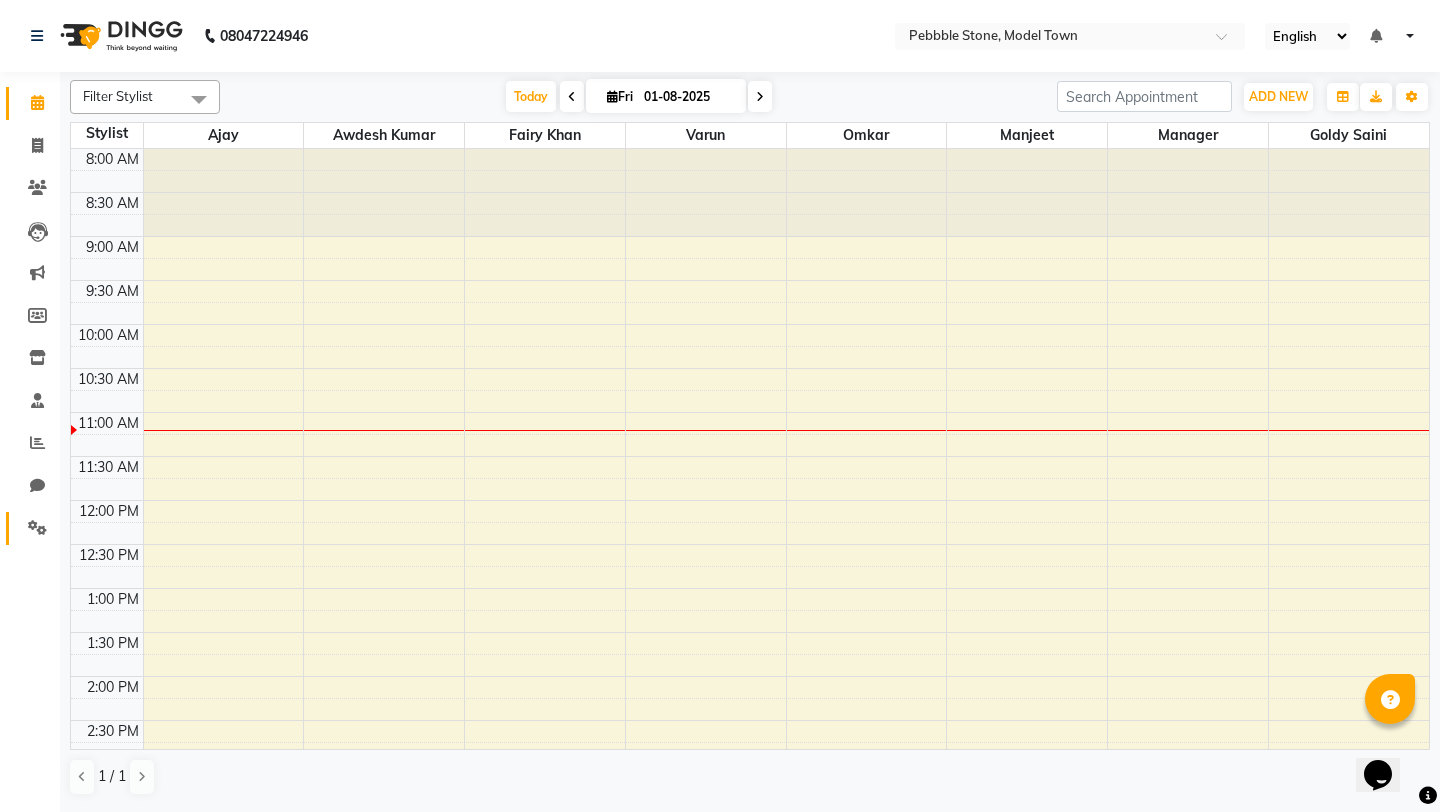 click on "Settings" 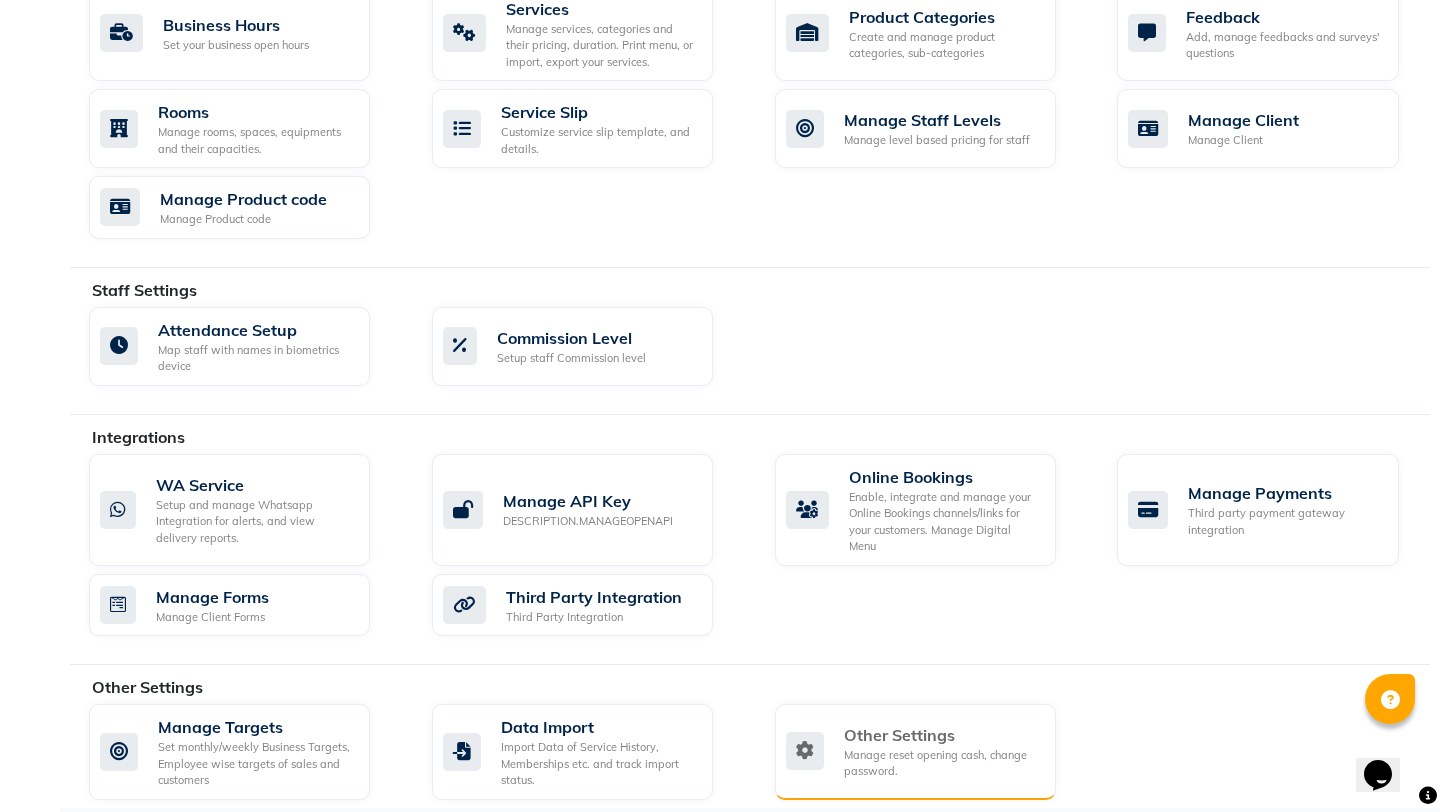 scroll, scrollTop: 832, scrollLeft: 0, axis: vertical 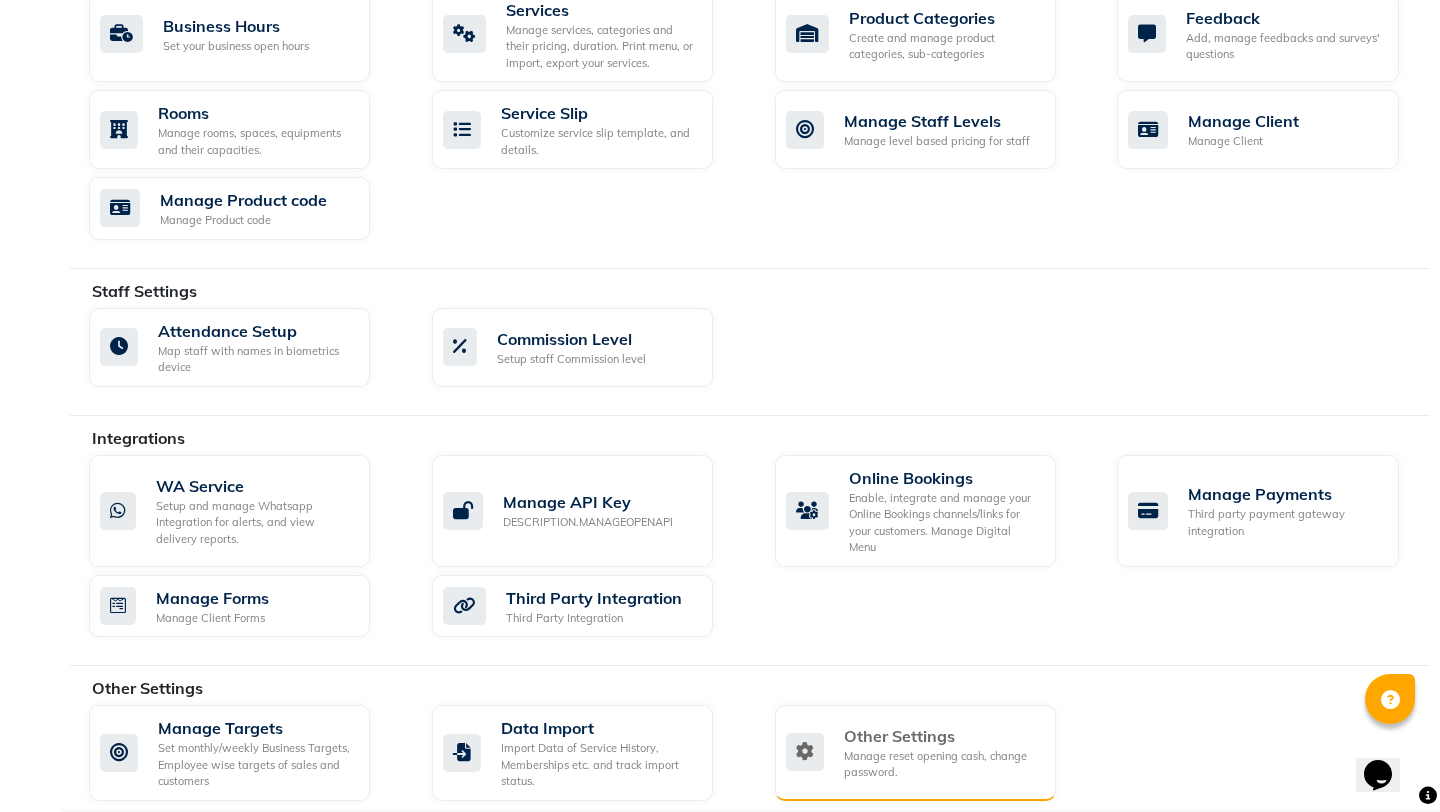 click on "Other Settings Manage reset opening cash, change password." 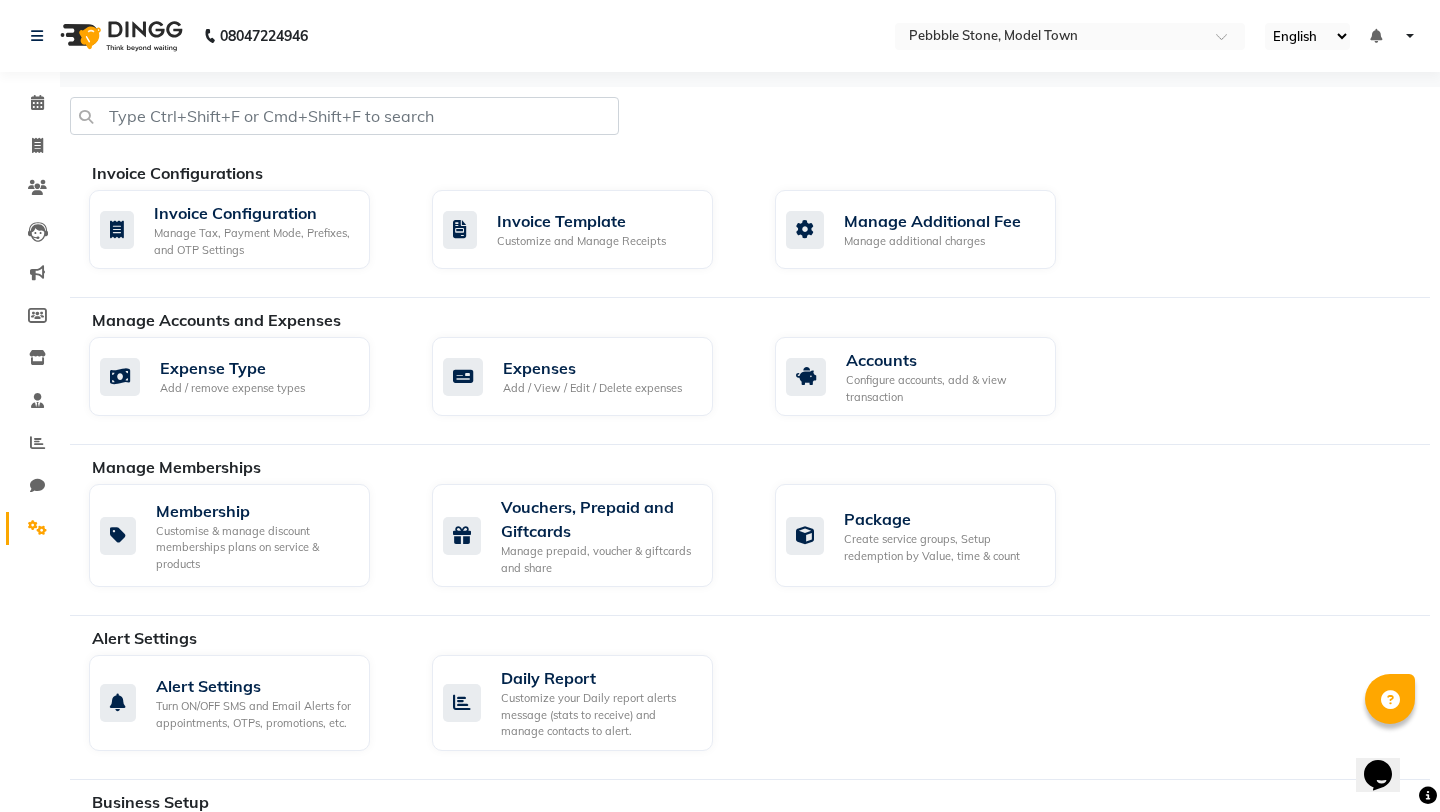 select on "2: 15" 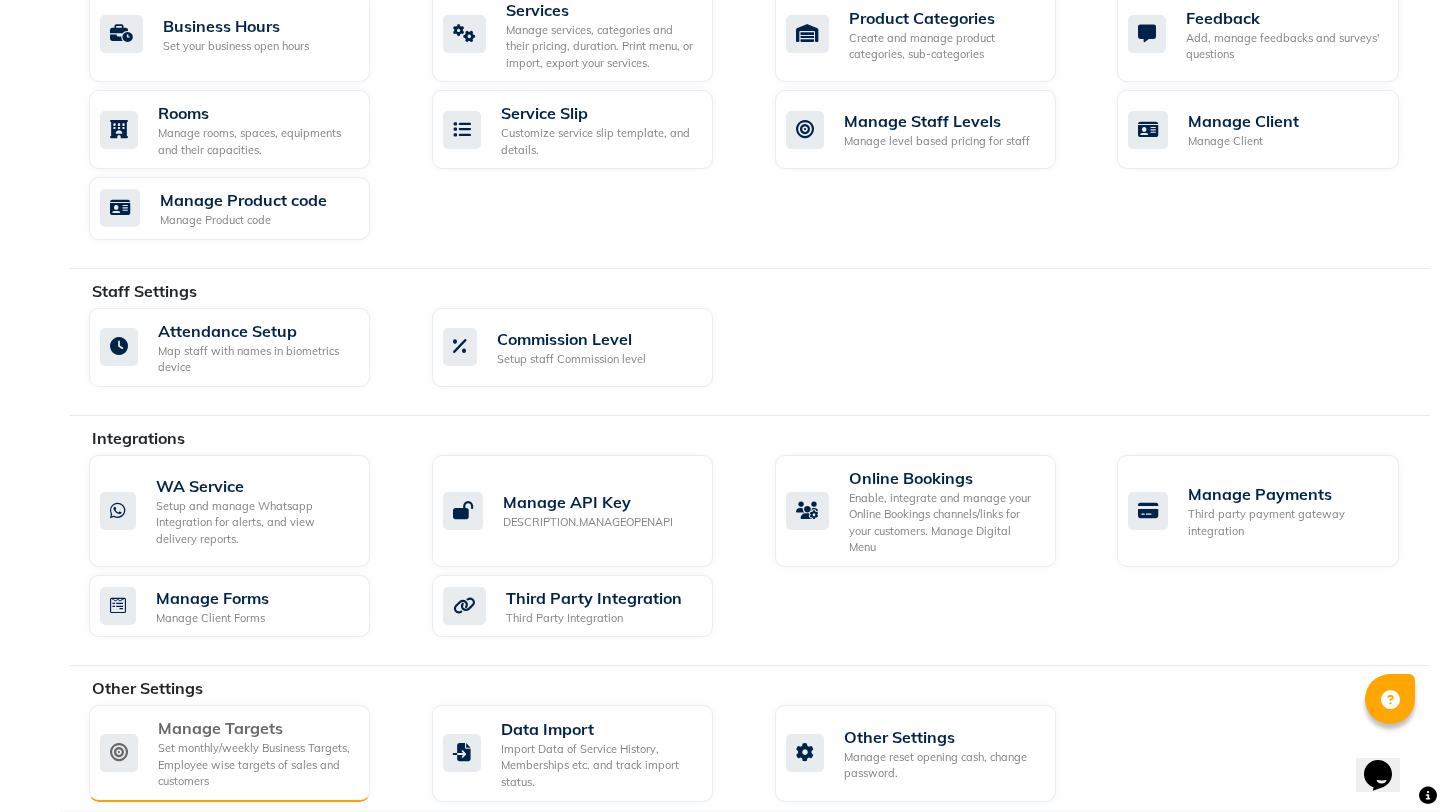 scroll, scrollTop: 833, scrollLeft: 0, axis: vertical 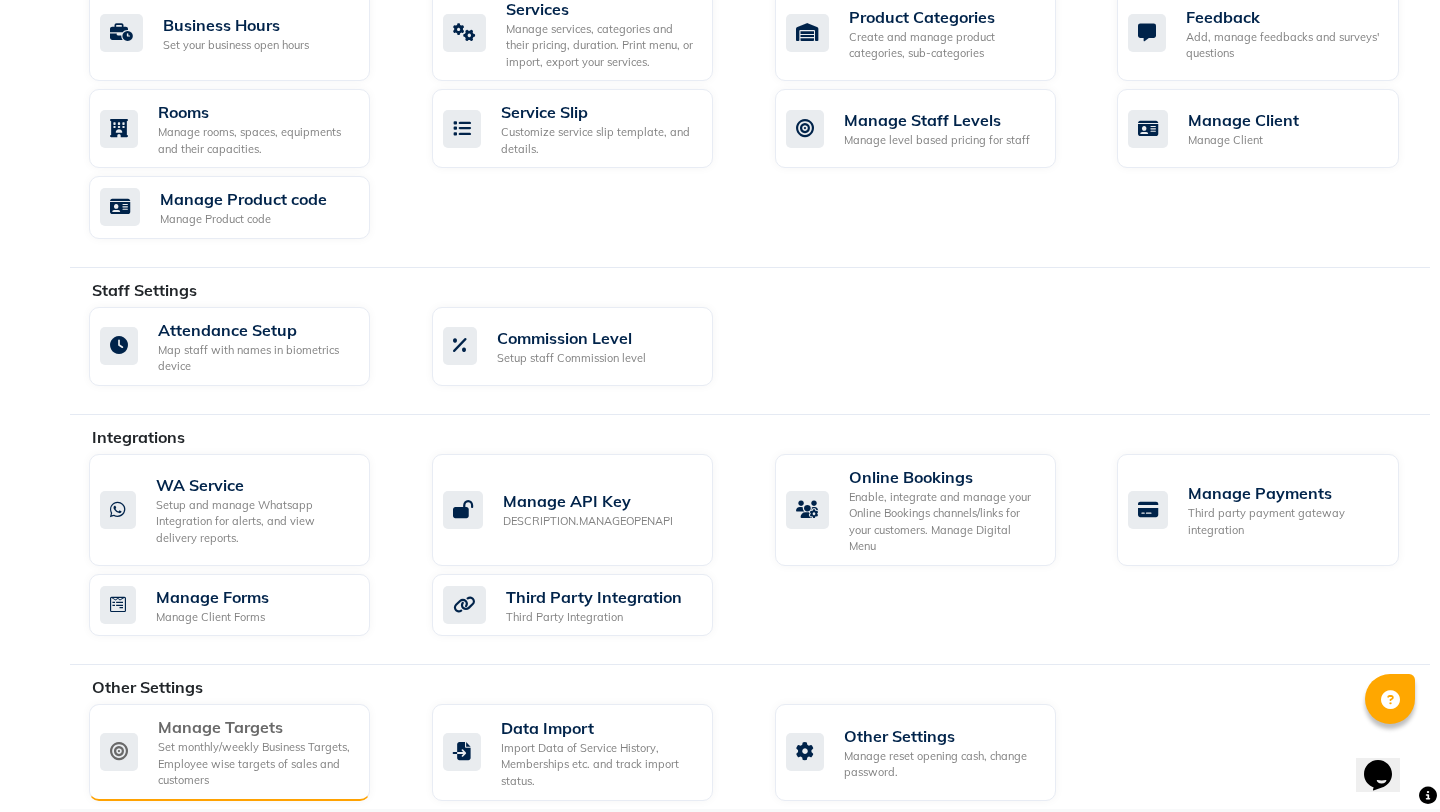 click on "Manage Targets" 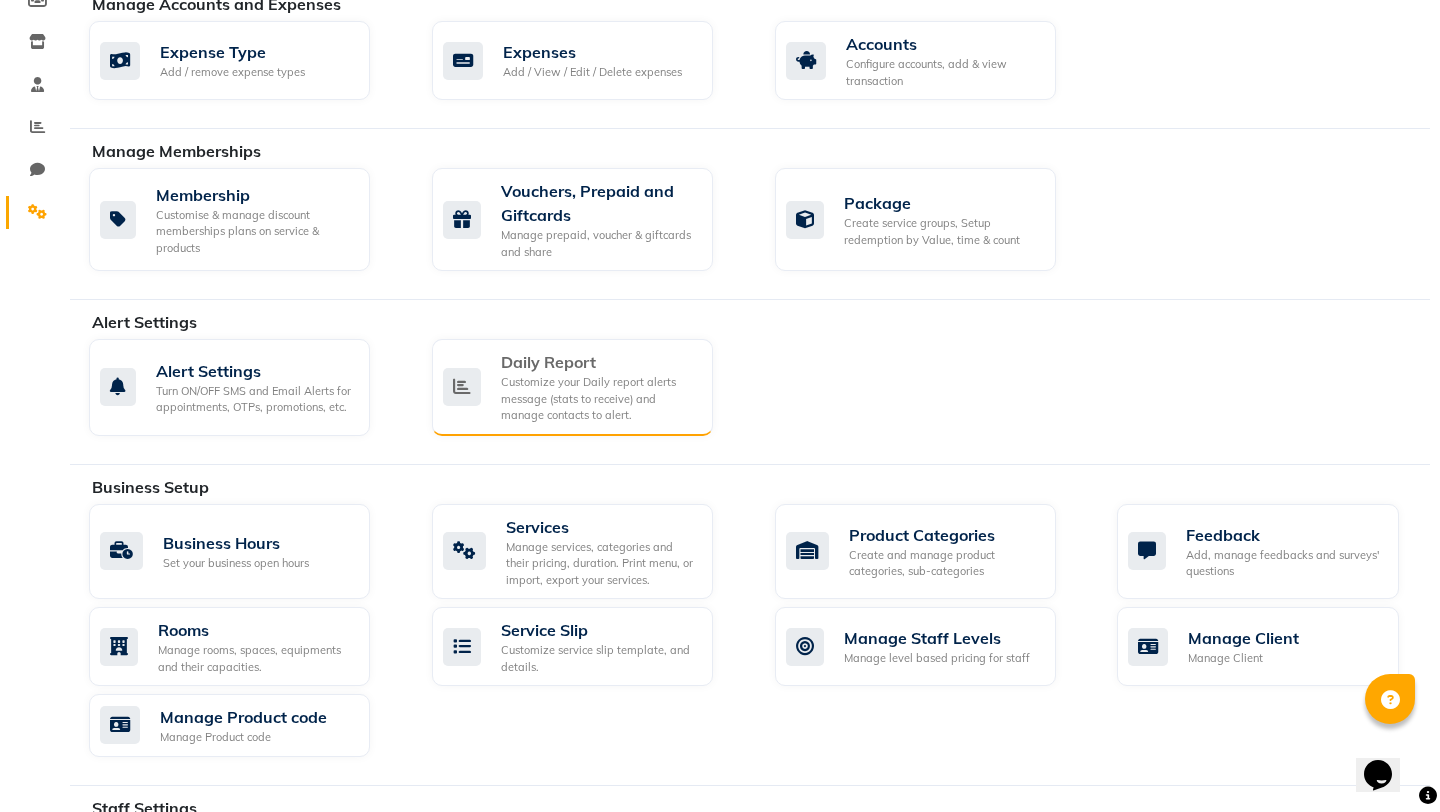 scroll, scrollTop: 833, scrollLeft: 0, axis: vertical 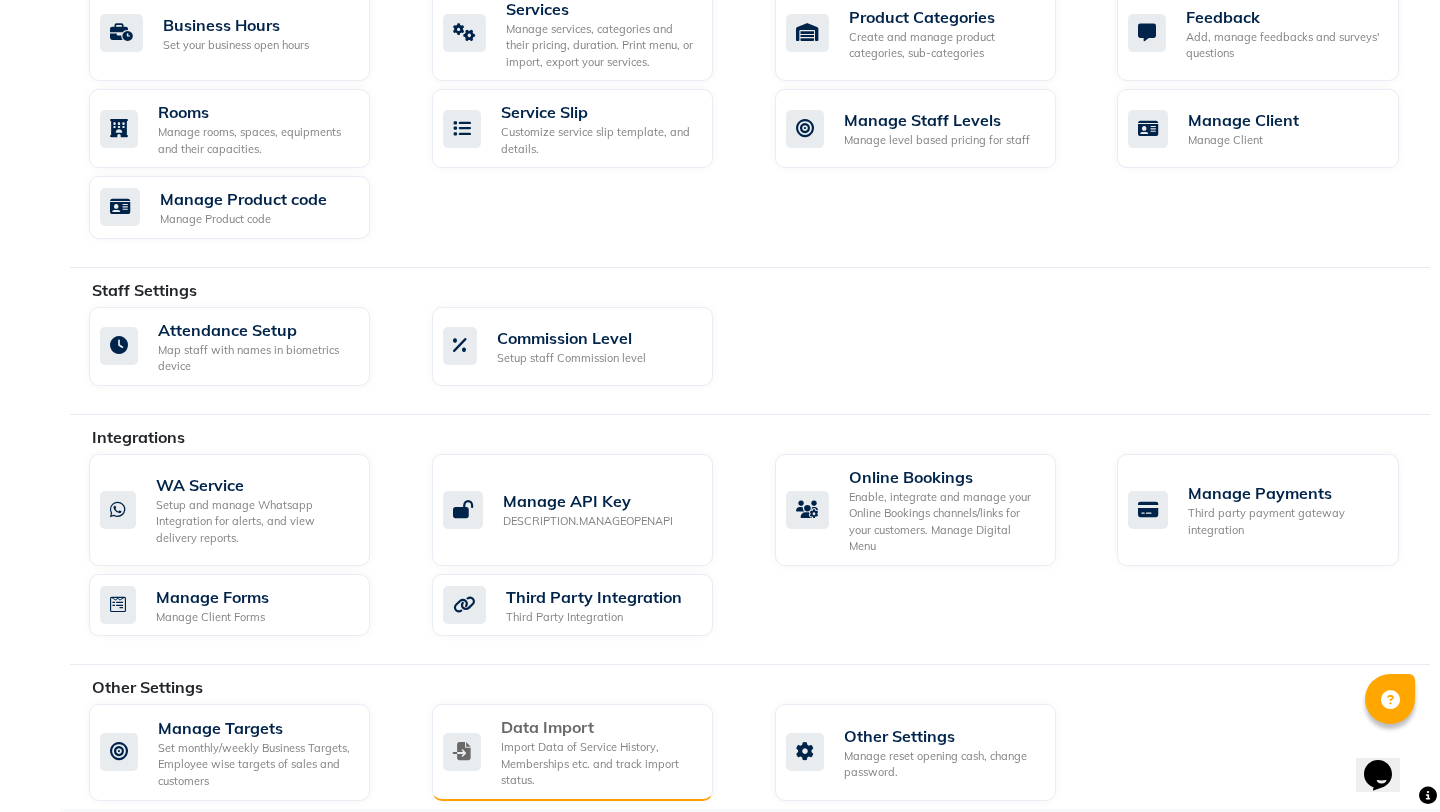 click on "Data Import Import Data of Service History, Memberships etc. and track import status." 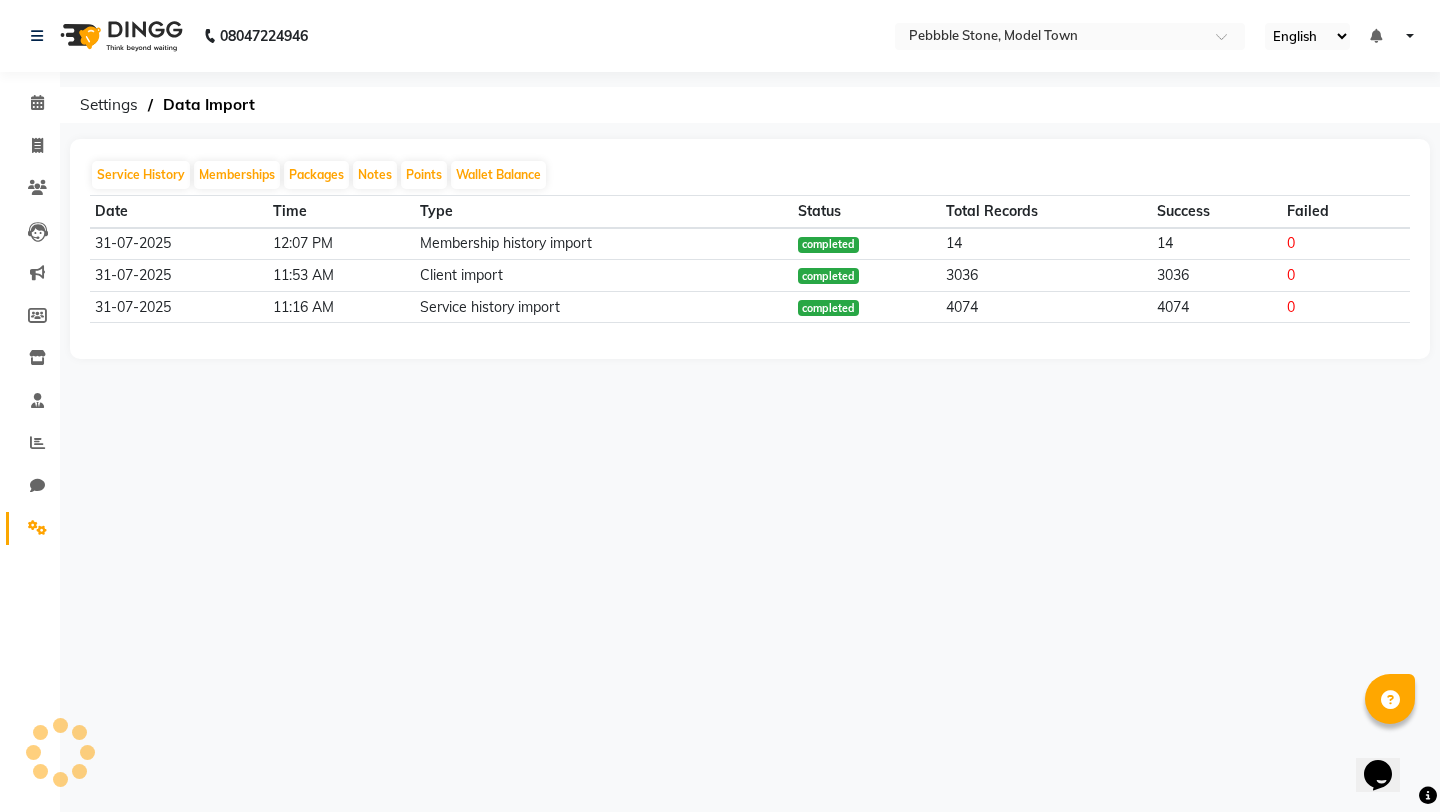 scroll, scrollTop: 0, scrollLeft: 0, axis: both 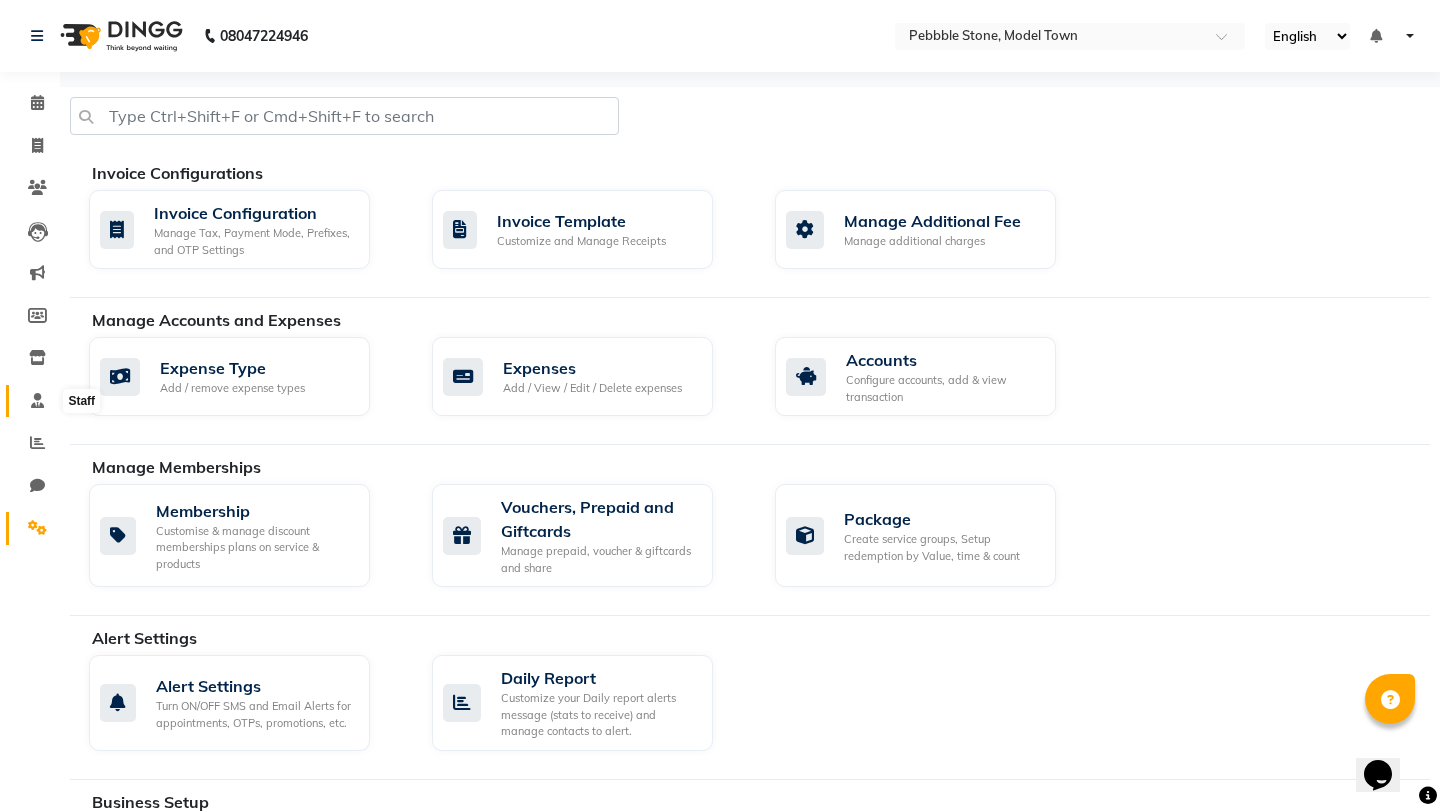 click 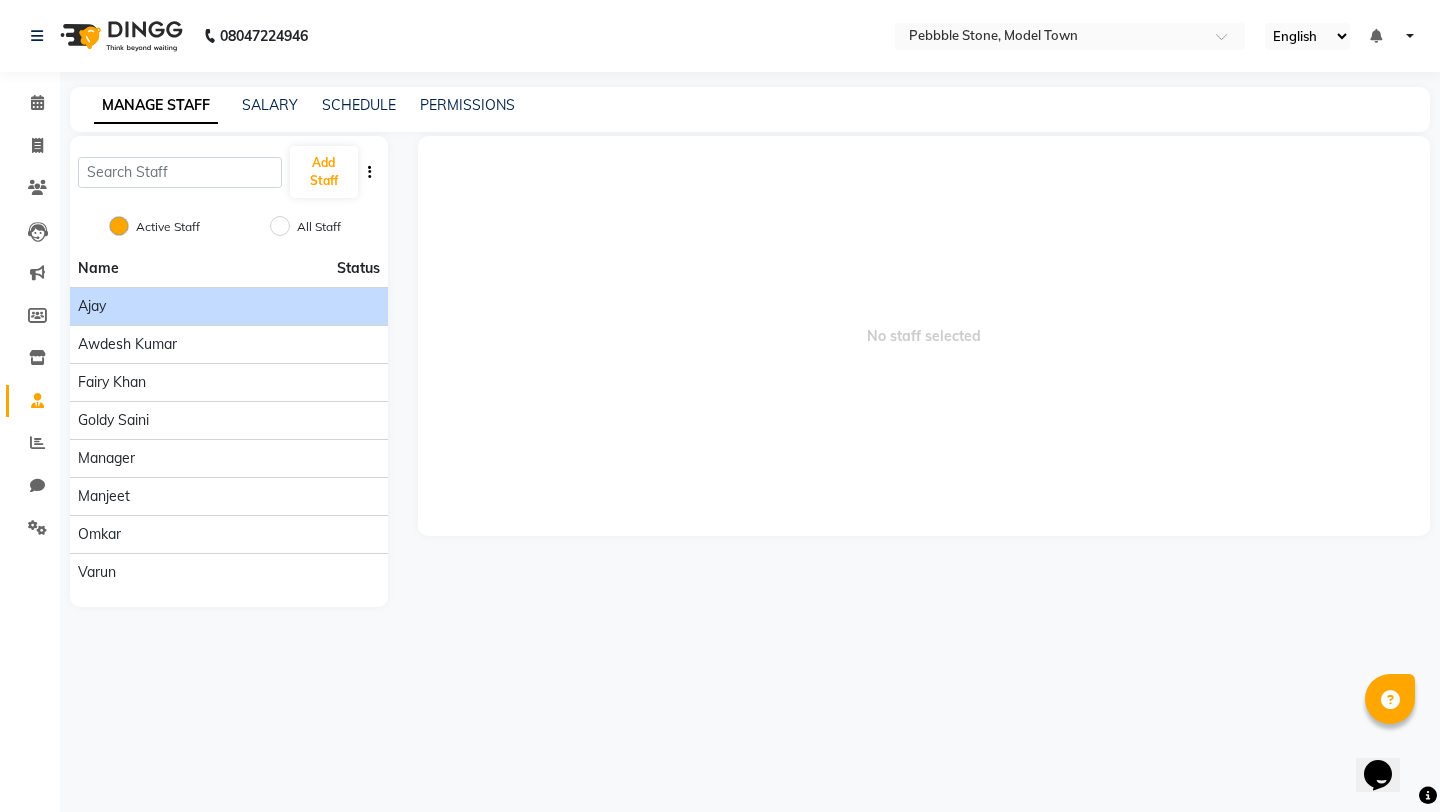 click on "Ajay" 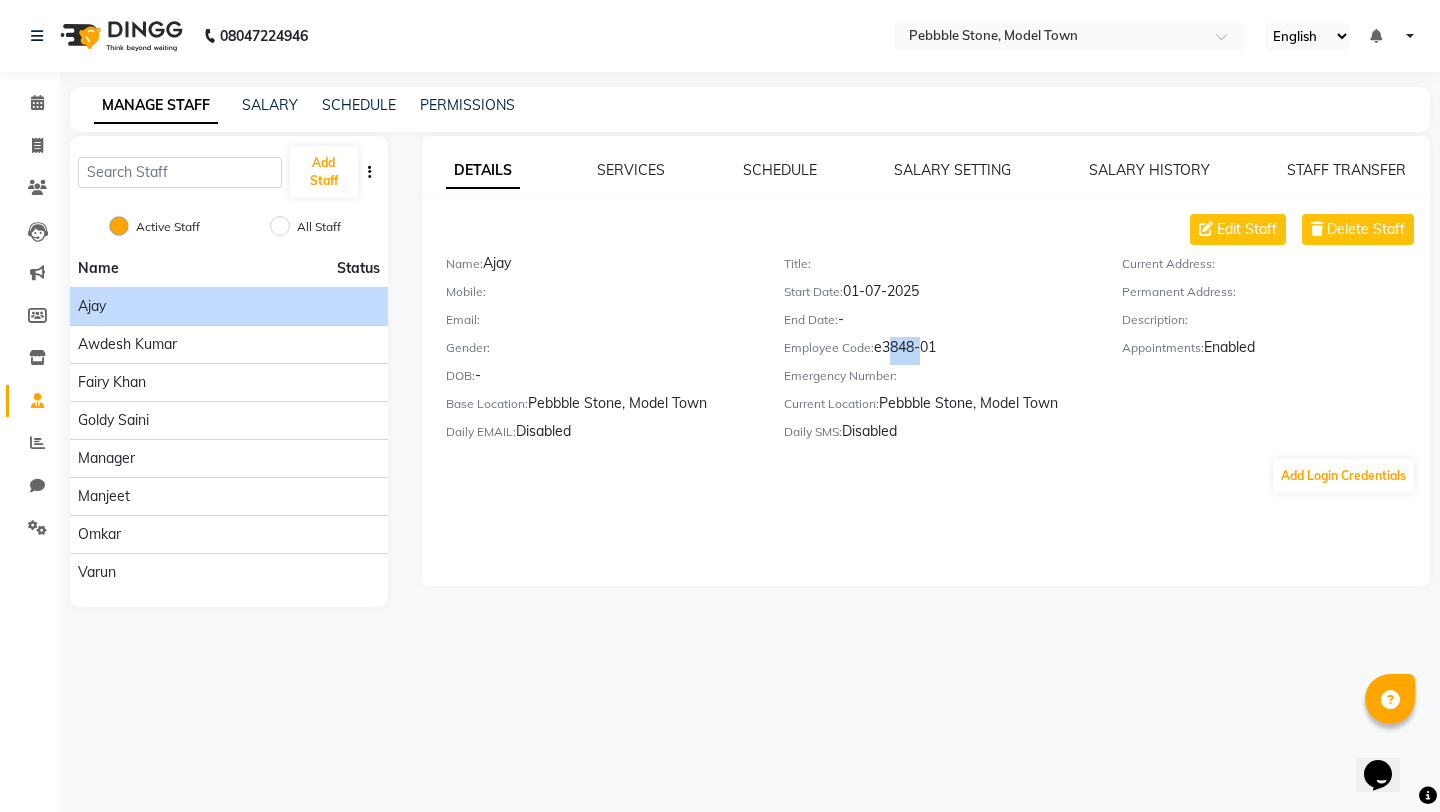 drag, startPoint x: 884, startPoint y: 346, endPoint x: 918, endPoint y: 346, distance: 34 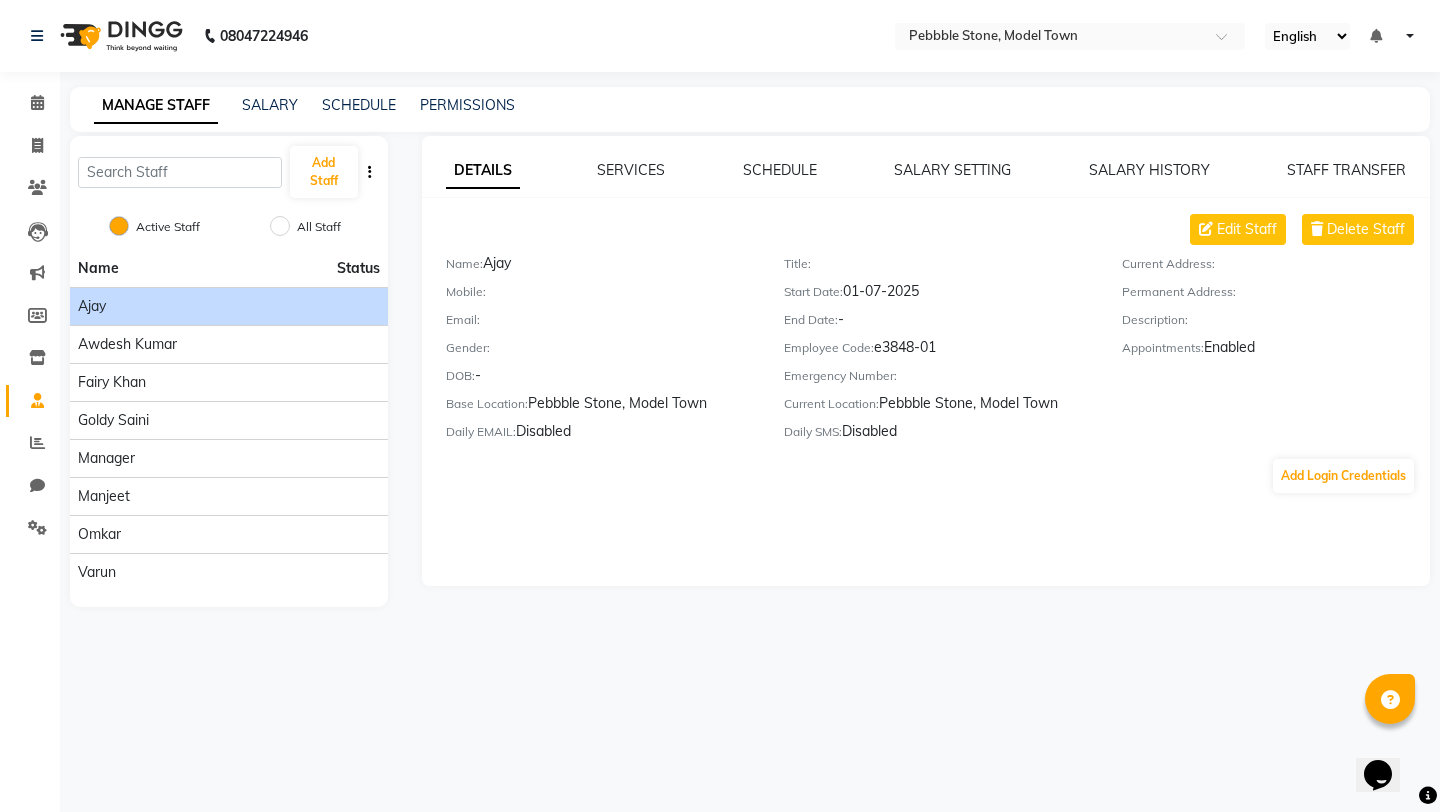 click on "Employee Code:   e3848-01" 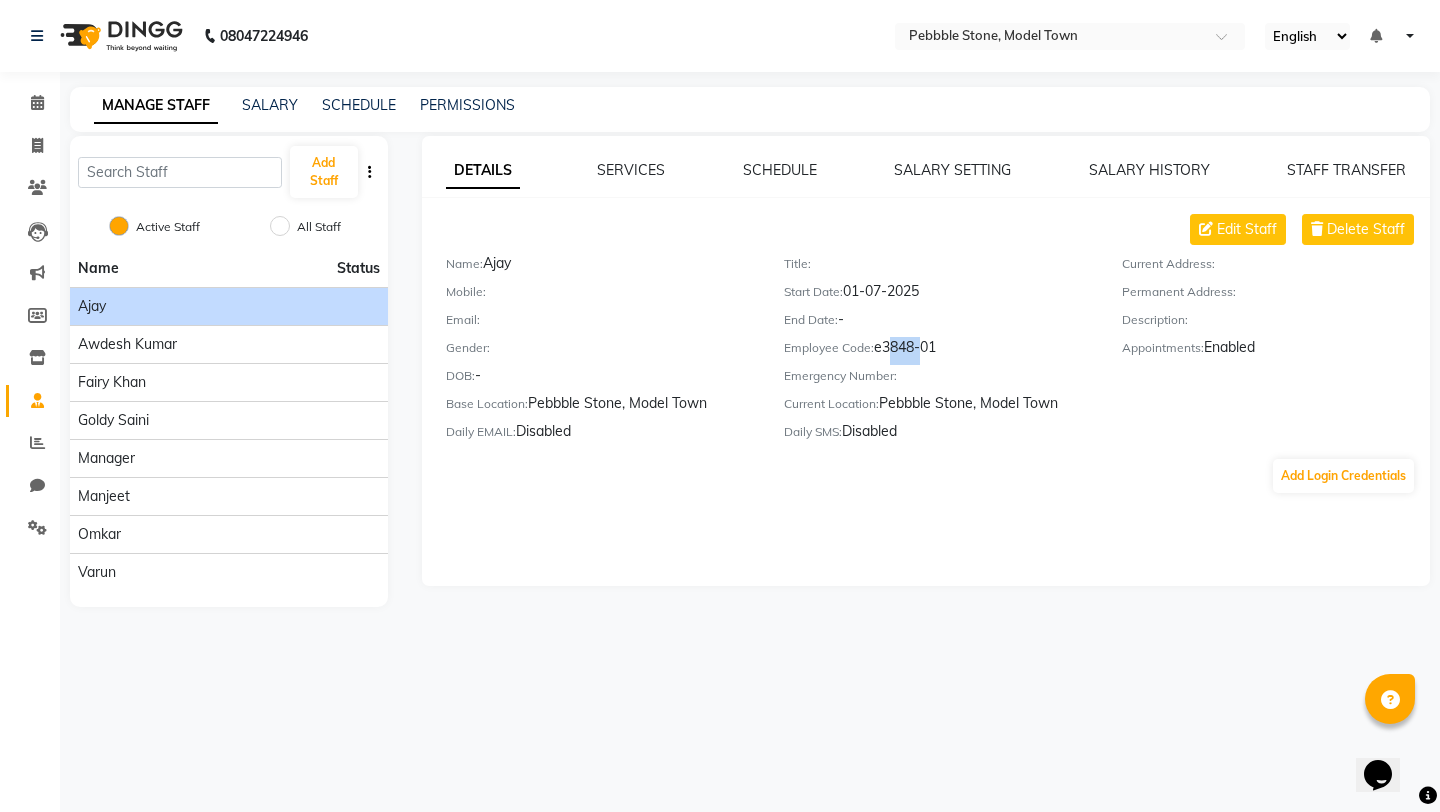 drag, startPoint x: 884, startPoint y: 345, endPoint x: 916, endPoint y: 345, distance: 32 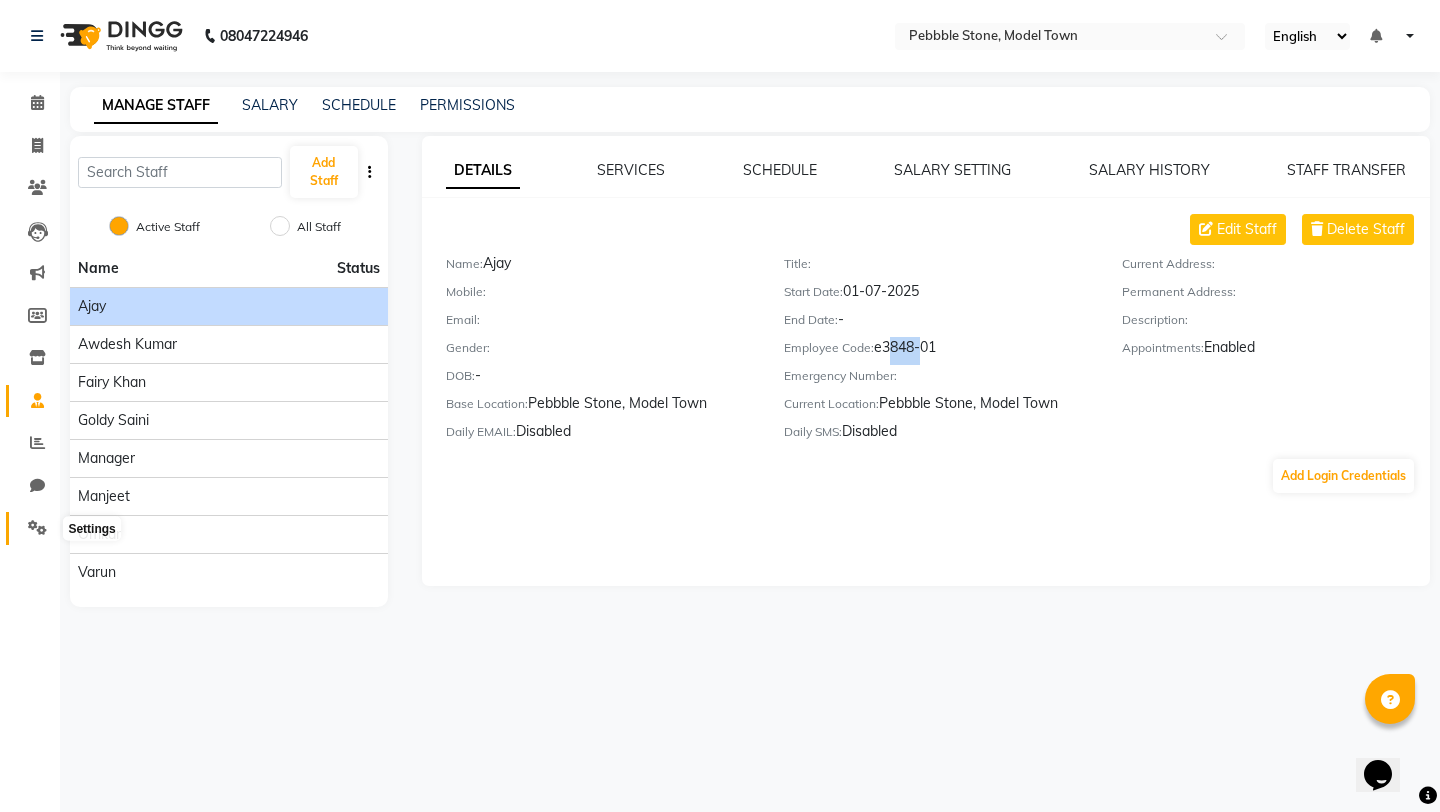 click 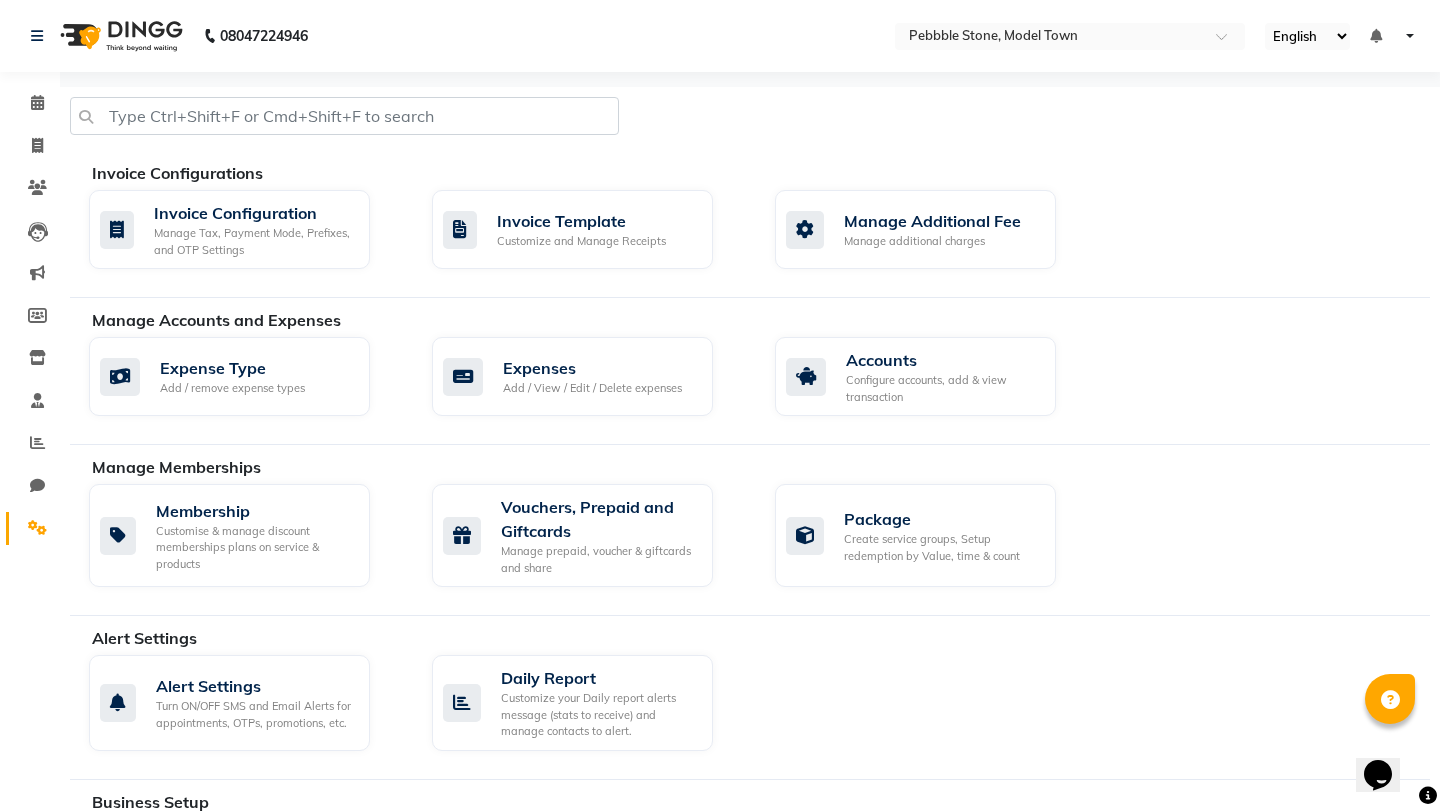 scroll, scrollTop: 832, scrollLeft: 0, axis: vertical 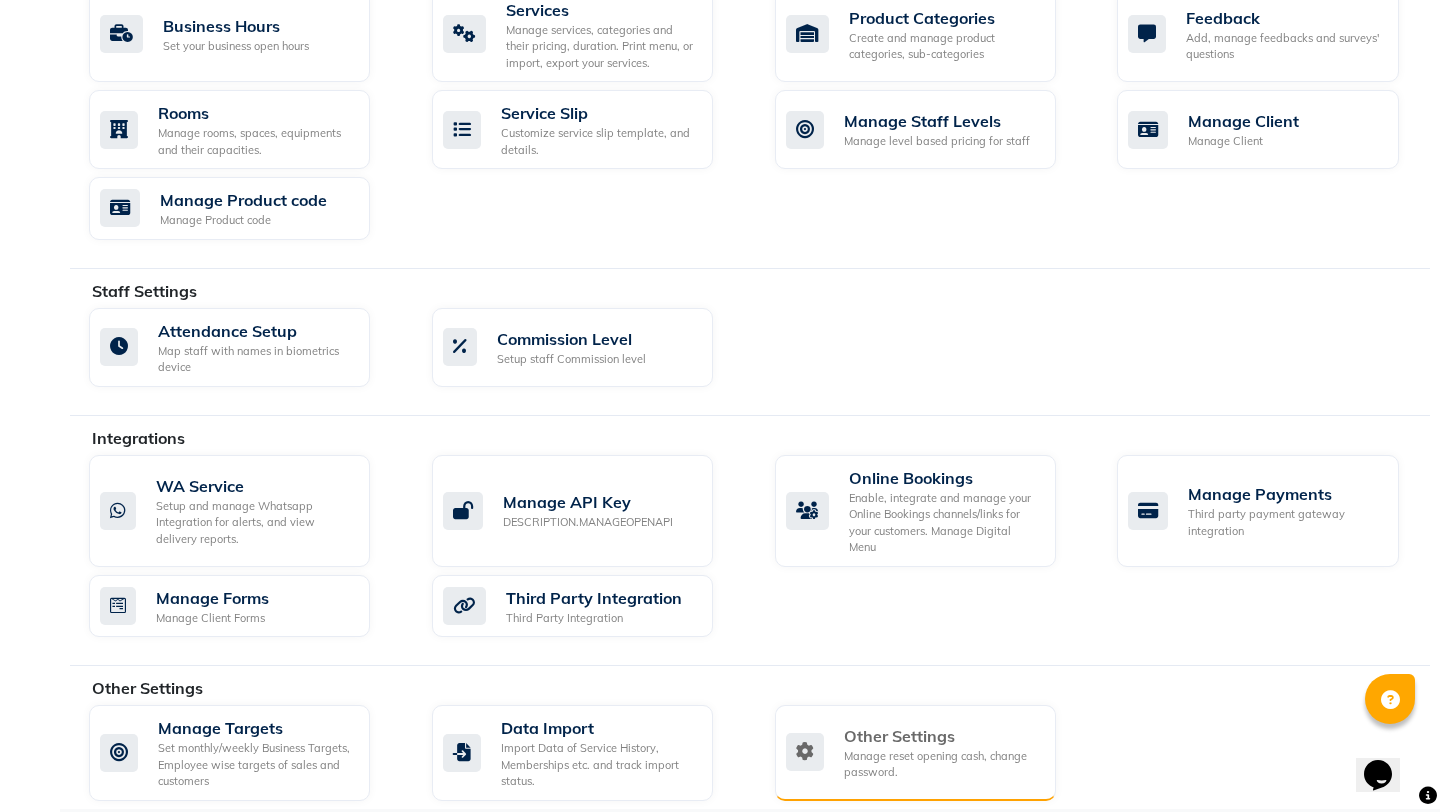click on "Manage reset opening cash, change password." 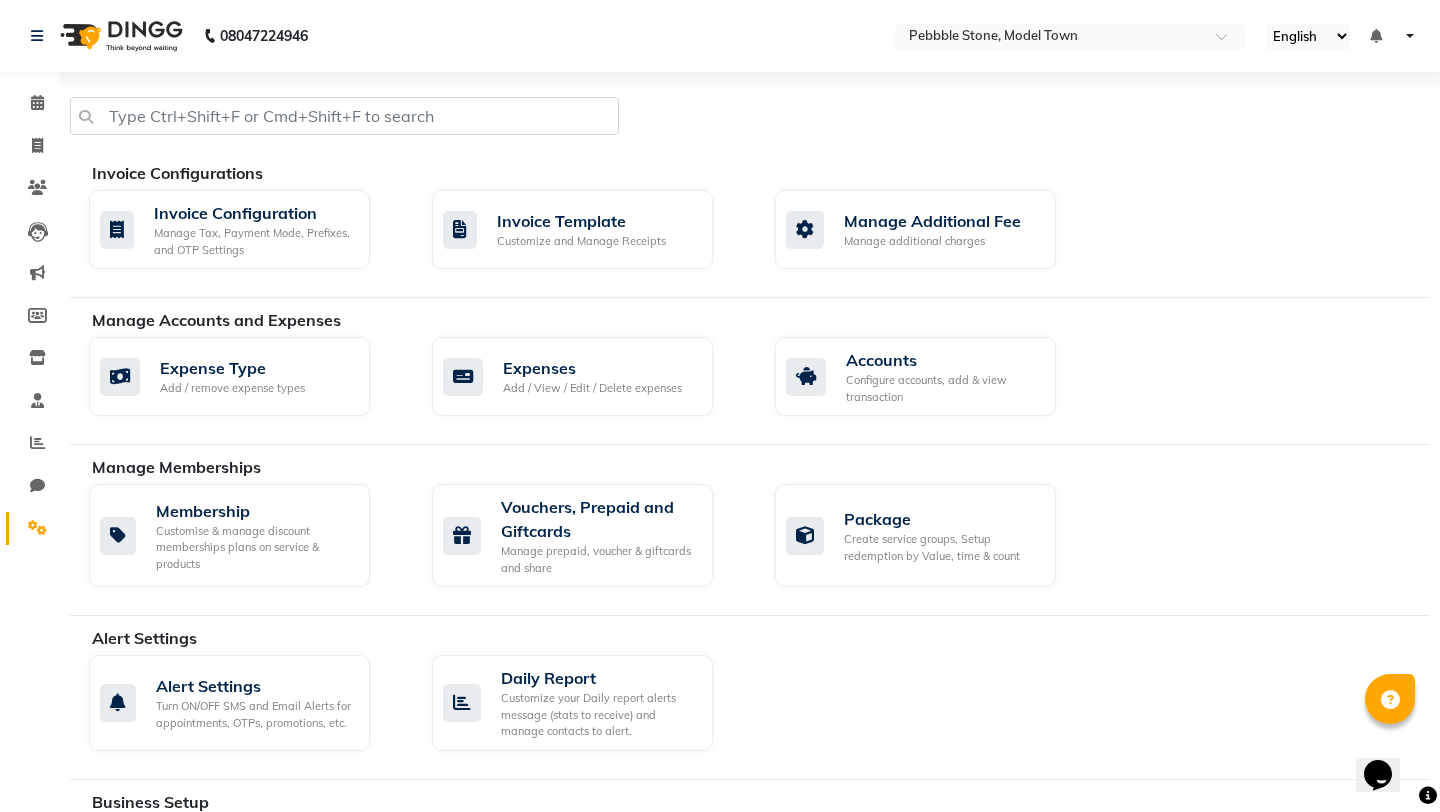select on "2: 15" 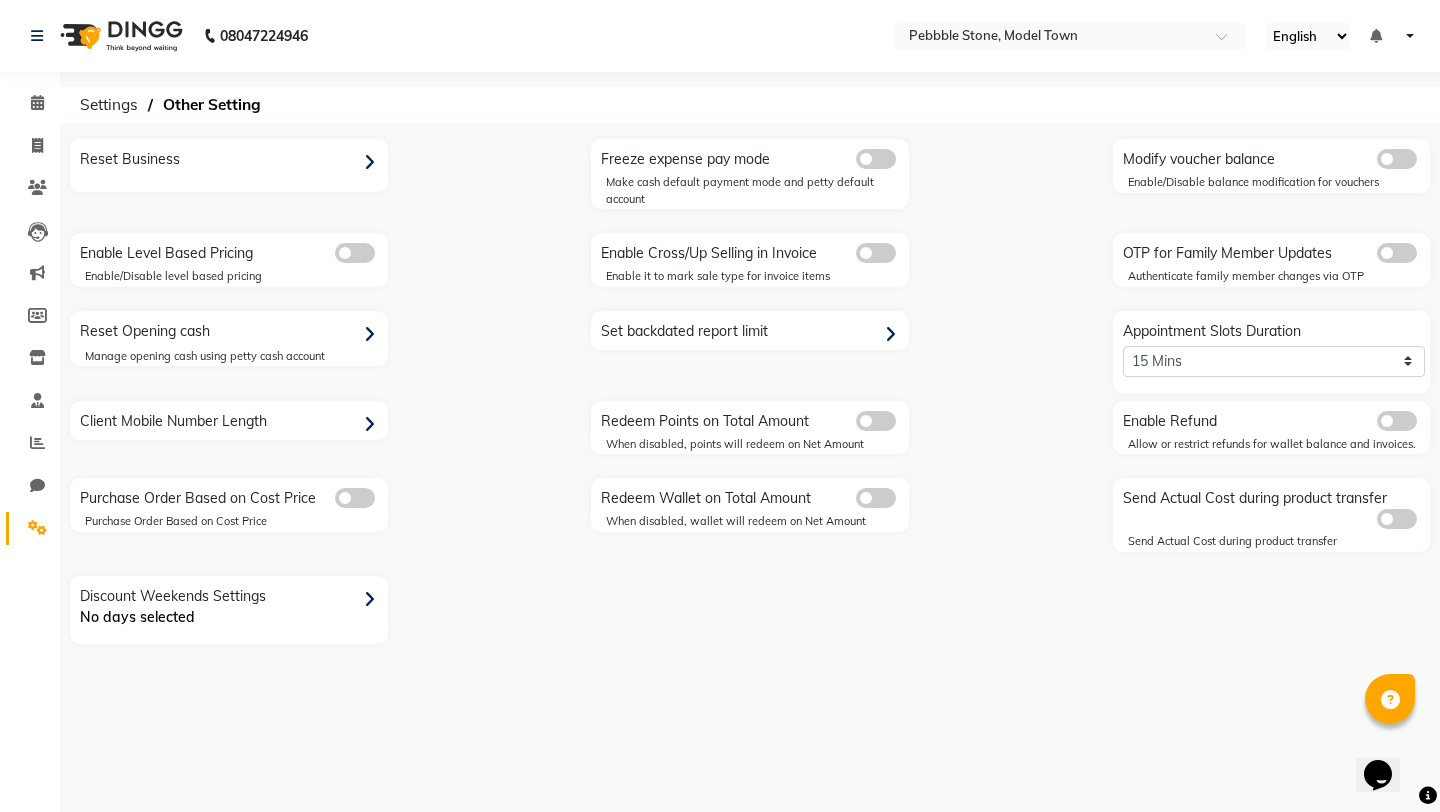 click on "Reset Business" 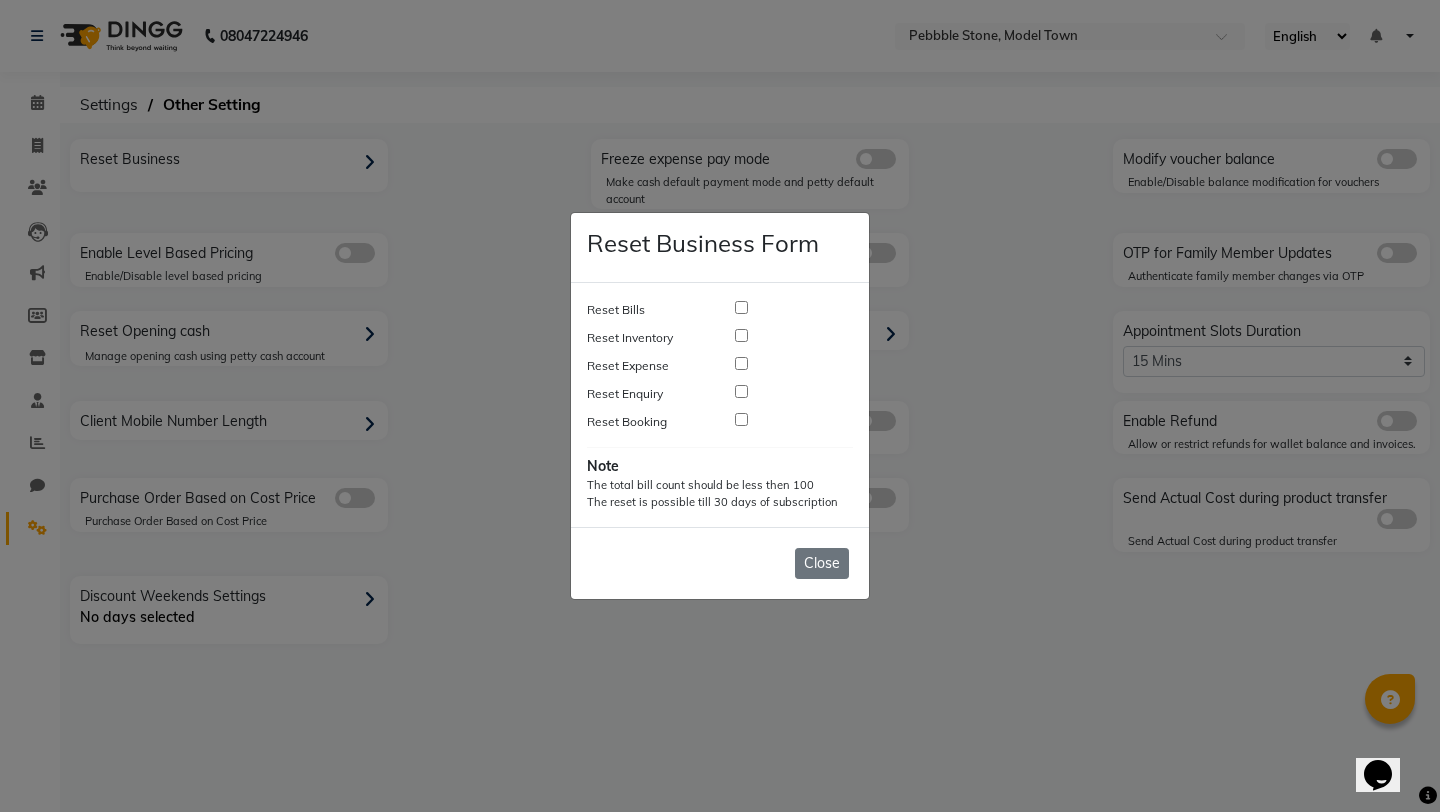 click 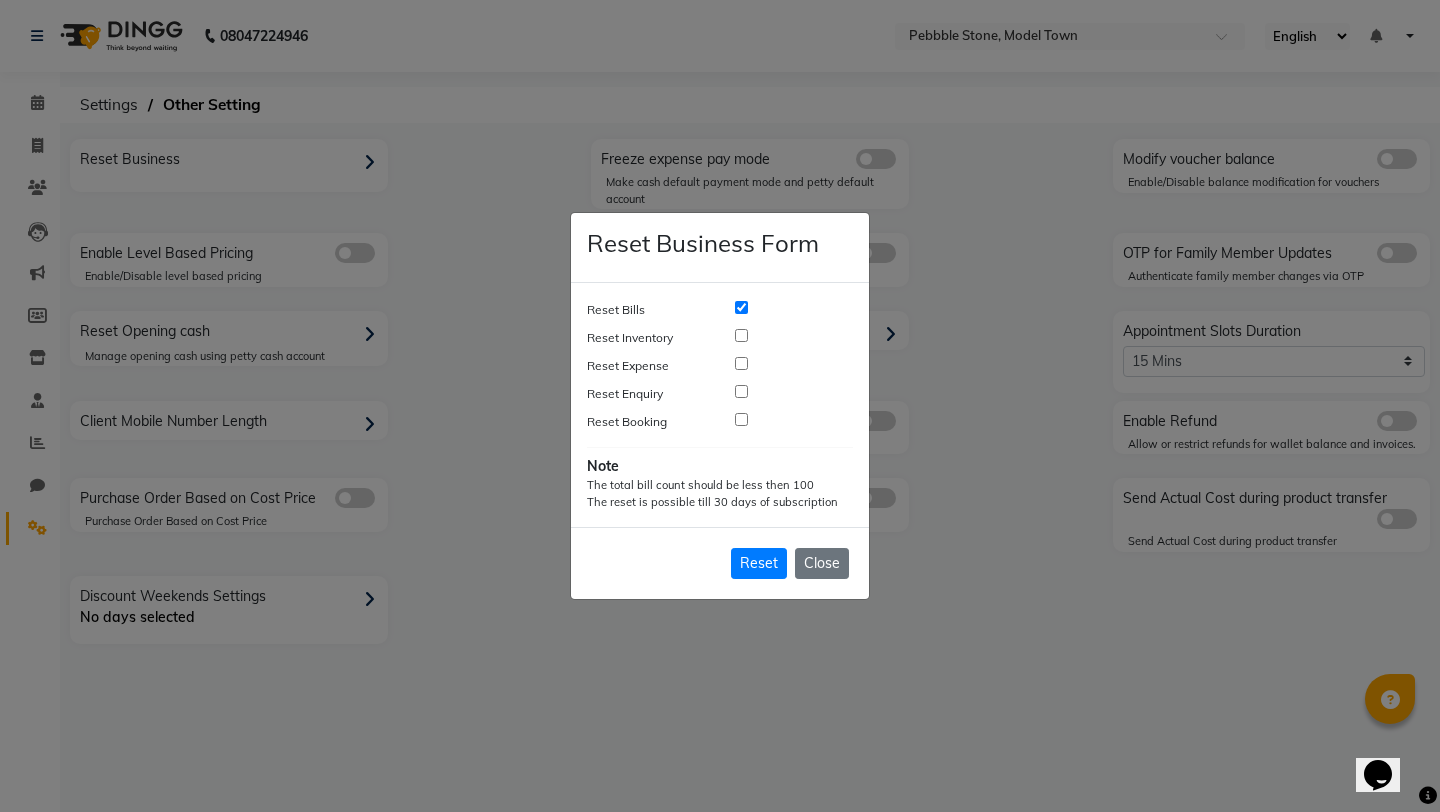 click 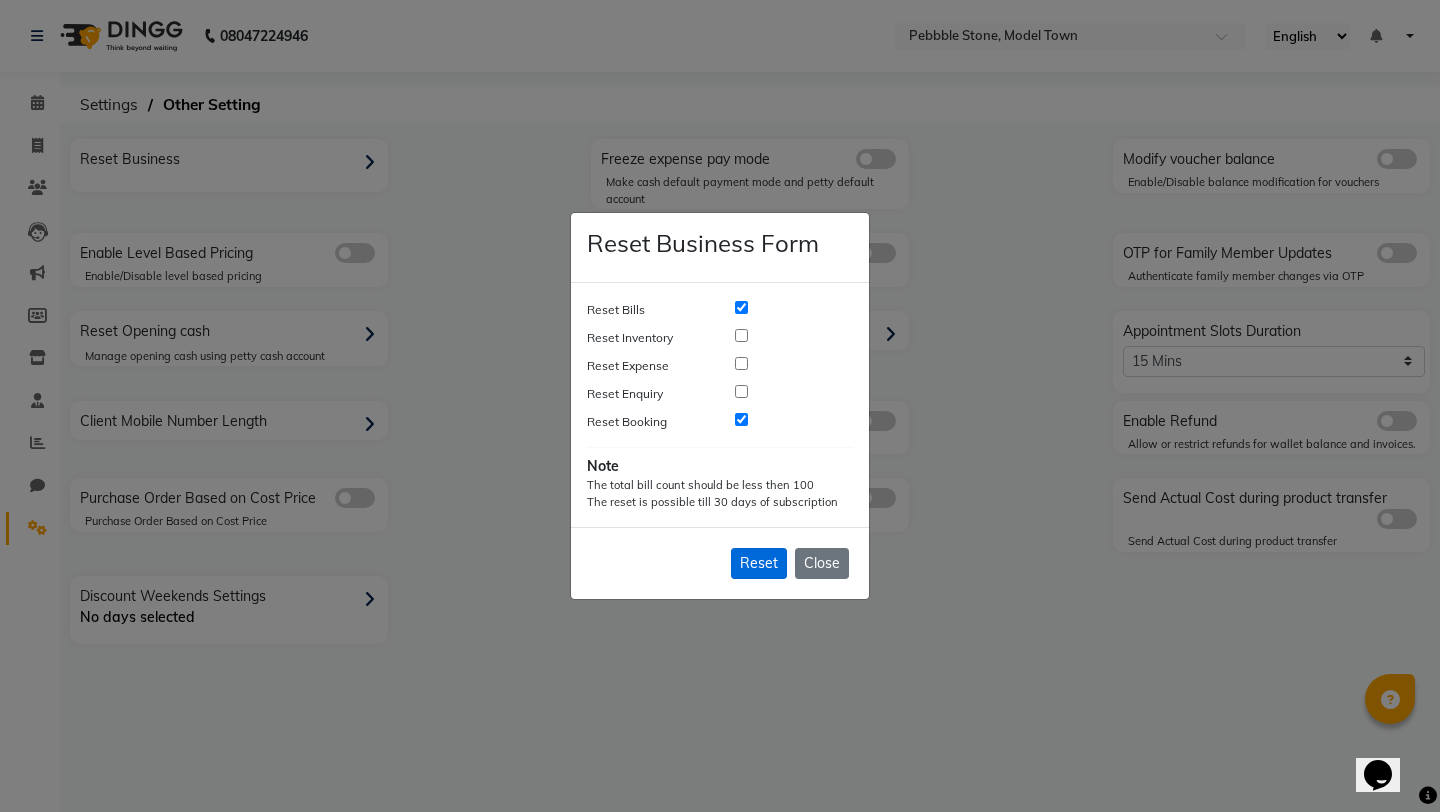 click on "Reset" 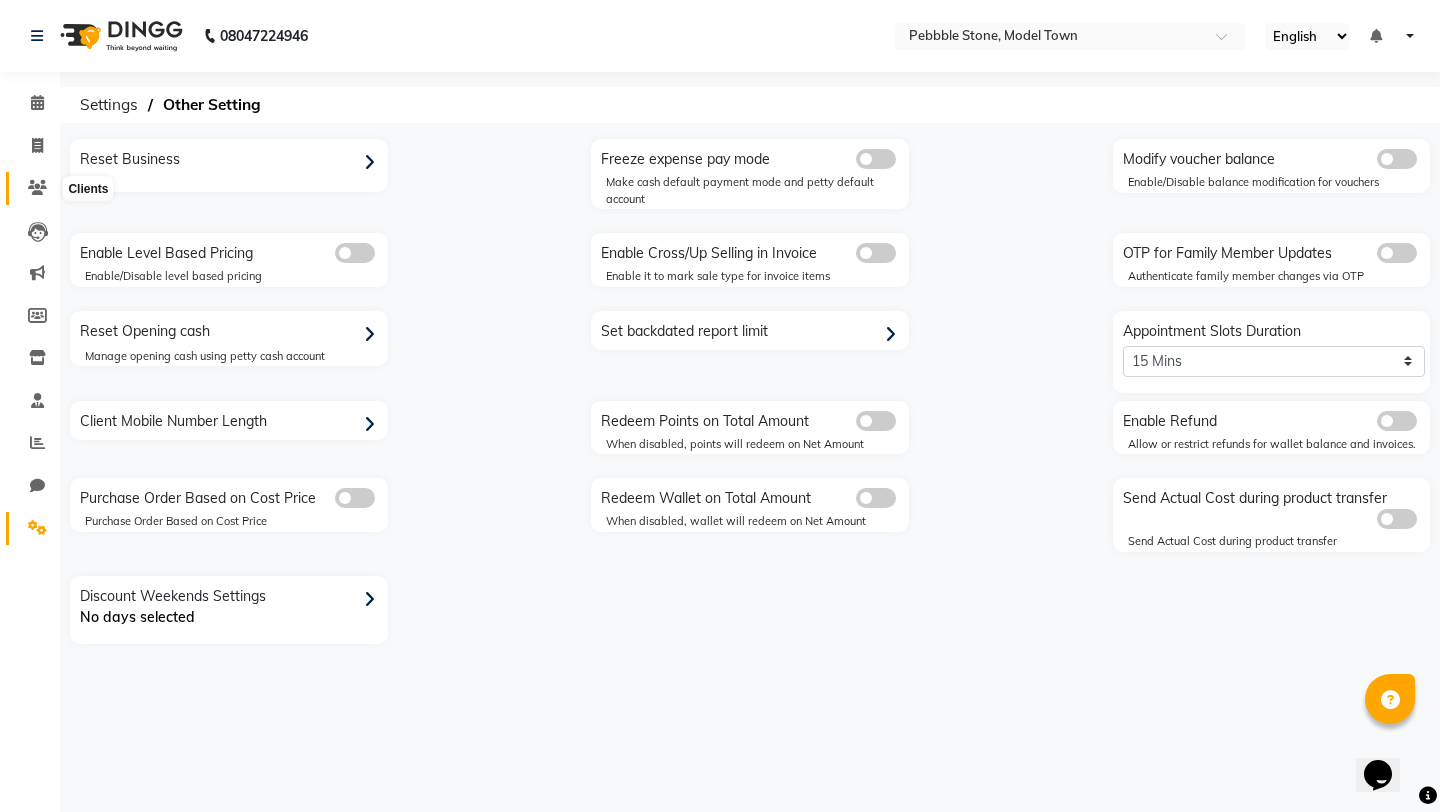click 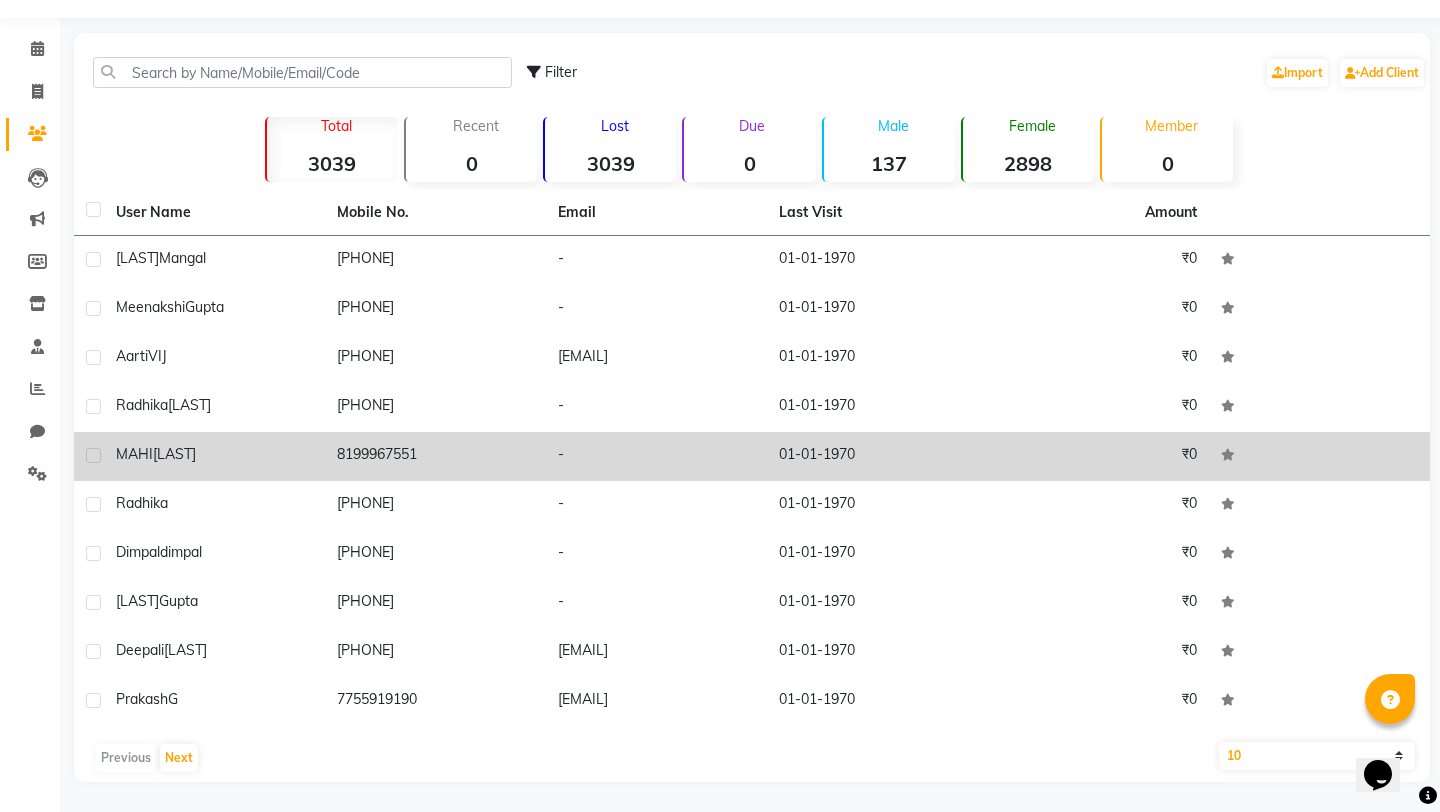 scroll, scrollTop: 0, scrollLeft: 0, axis: both 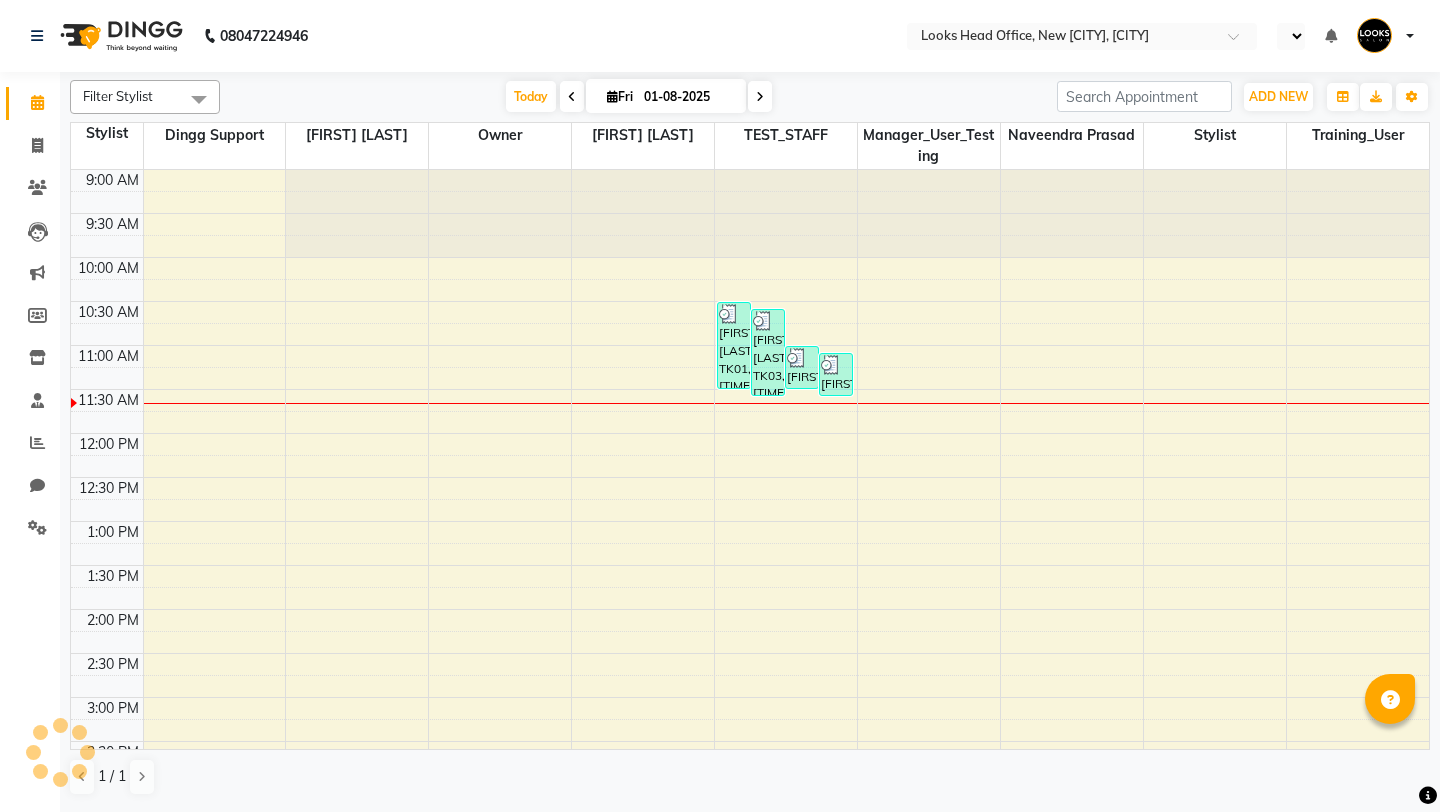 select on "en" 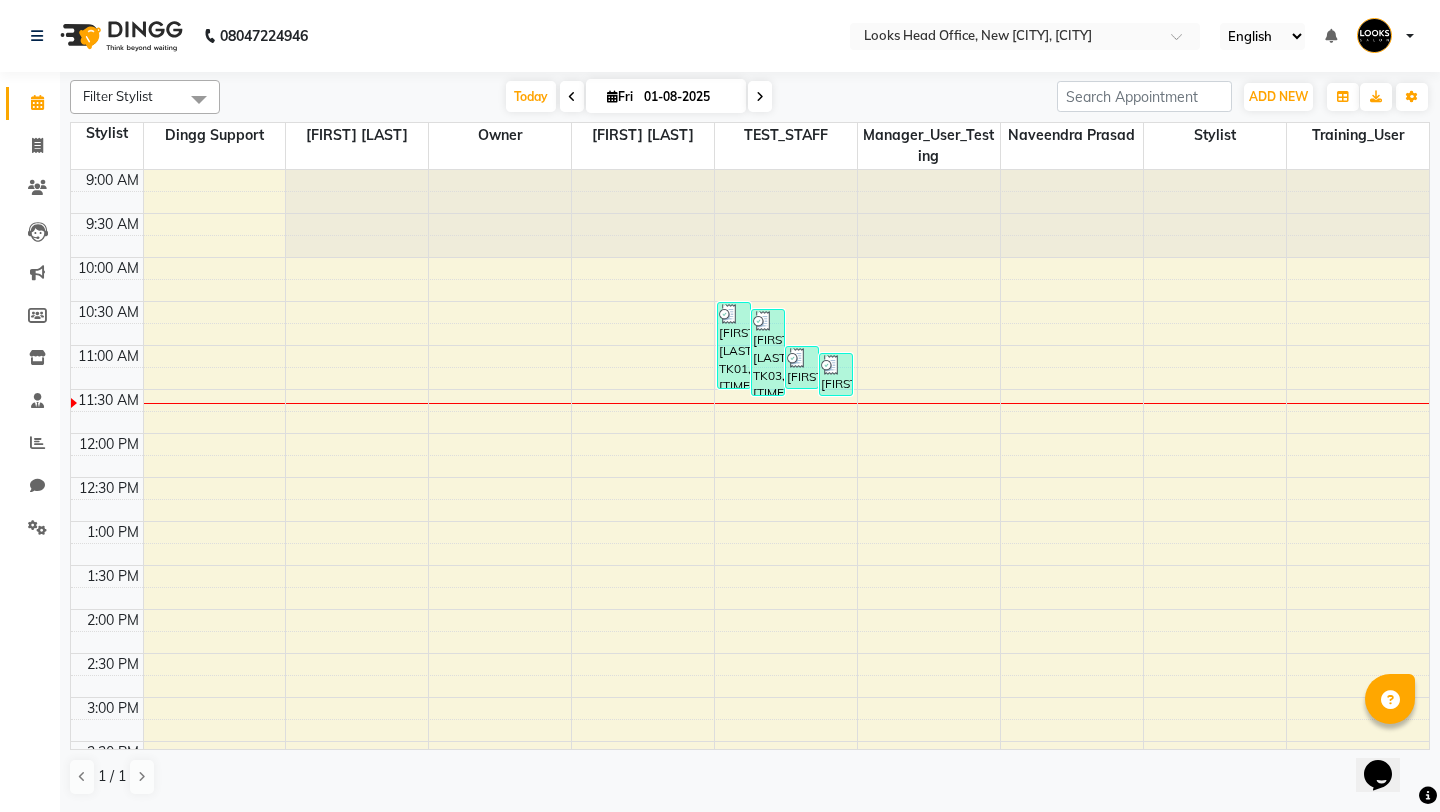 scroll, scrollTop: 0, scrollLeft: 0, axis: both 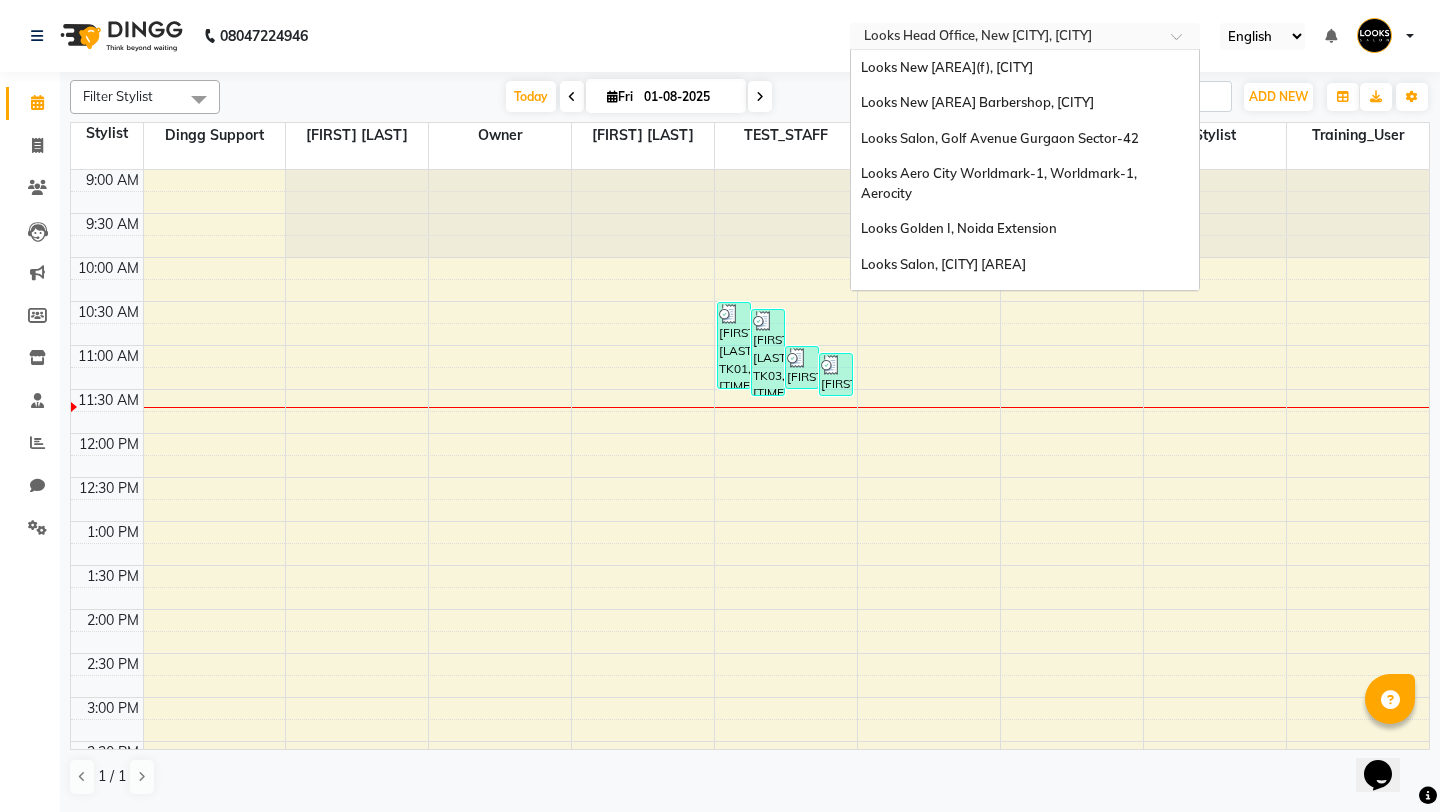 click on "× Looks Head Office, New [CITY], [CITY]" at bounding box center [978, 36] 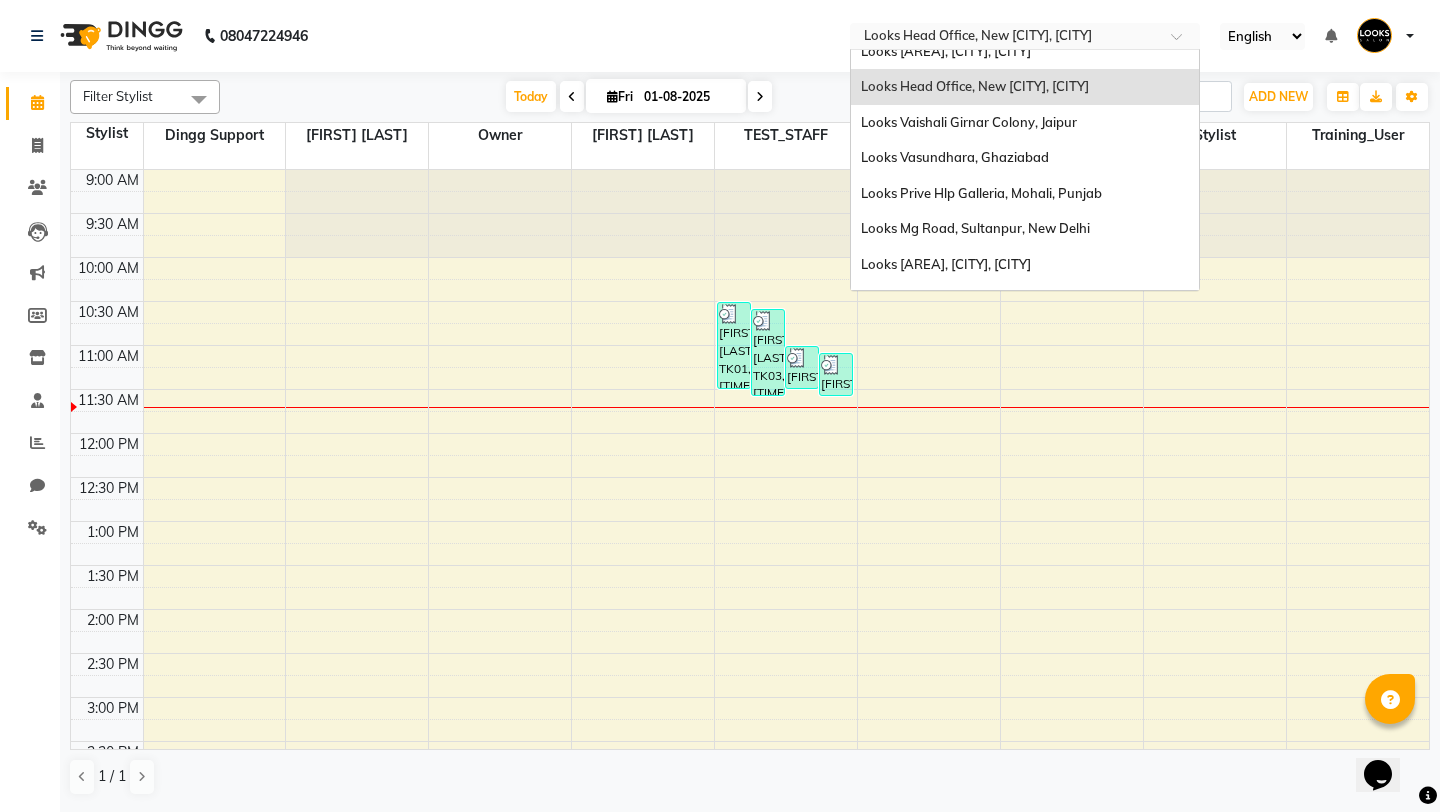 paste on "[LAST]" 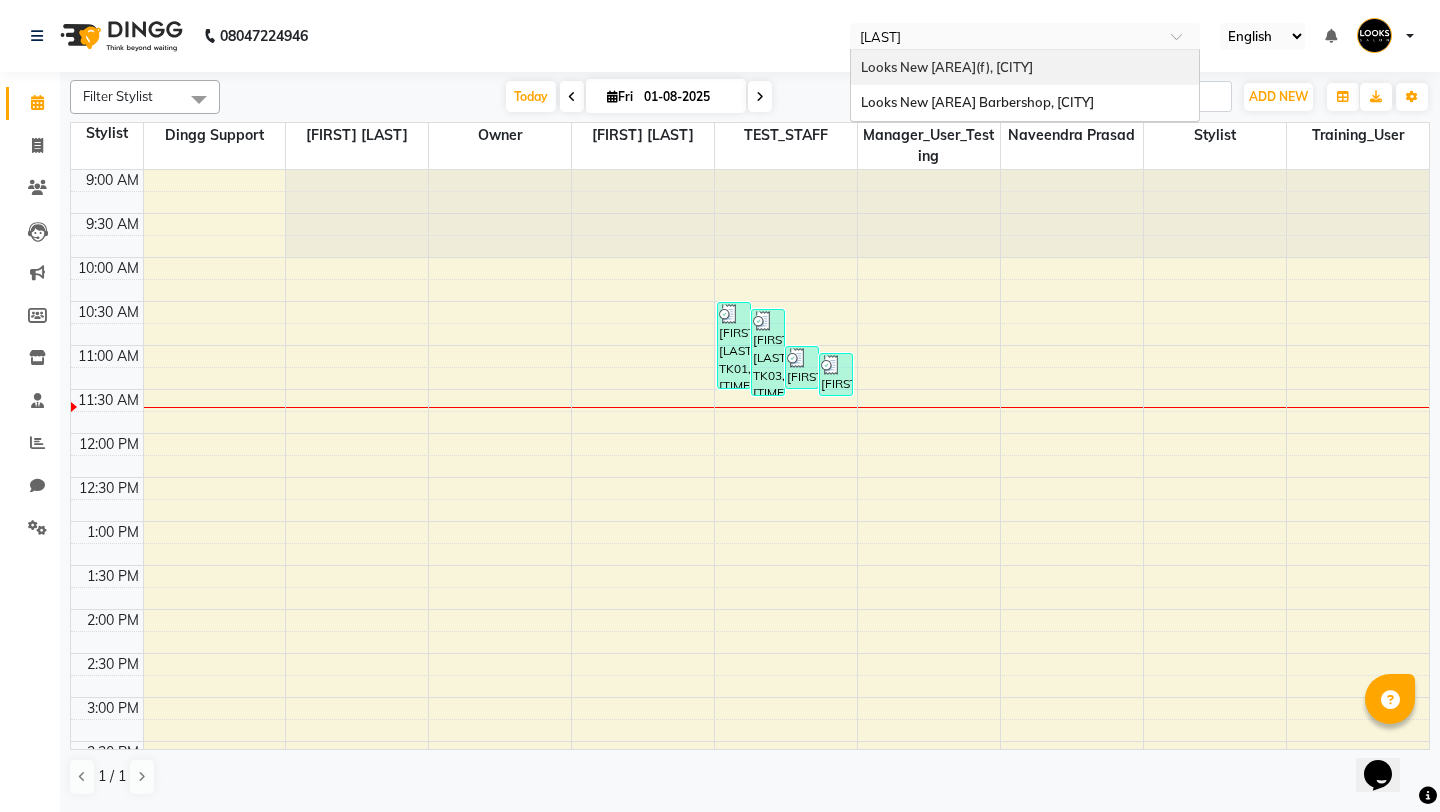 scroll, scrollTop: 0, scrollLeft: 0, axis: both 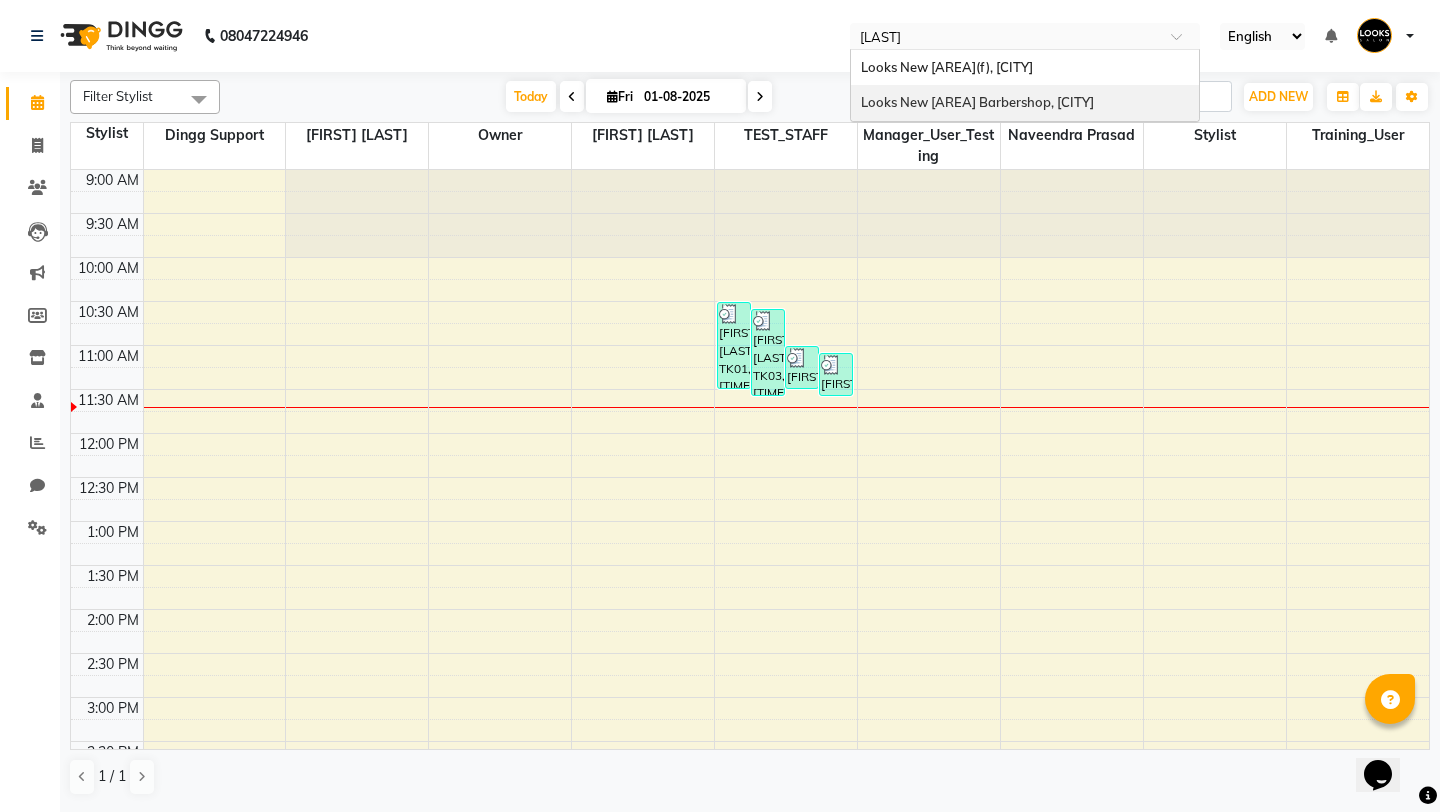 click on "Looks New [AREA] Barbershop, [CITY]" at bounding box center (977, 102) 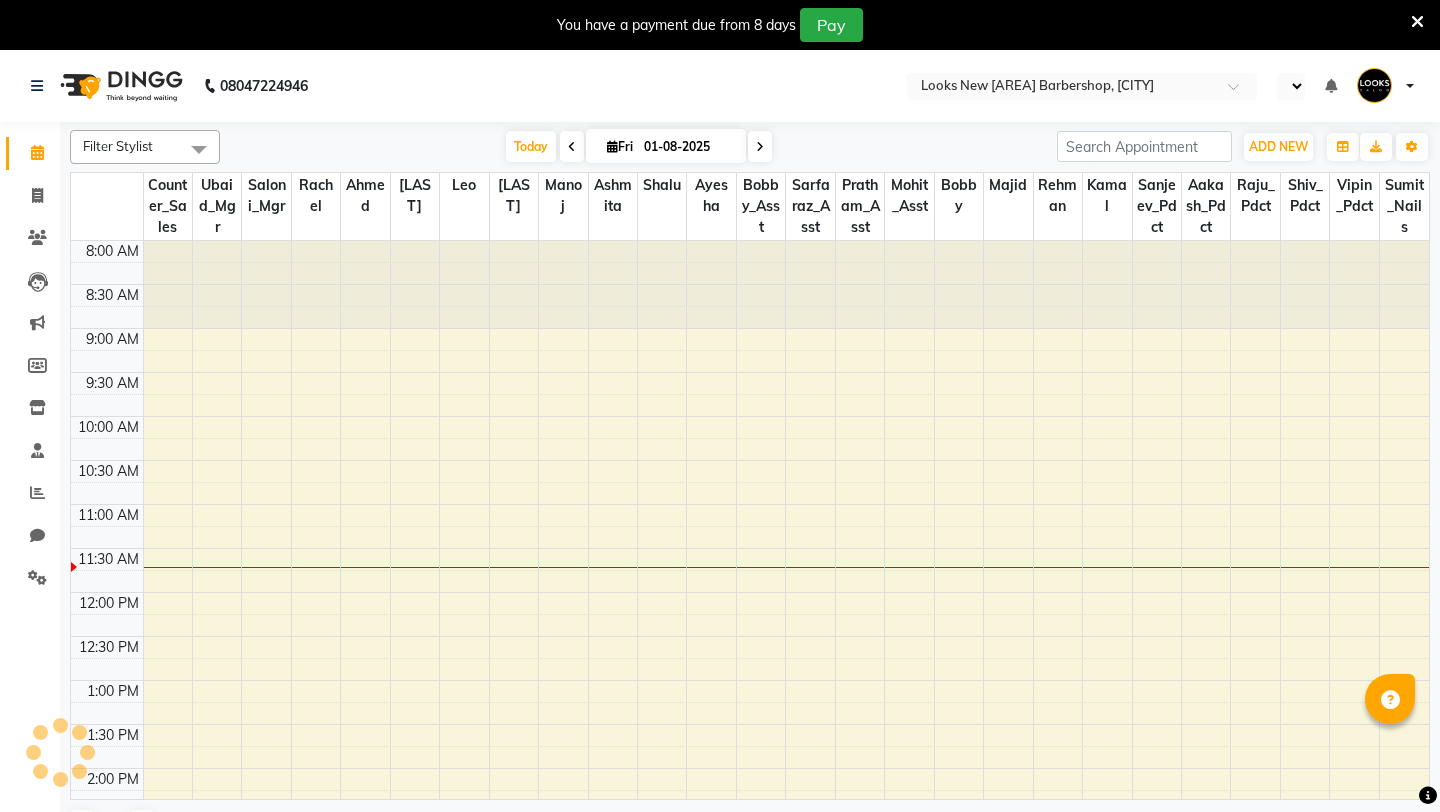 scroll, scrollTop: 0, scrollLeft: 0, axis: both 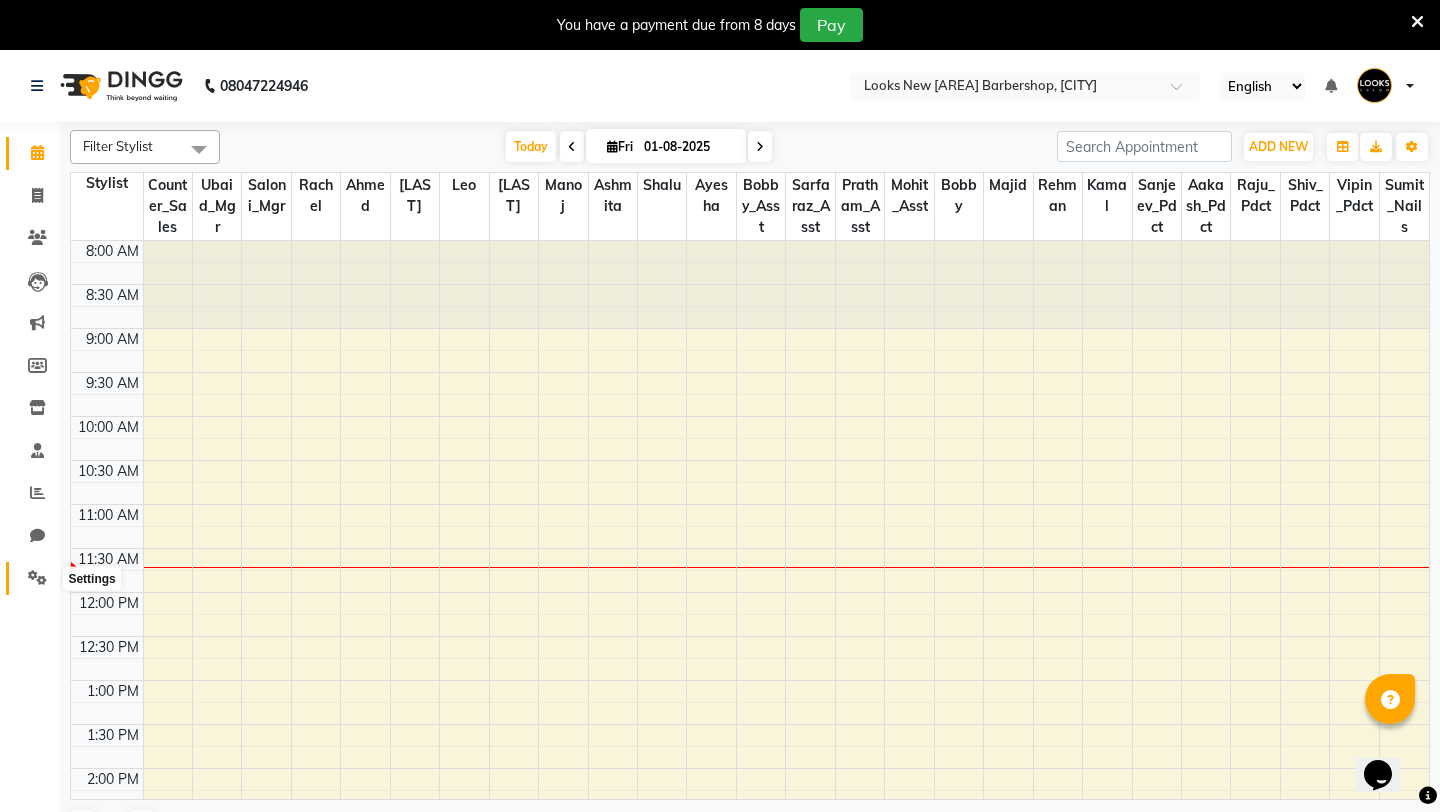 click 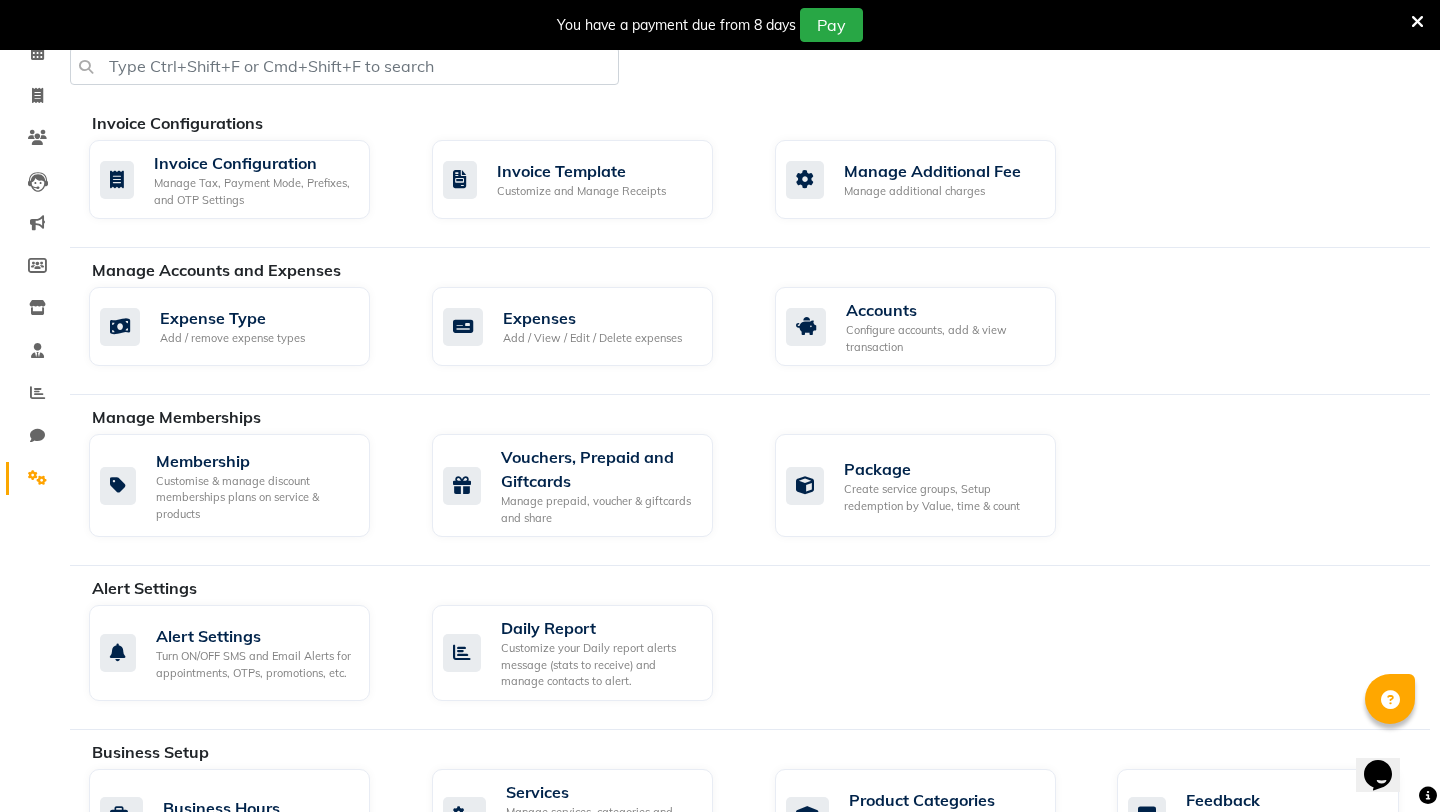 scroll, scrollTop: 0, scrollLeft: 0, axis: both 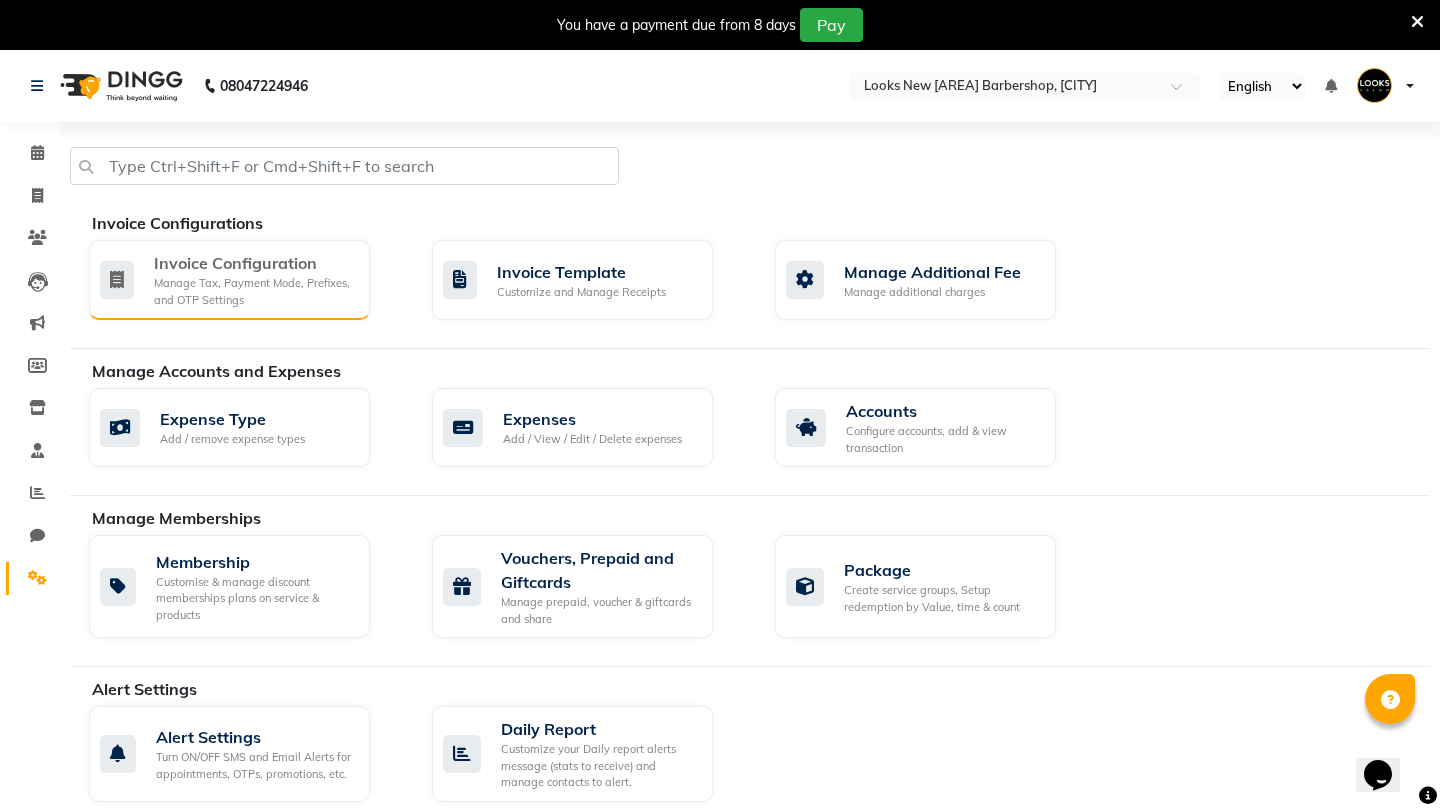 click on "Manage Tax, Payment Mode, Prefixes, and OTP Settings" 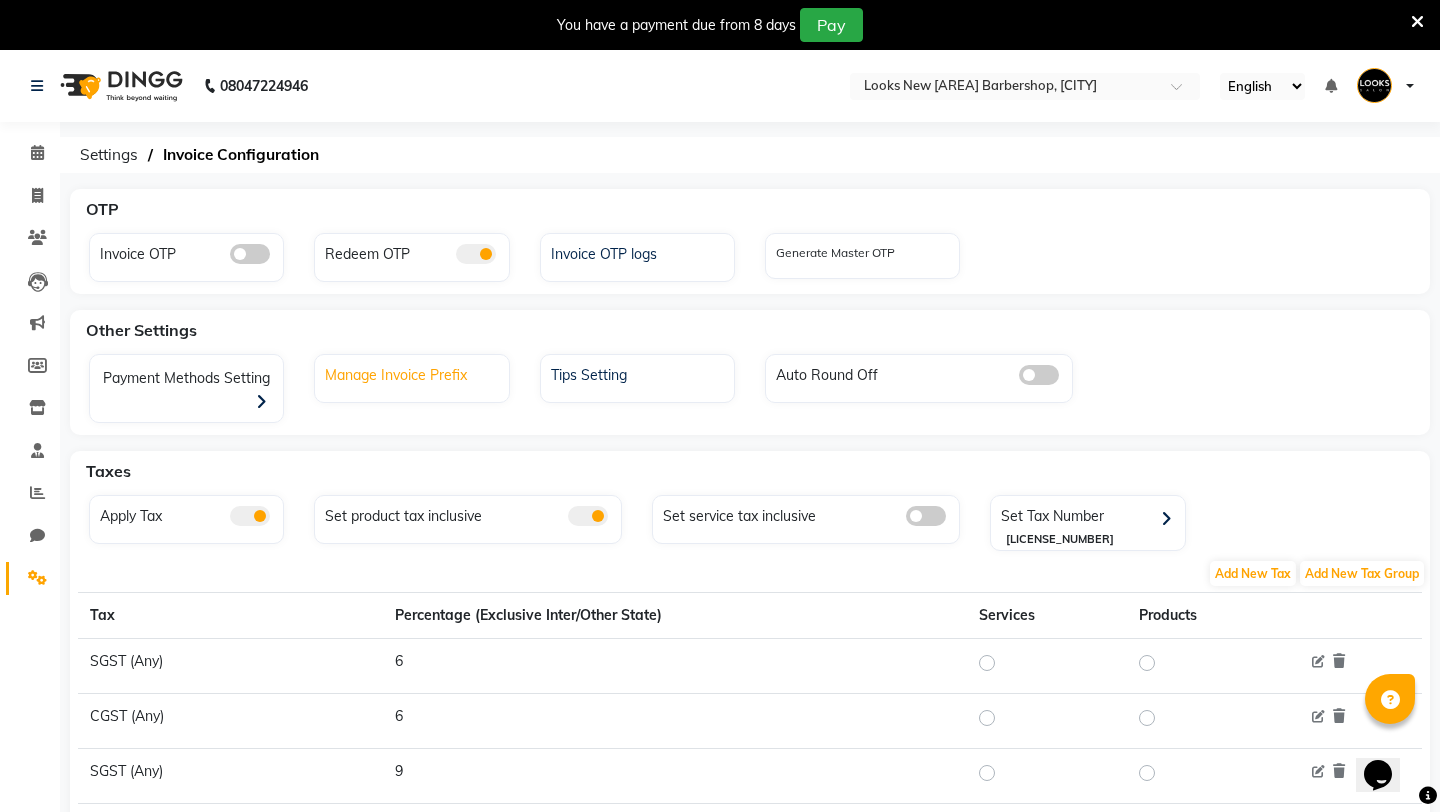 click on "Manage Invoice Prefix" 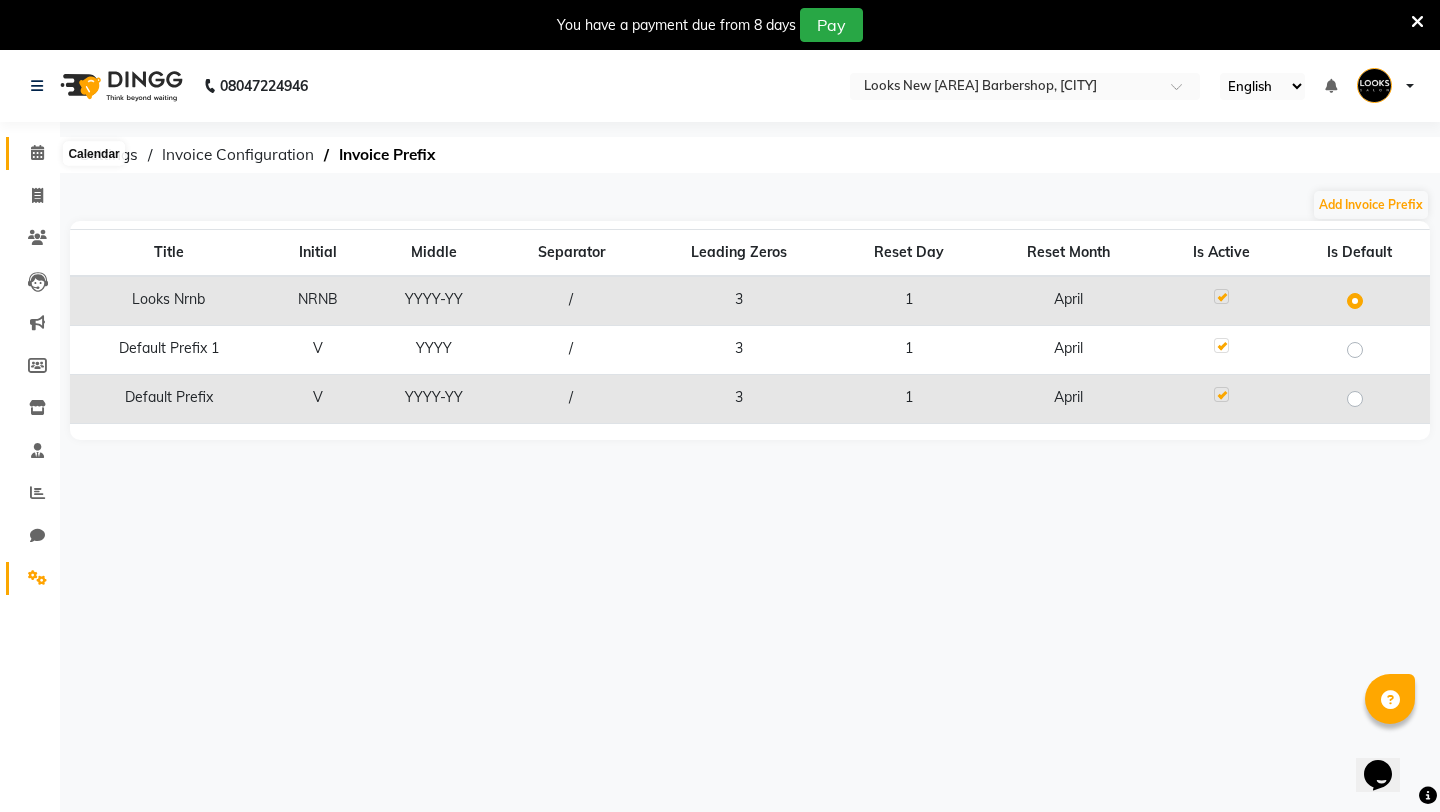 click 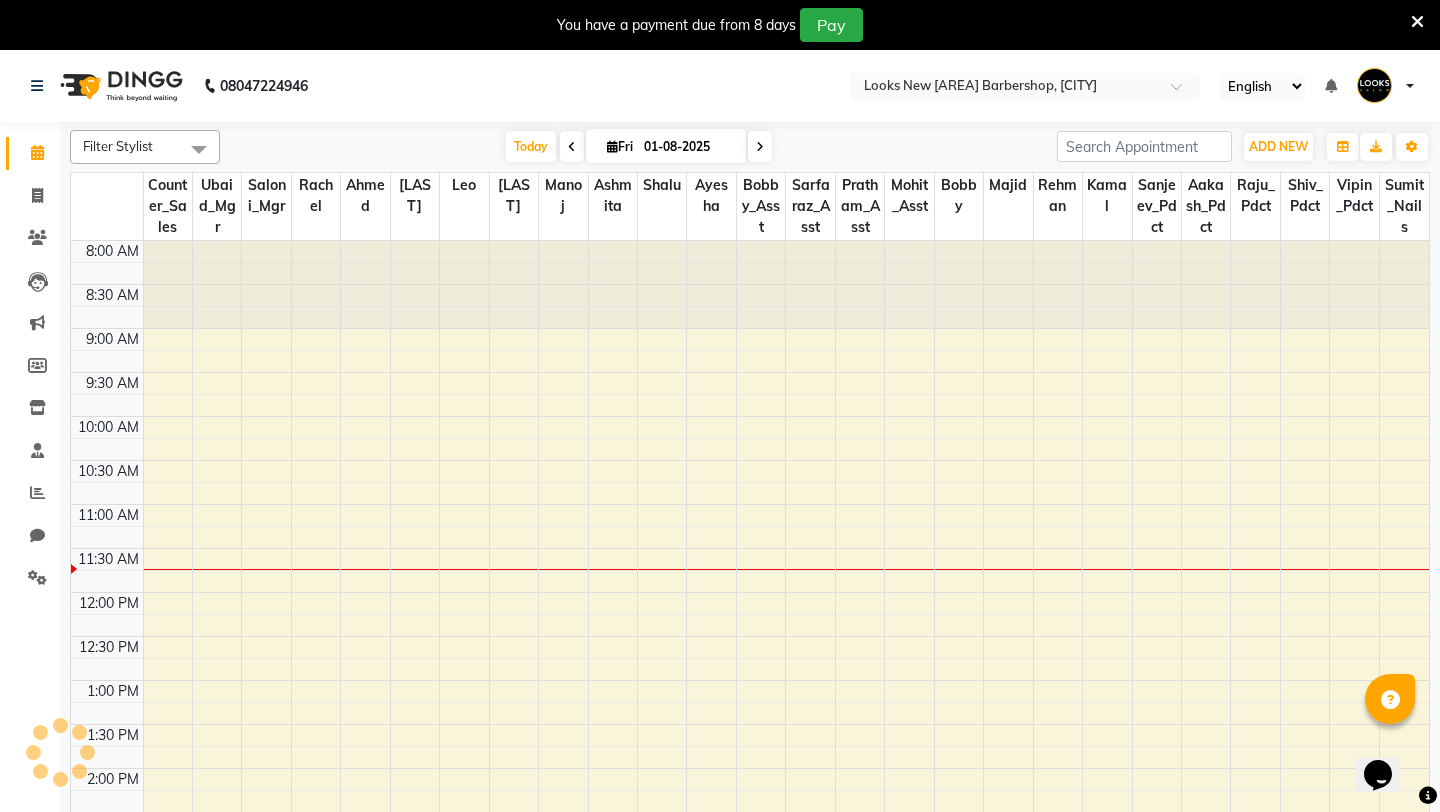 scroll, scrollTop: 0, scrollLeft: 0, axis: both 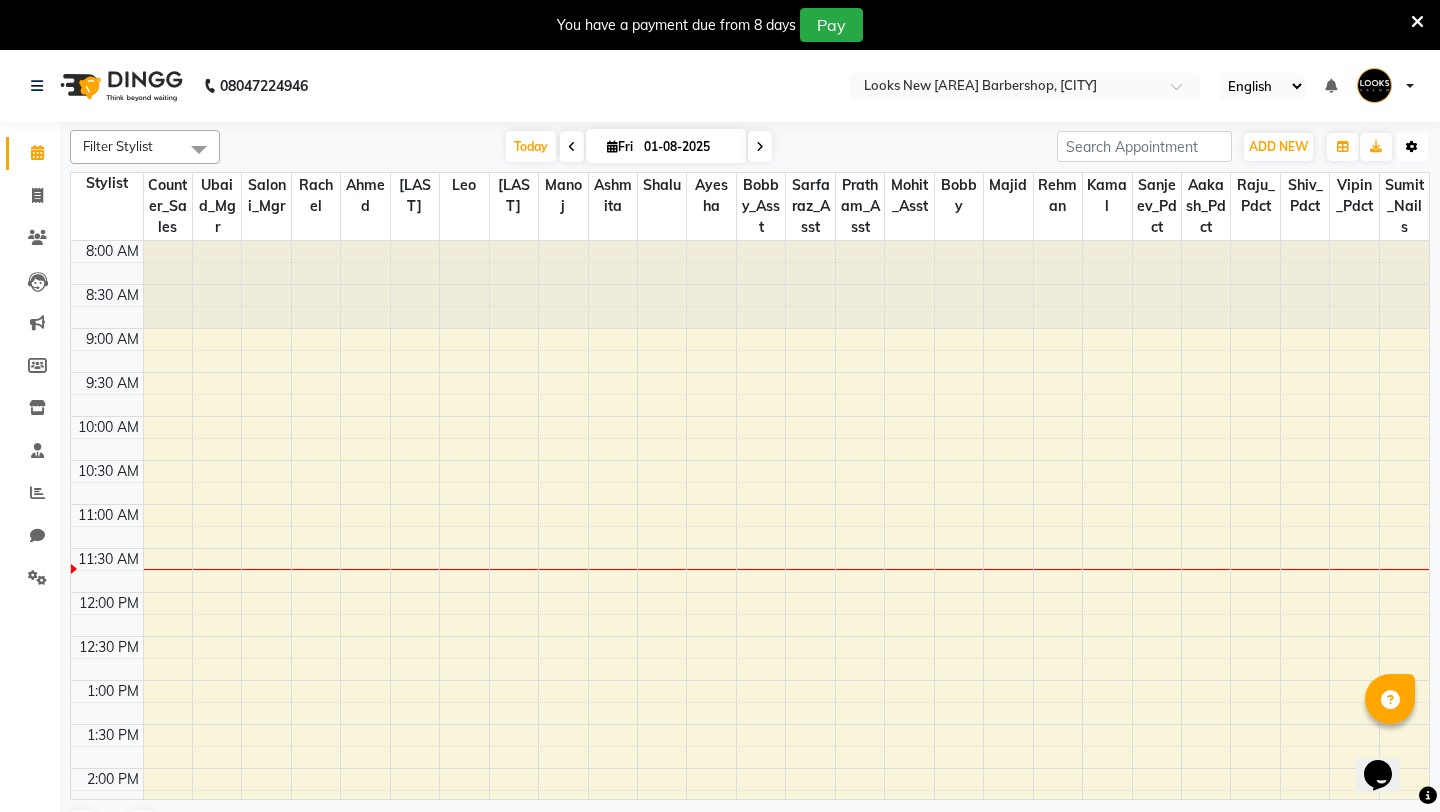 click at bounding box center [1412, 147] 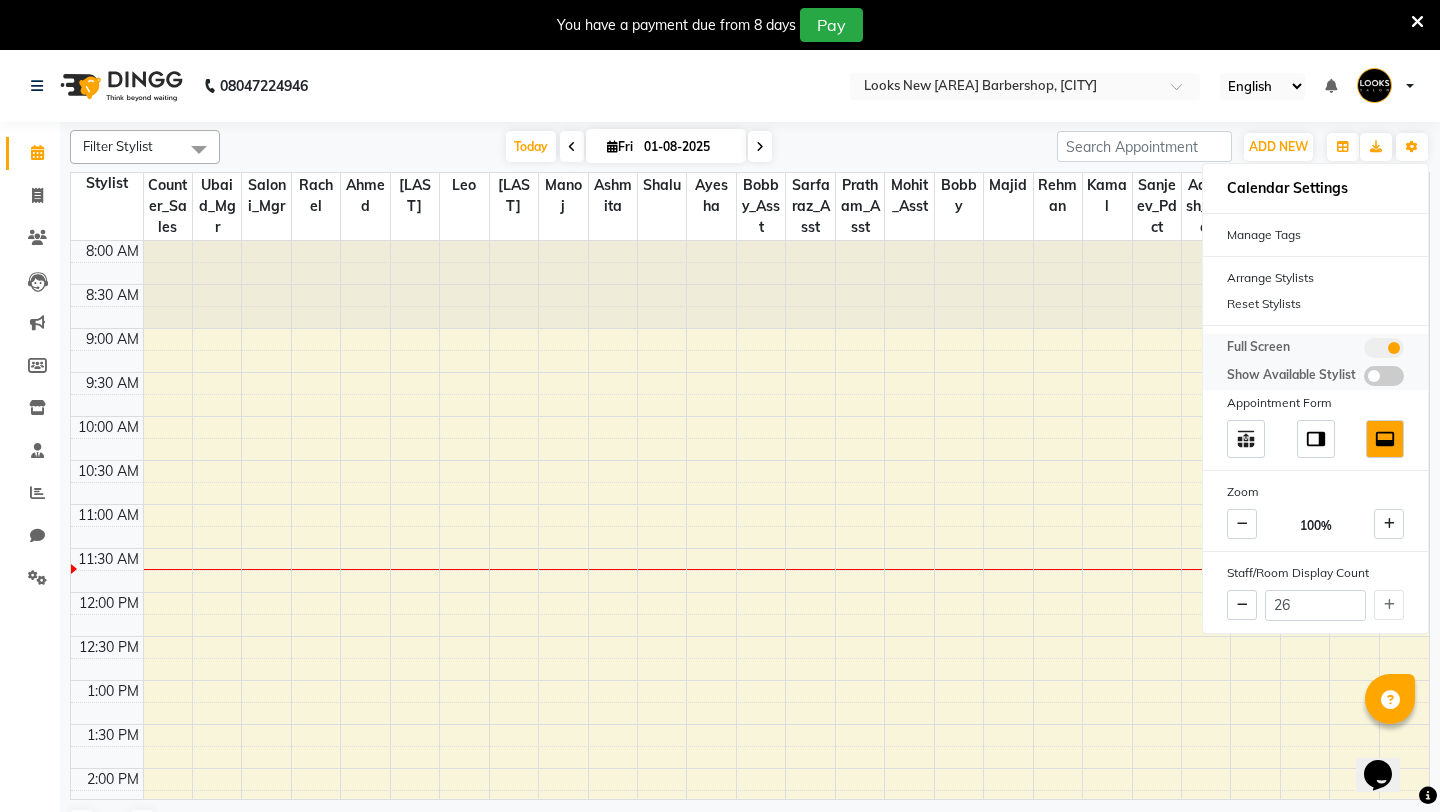 click at bounding box center (1384, 348) 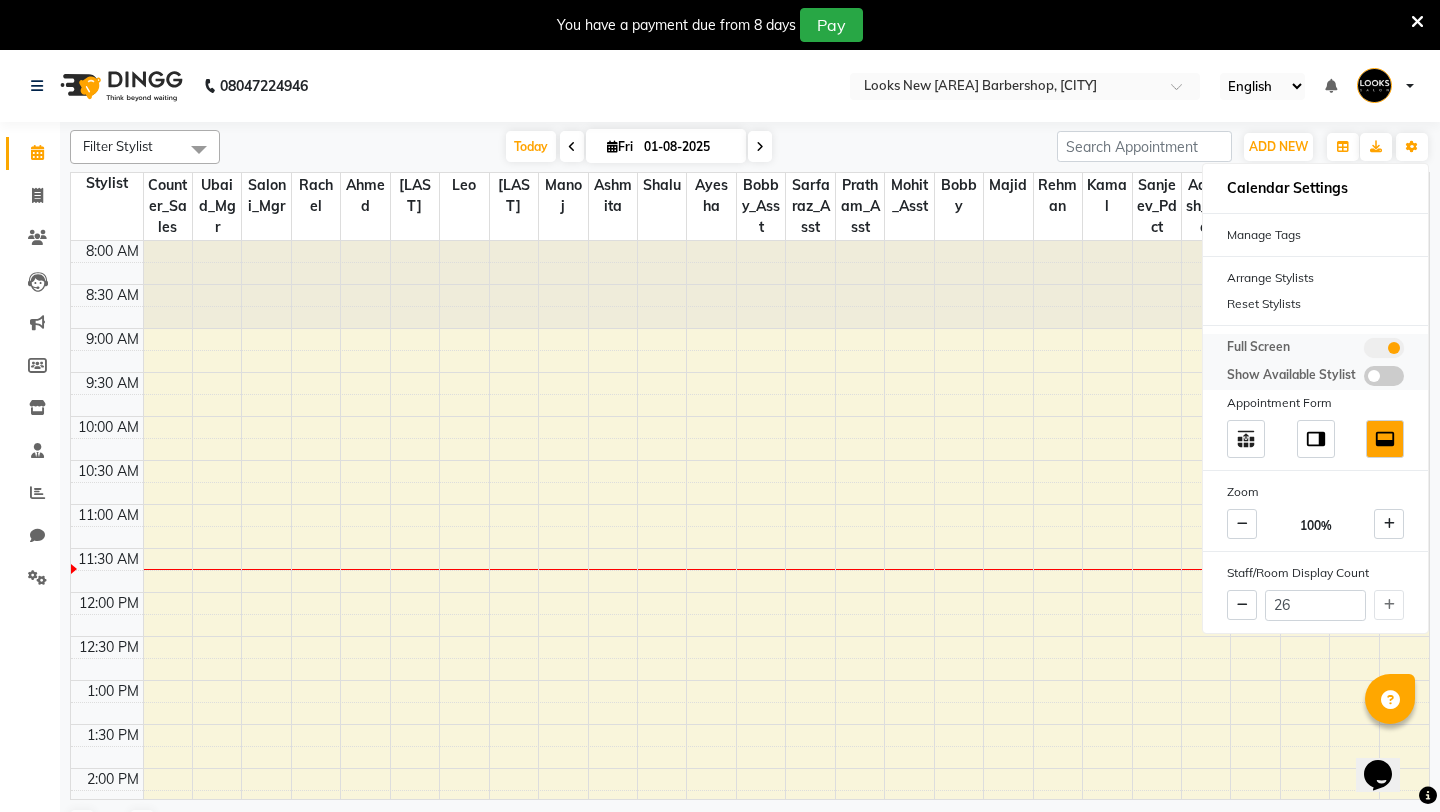 click at bounding box center (1364, 351) 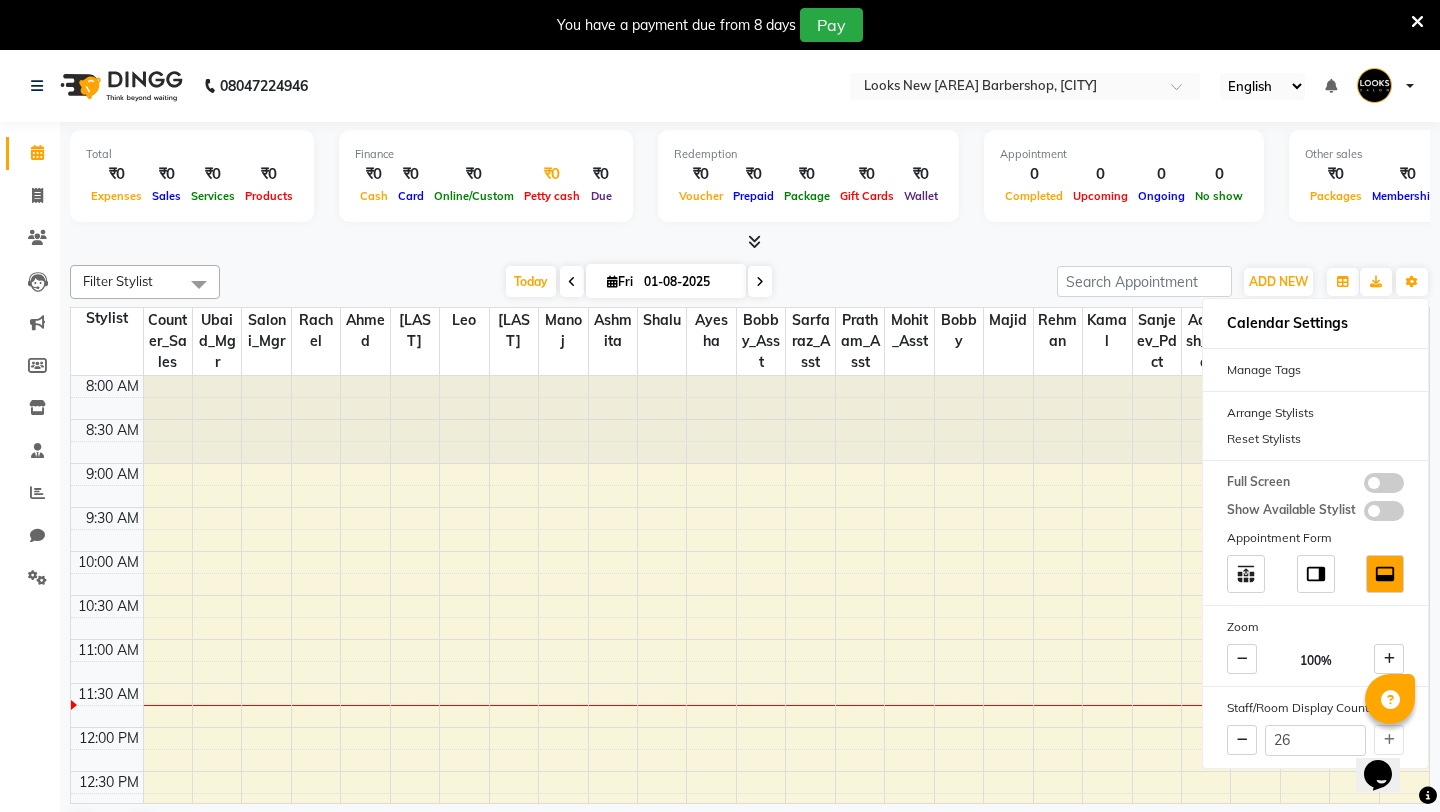 click on "Petty cash" at bounding box center [552, 195] 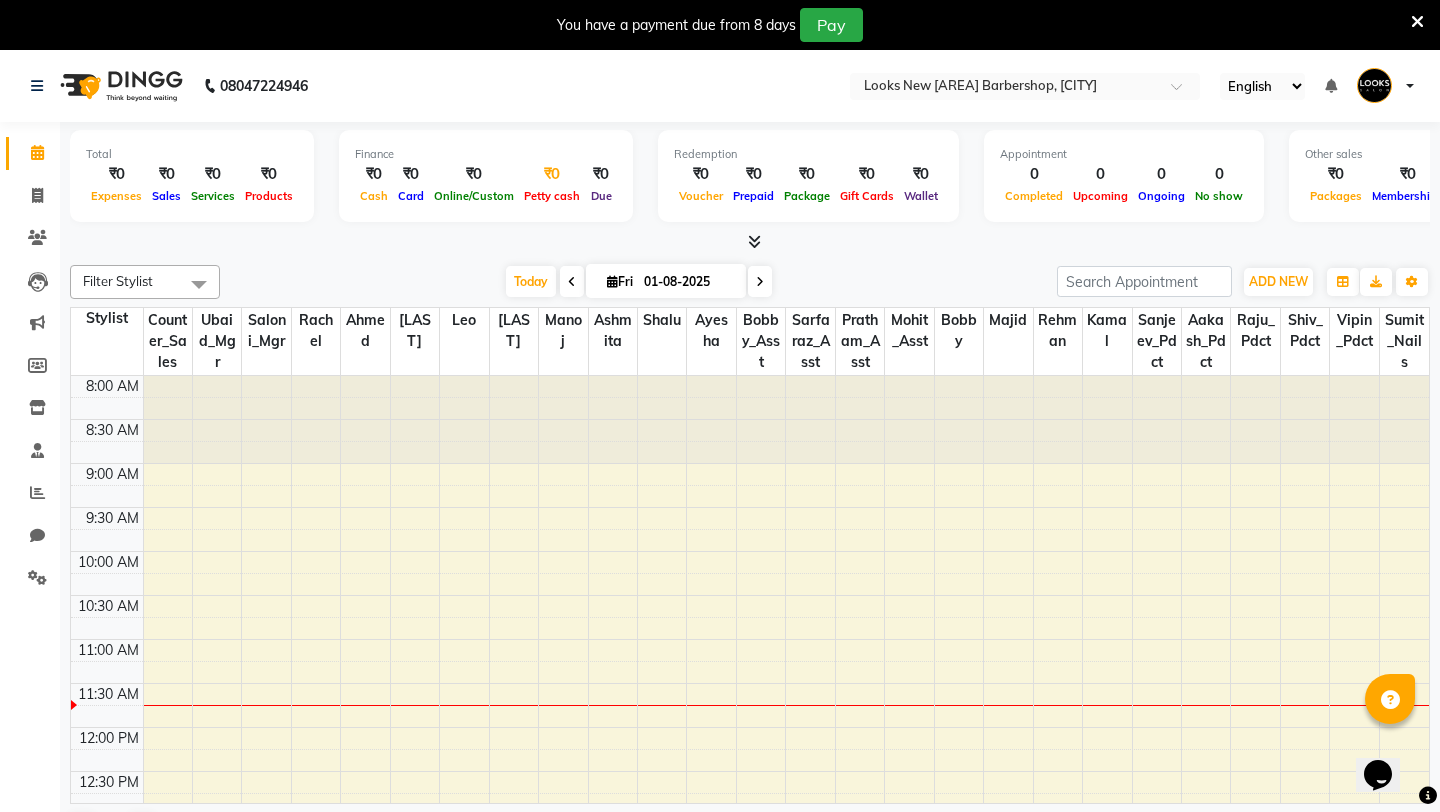 click on "₹0" at bounding box center [552, 174] 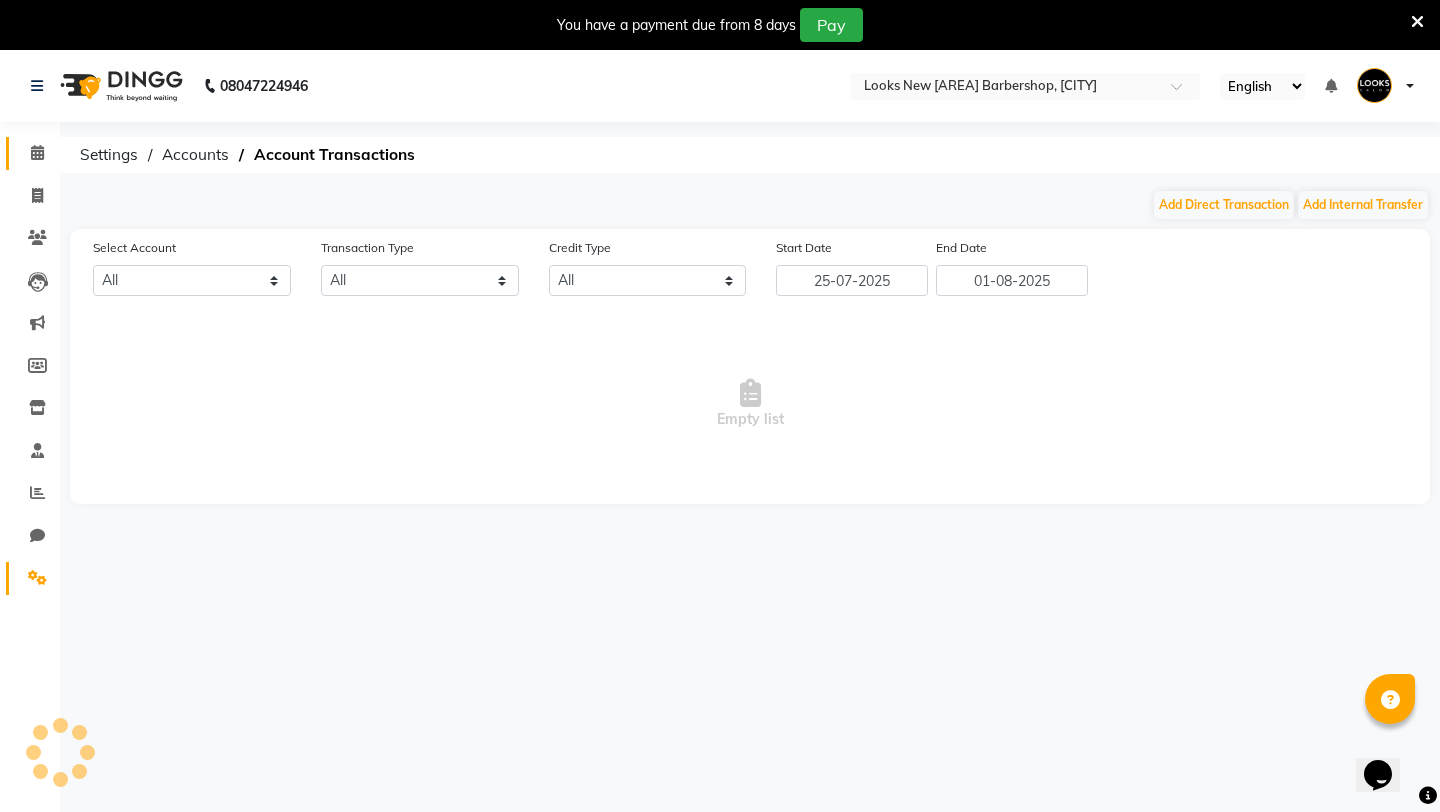 select on "7917" 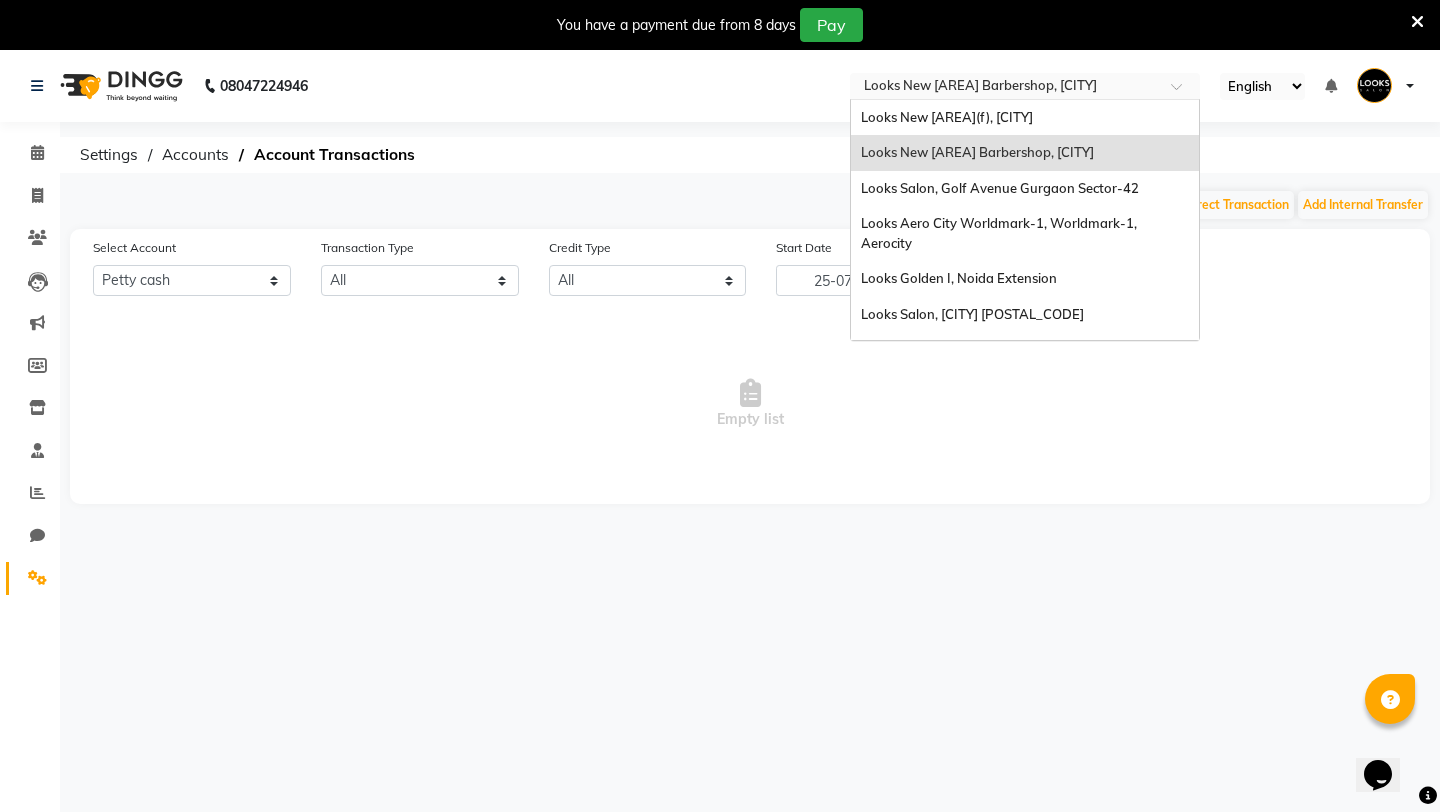 click at bounding box center (1005, 88) 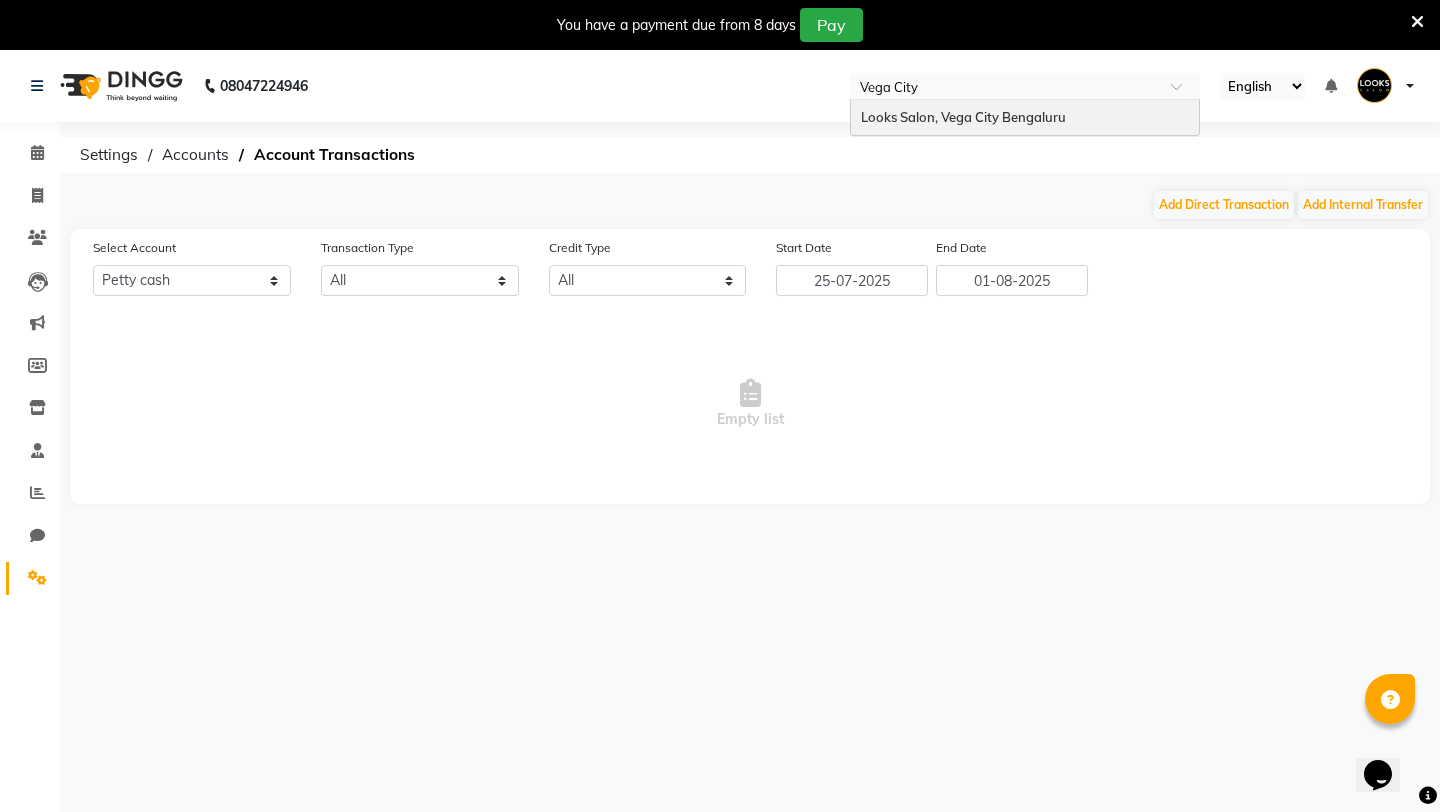 click on "Looks Salon, Vega City Bengaluru" at bounding box center [963, 117] 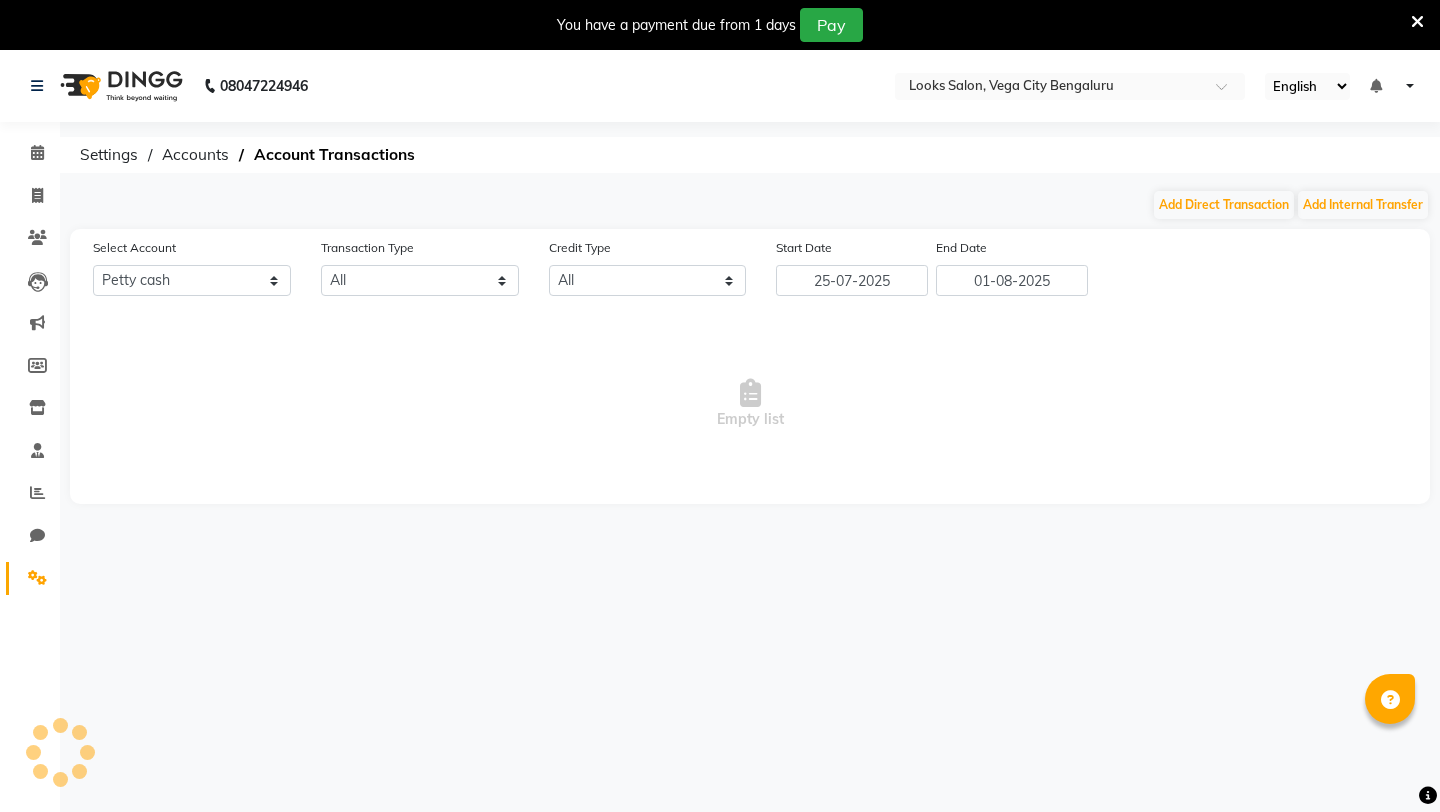 select on "7970" 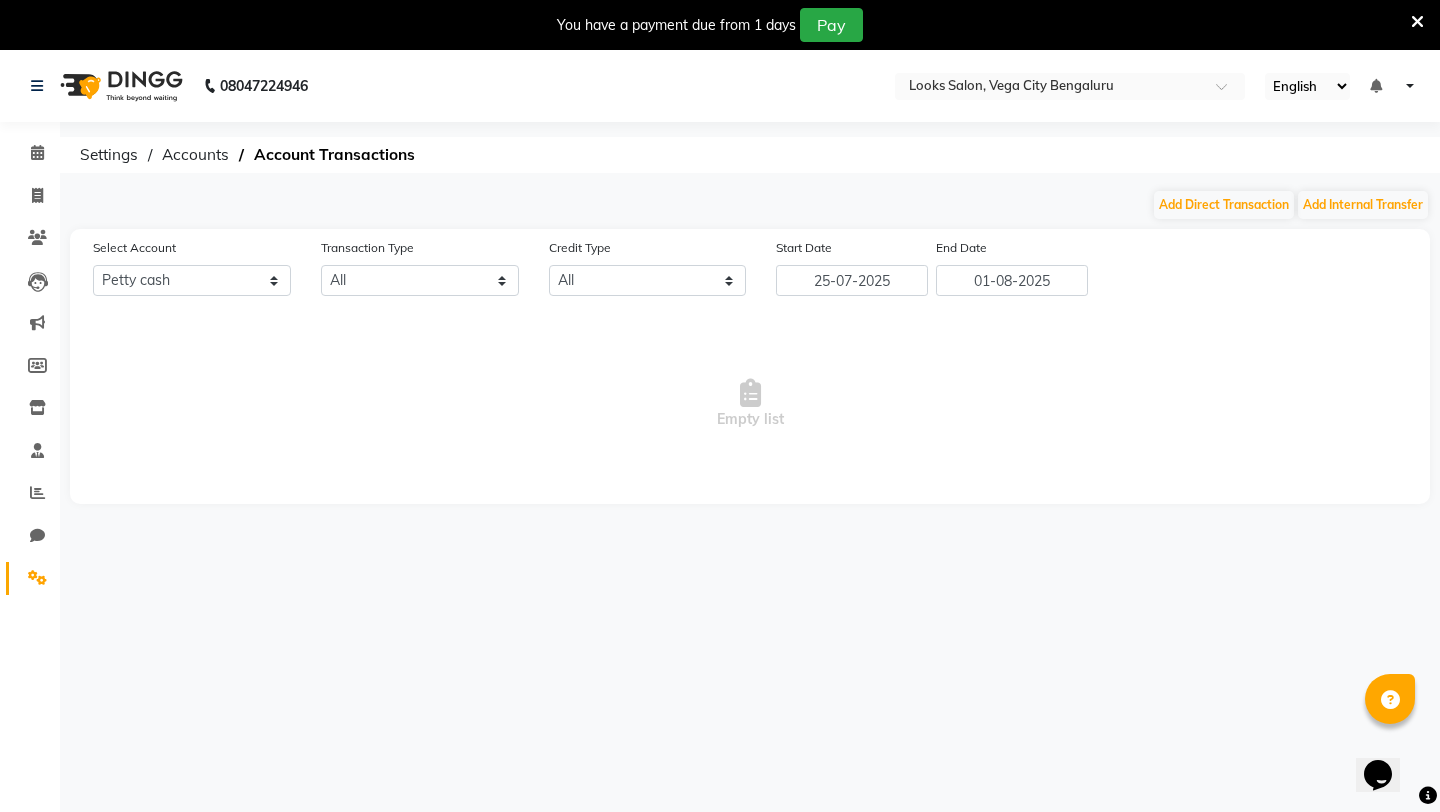 scroll, scrollTop: 0, scrollLeft: 0, axis: both 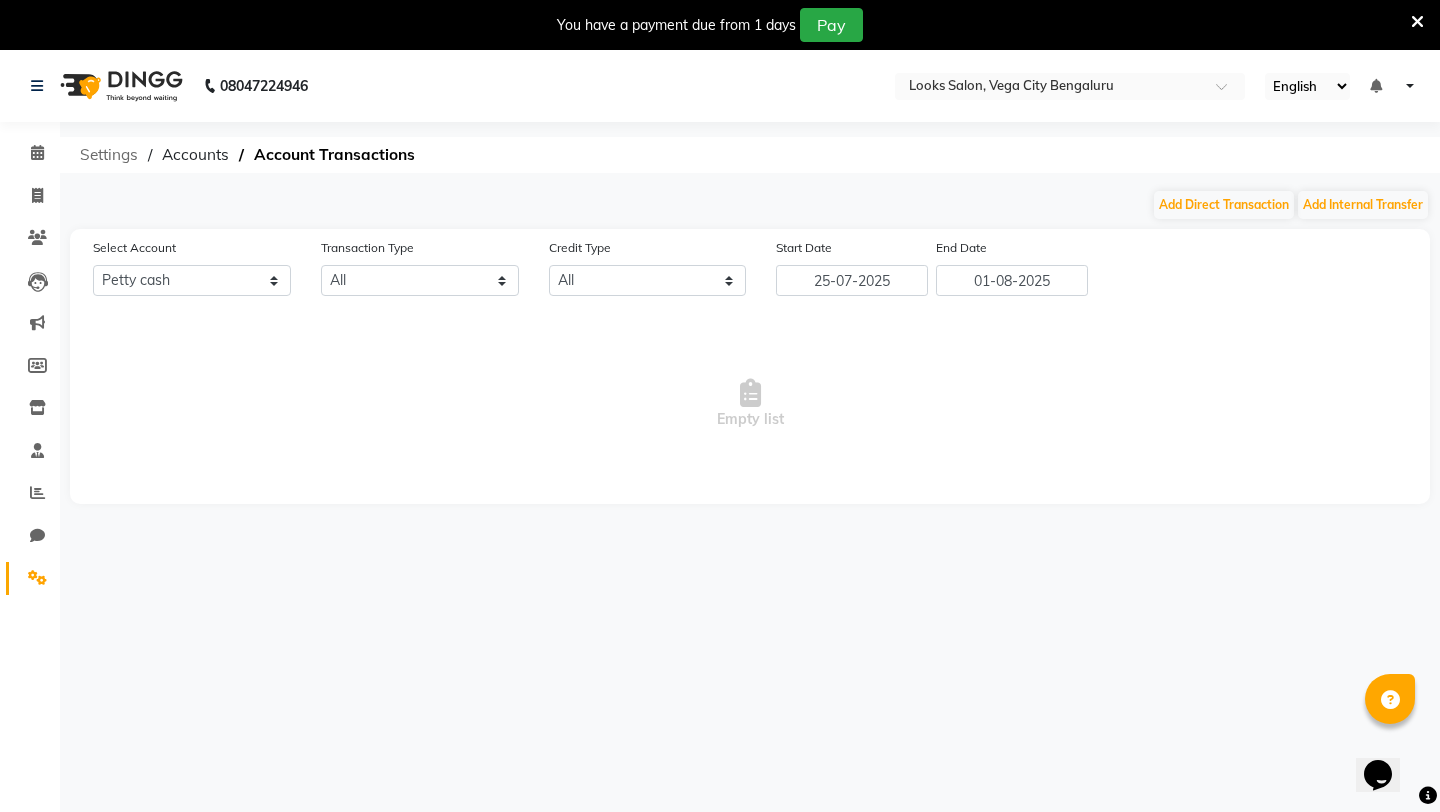 click on "Settings" 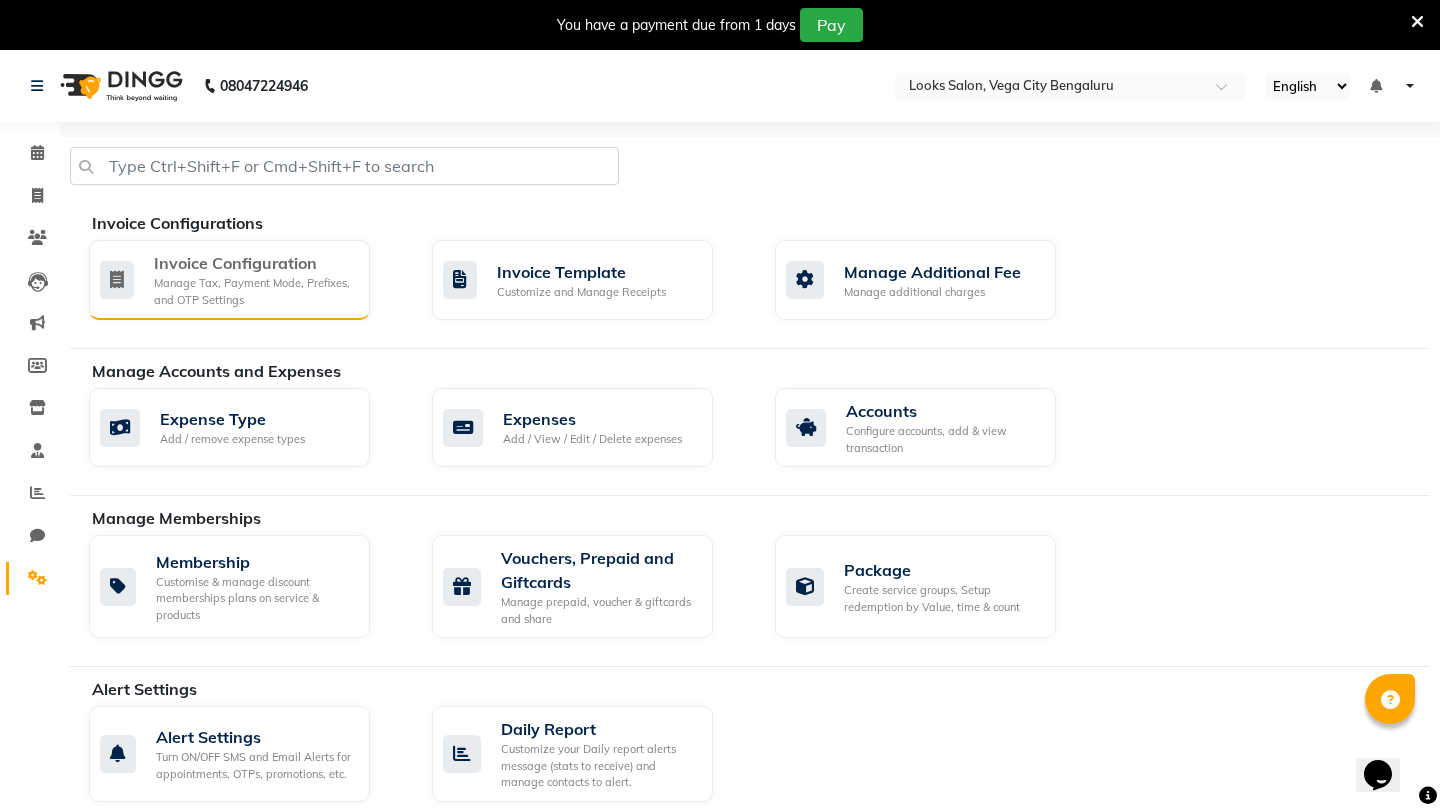click on "Invoice Configuration" 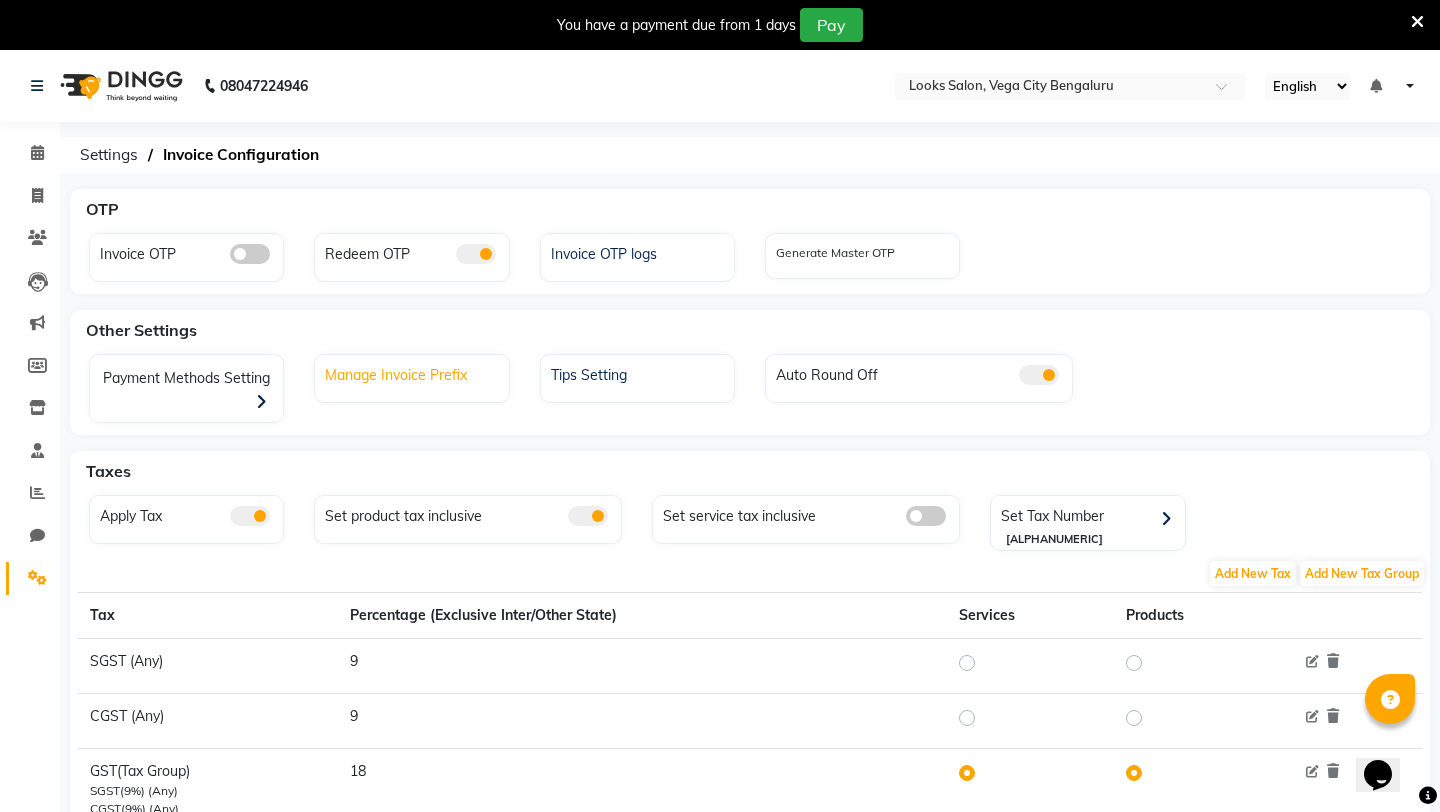 click on "Manage Invoice Prefix" 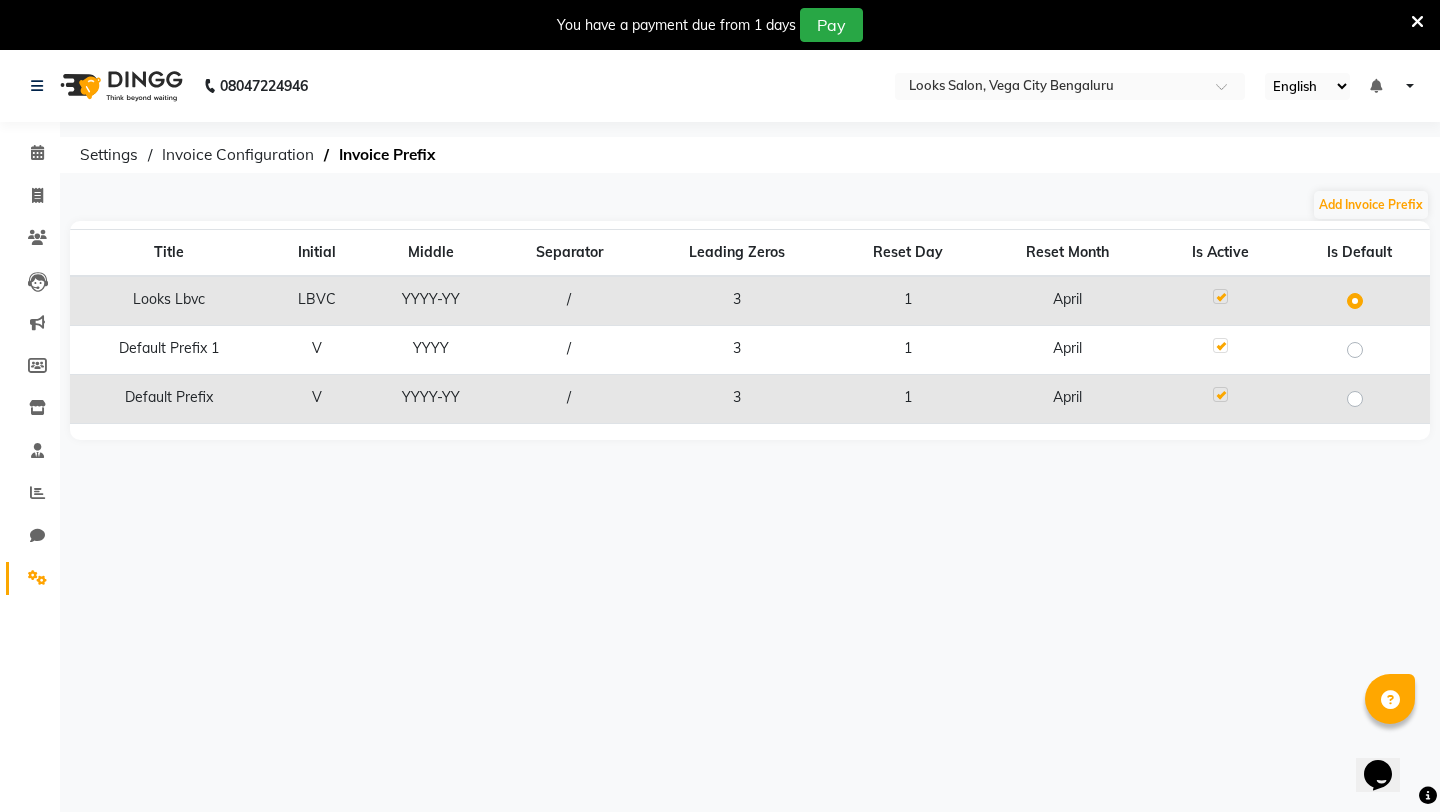 click on "LBVC" 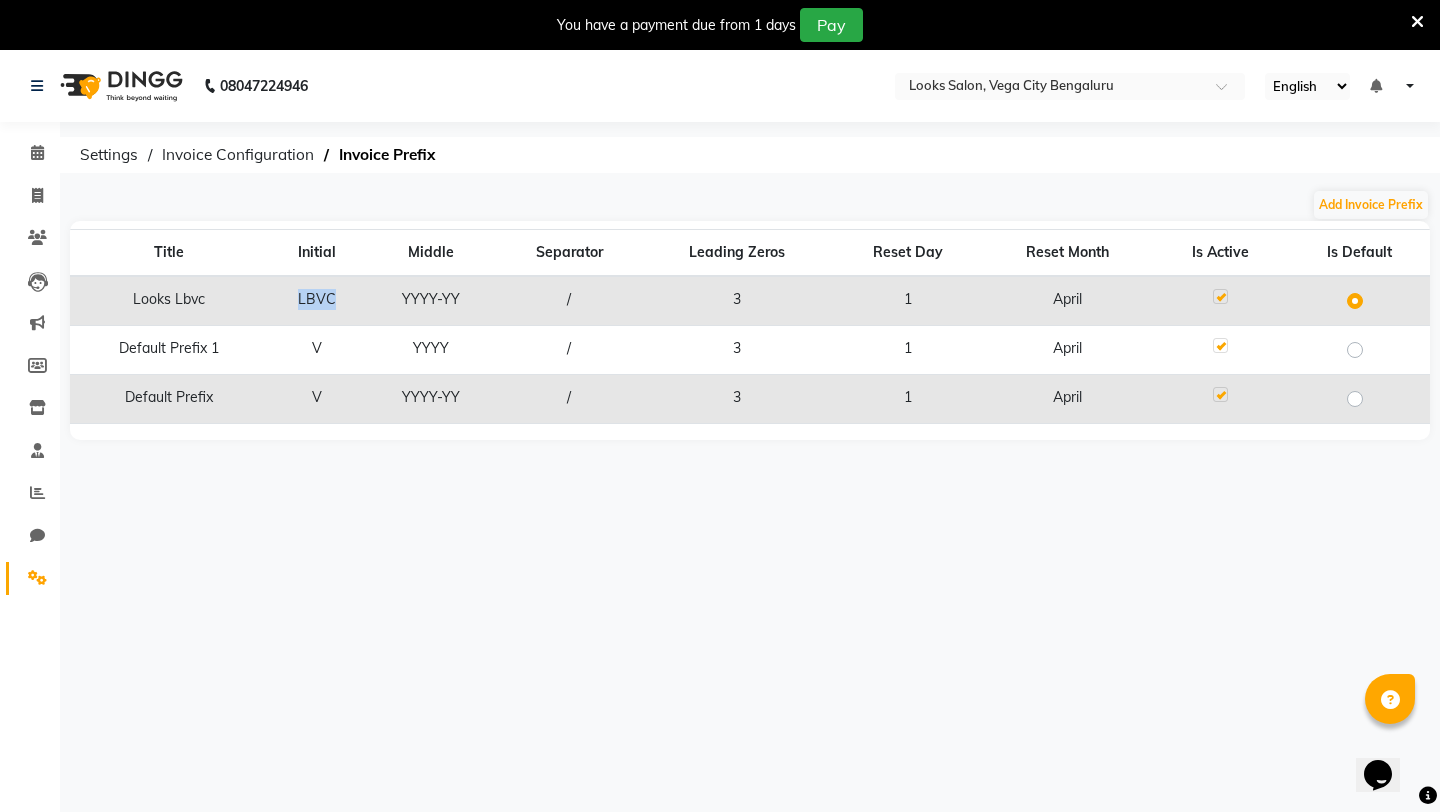 click on "LBVC" 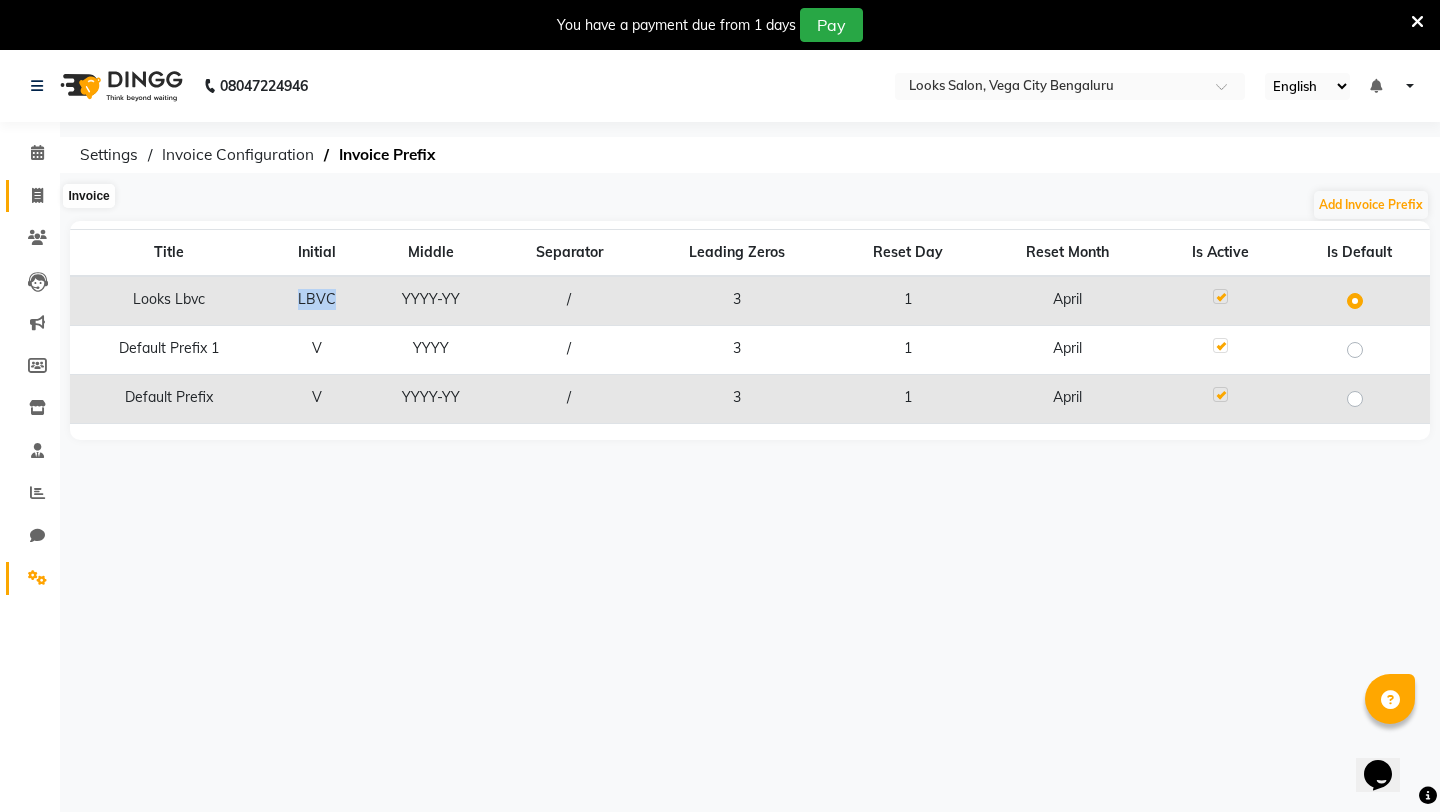 click 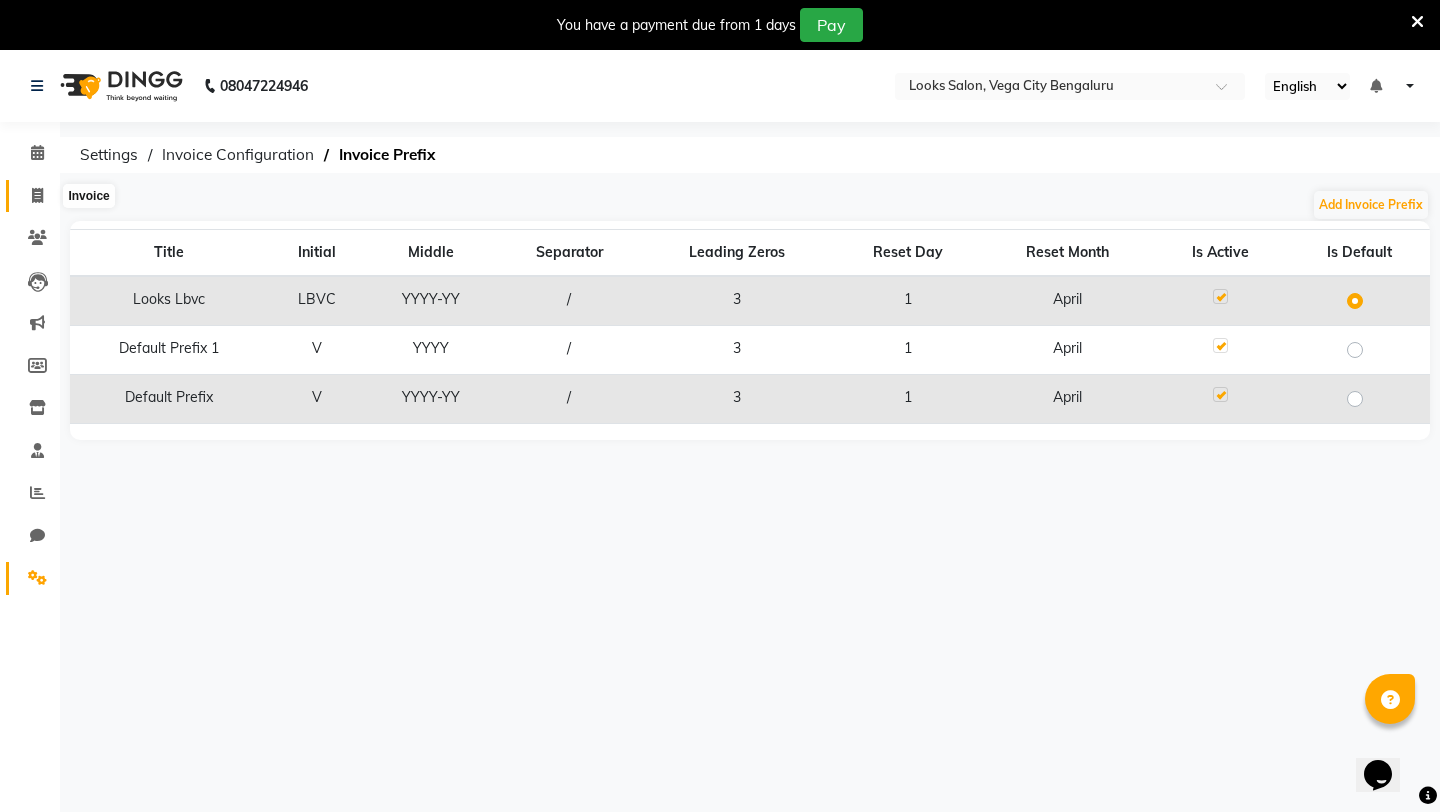 select on "service" 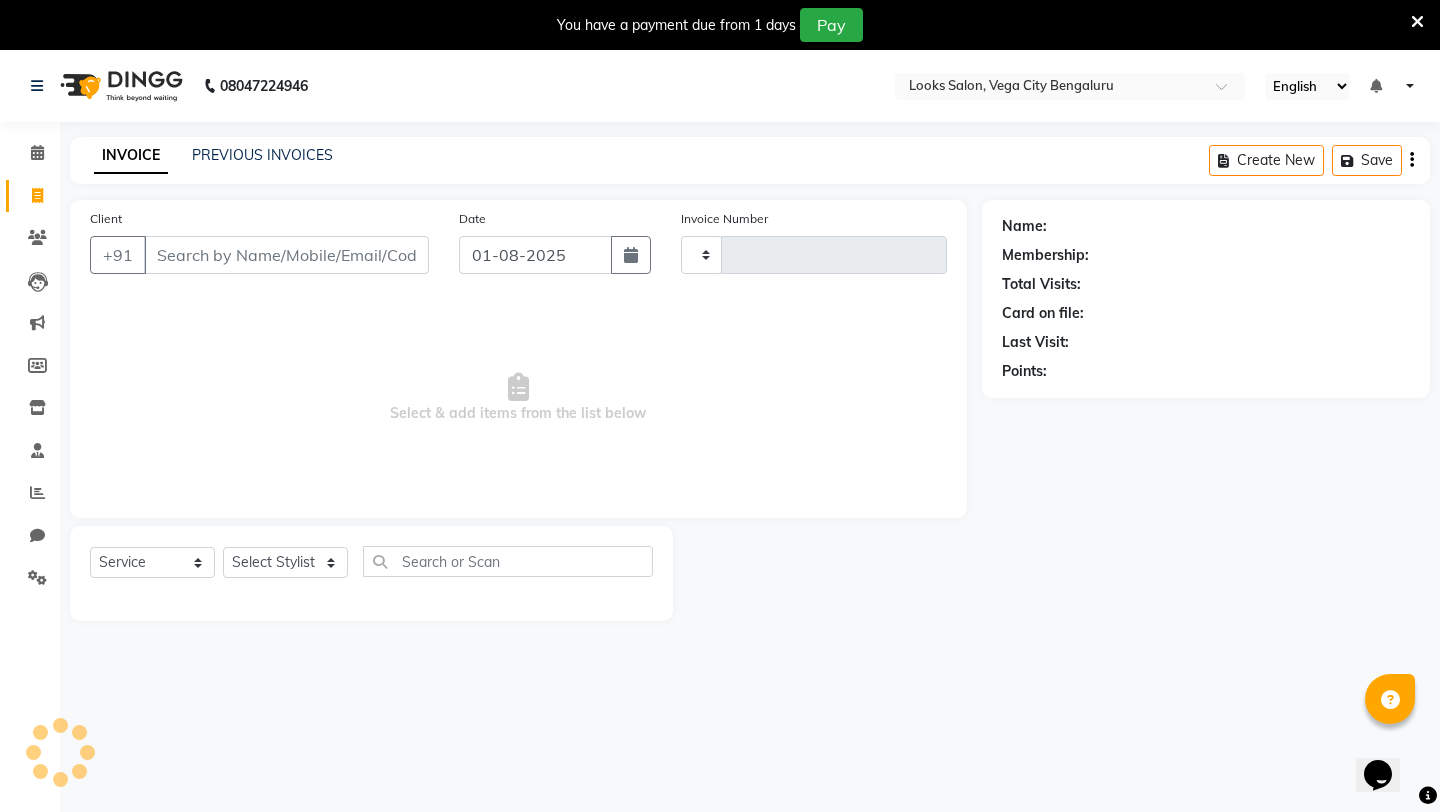 type on "1362" 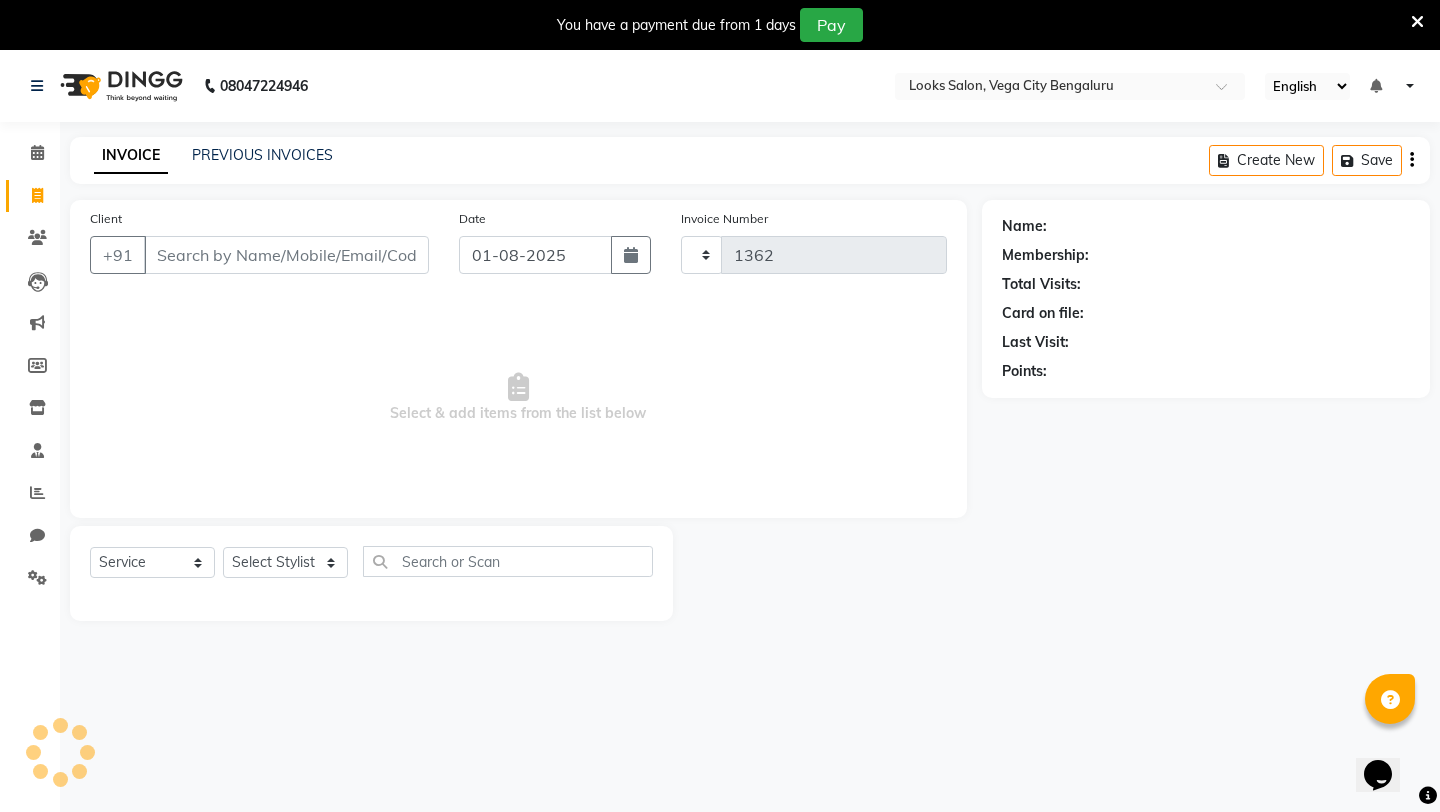 select on "8707" 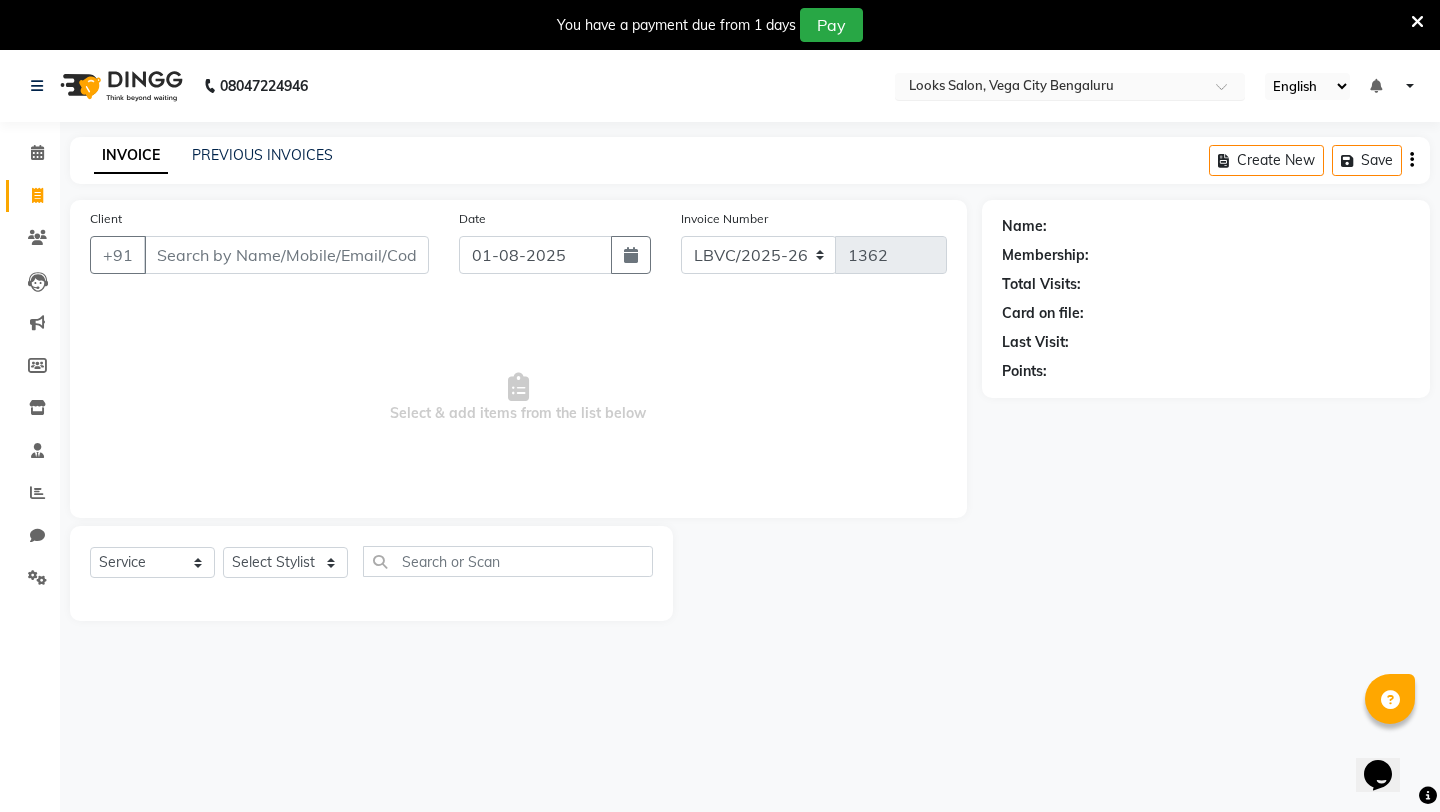 click at bounding box center (1050, 88) 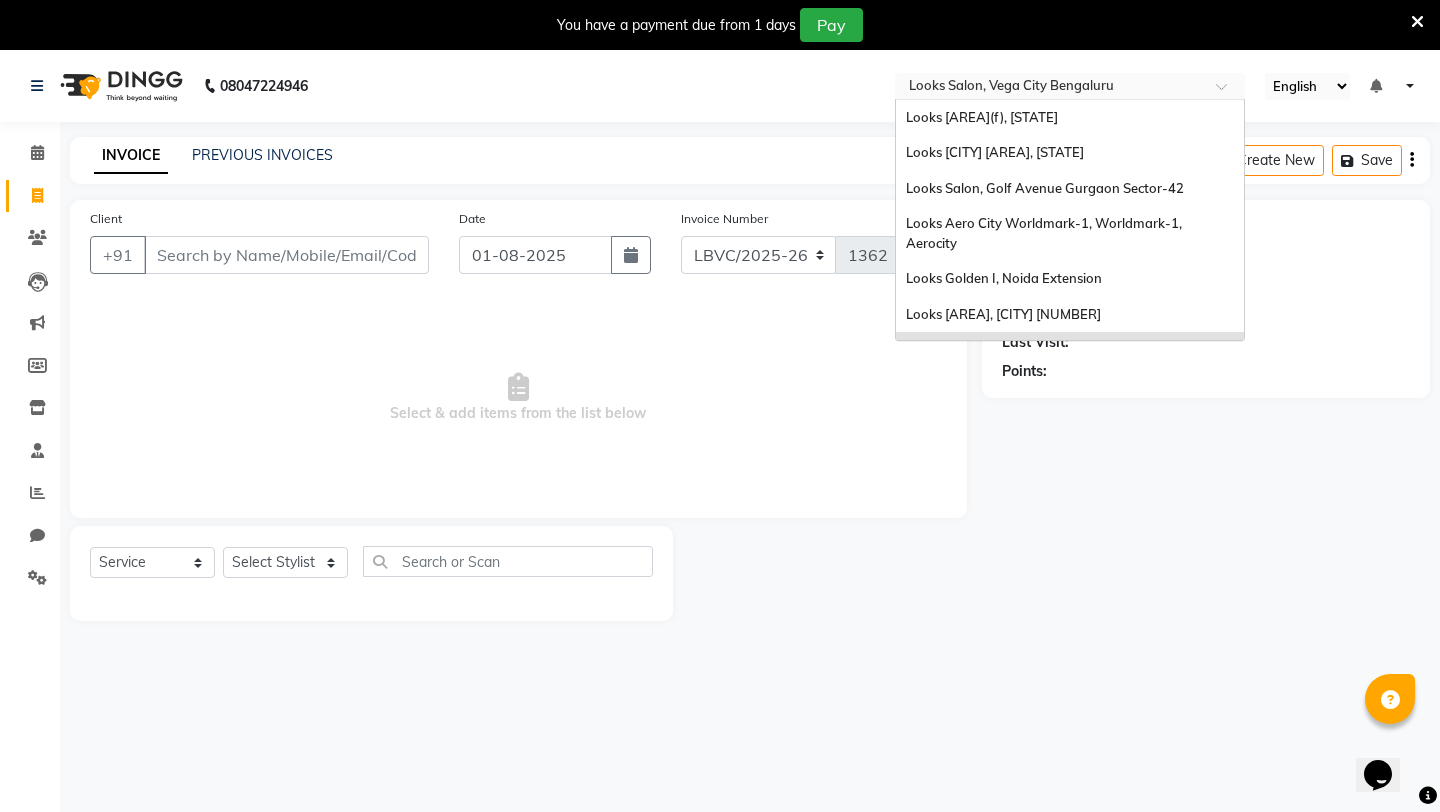 scroll, scrollTop: 213, scrollLeft: 0, axis: vertical 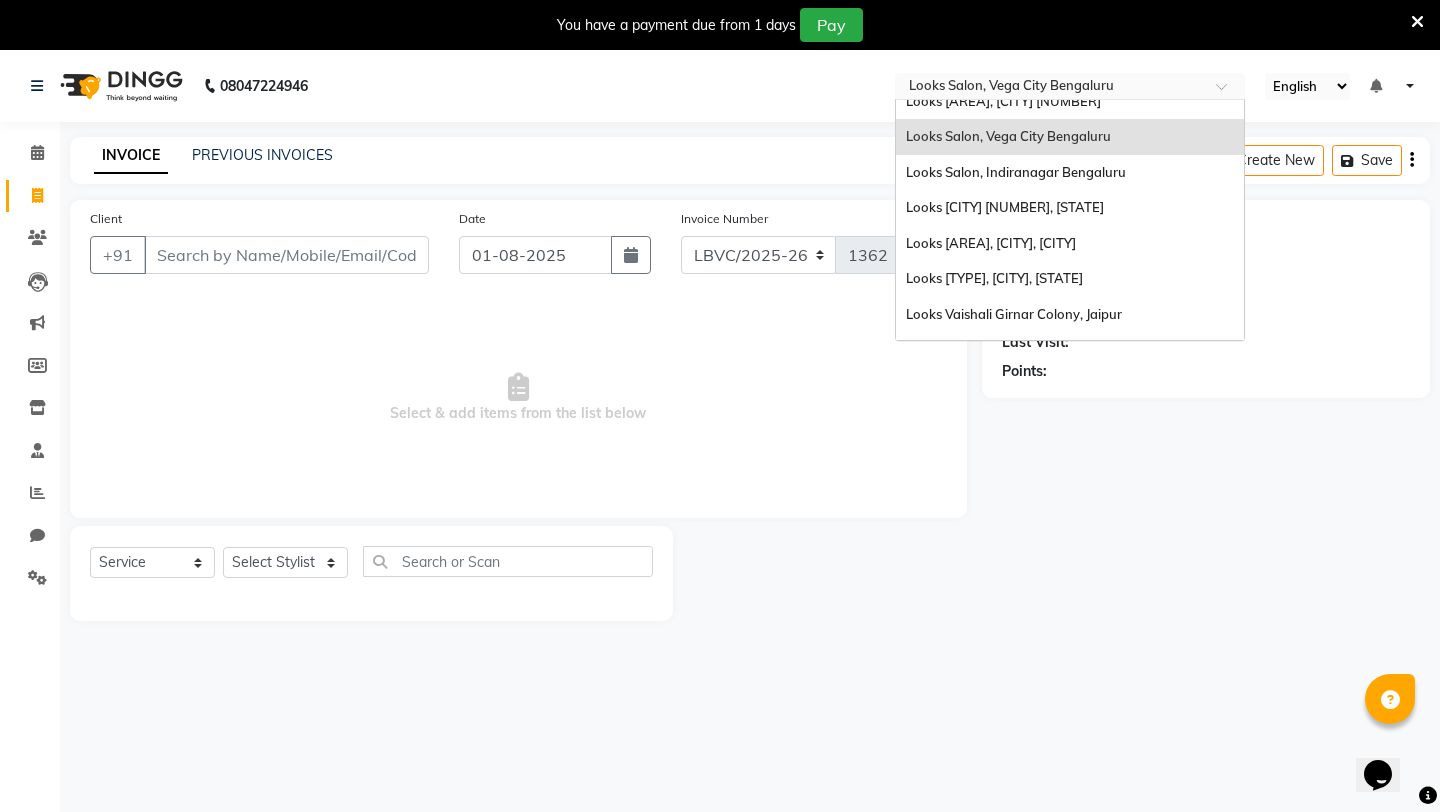 paste on "Karol Bagh" 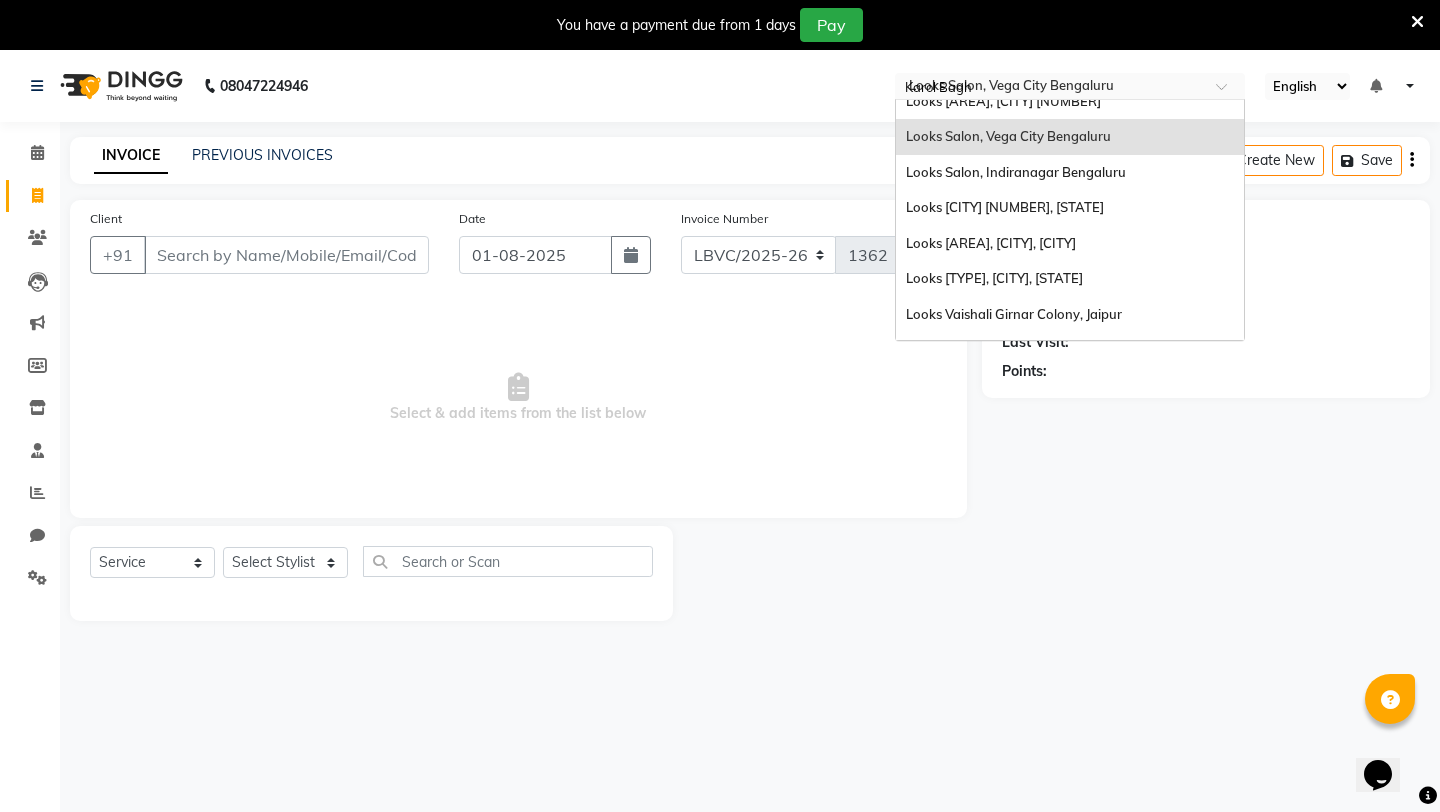 scroll, scrollTop: 0, scrollLeft: 0, axis: both 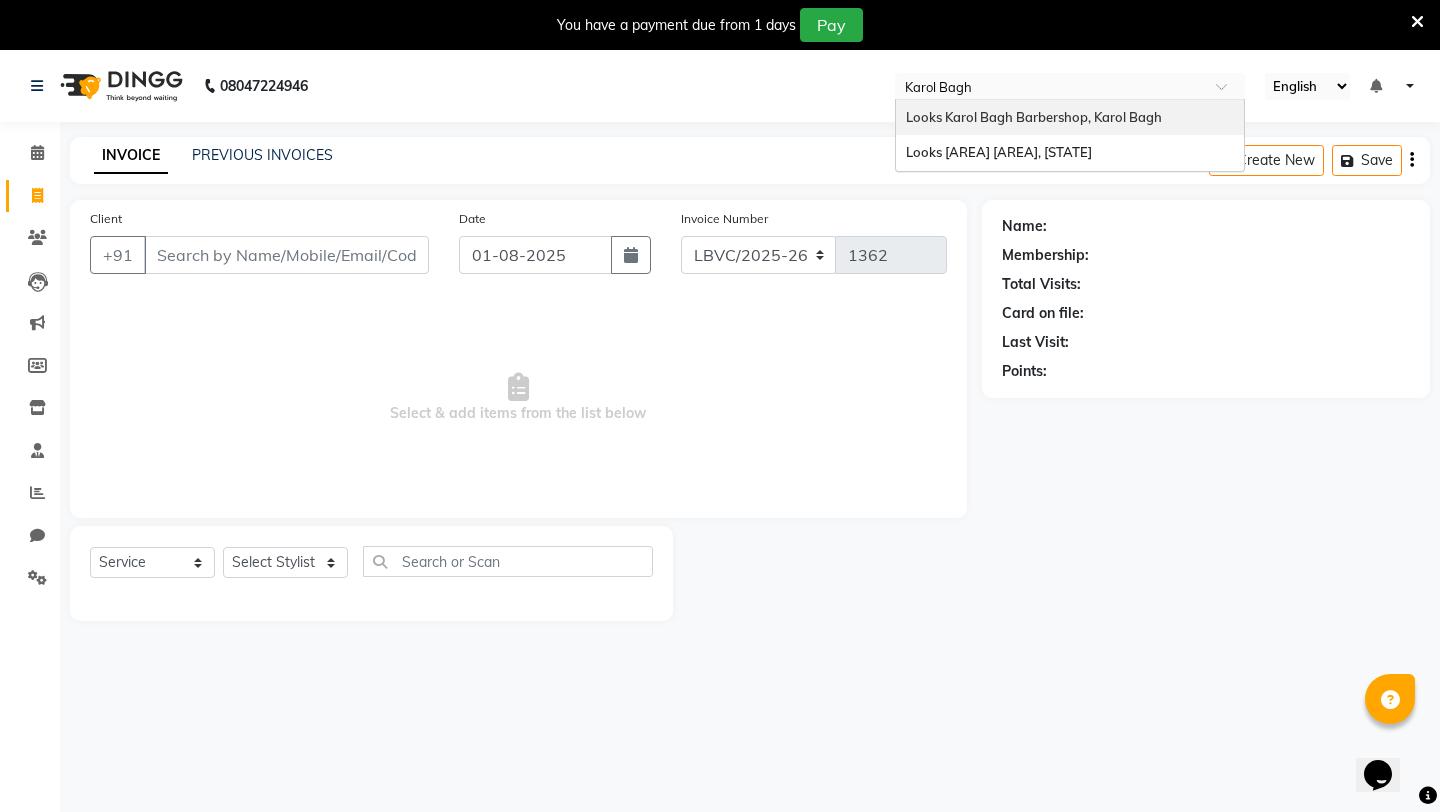 click on "Looks Karol Bagh Barbershop, Karol Bagh" at bounding box center (1034, 117) 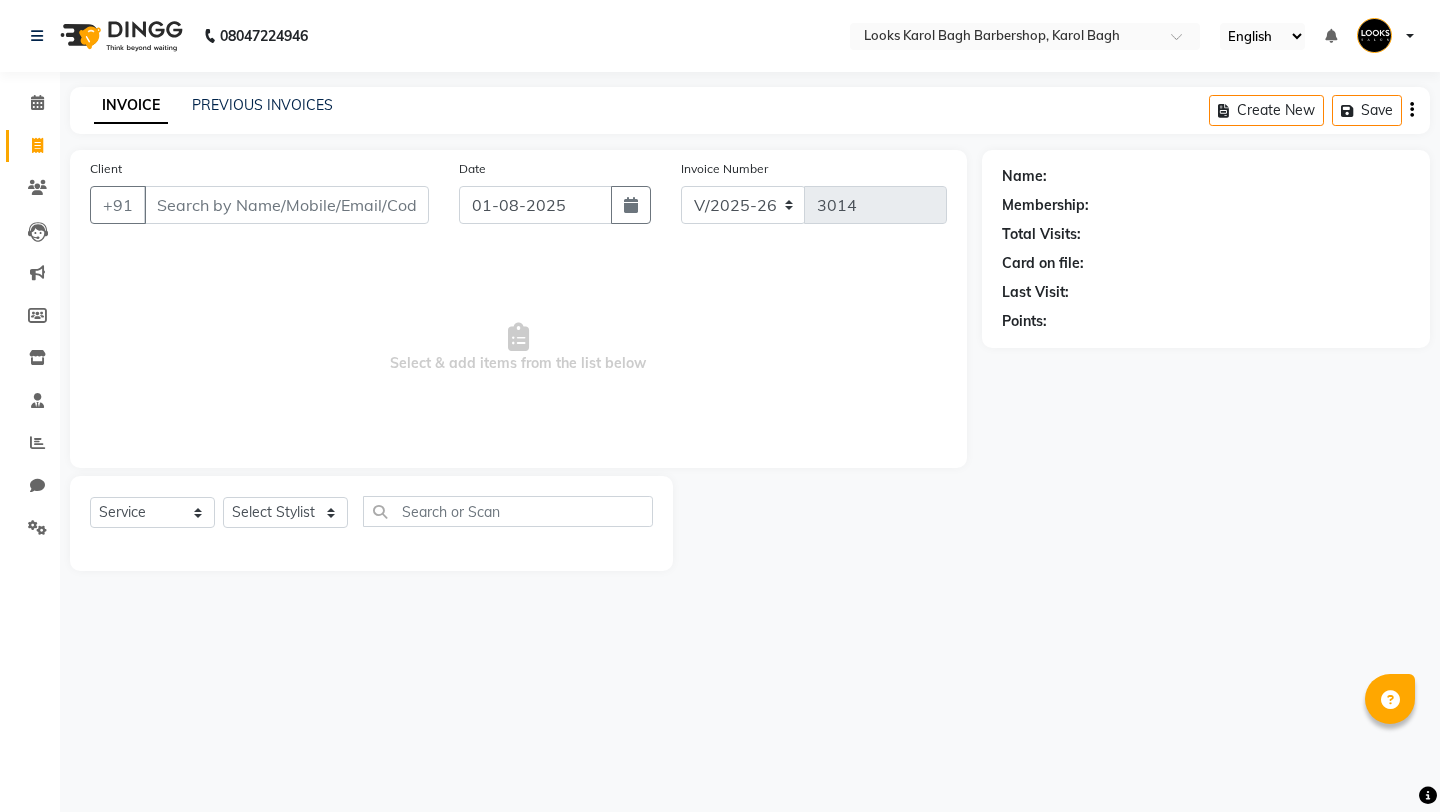 select on "4323" 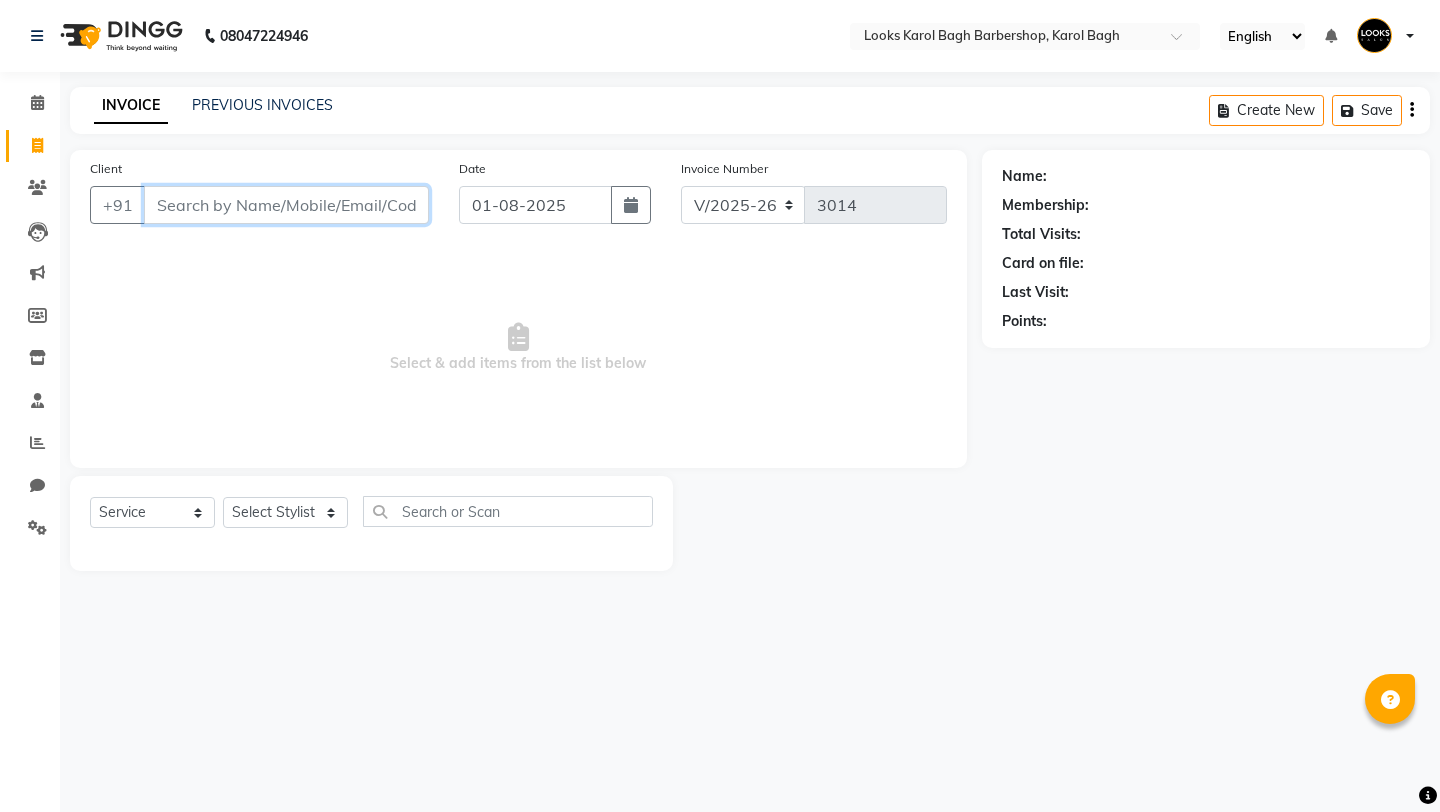 scroll, scrollTop: 0, scrollLeft: 0, axis: both 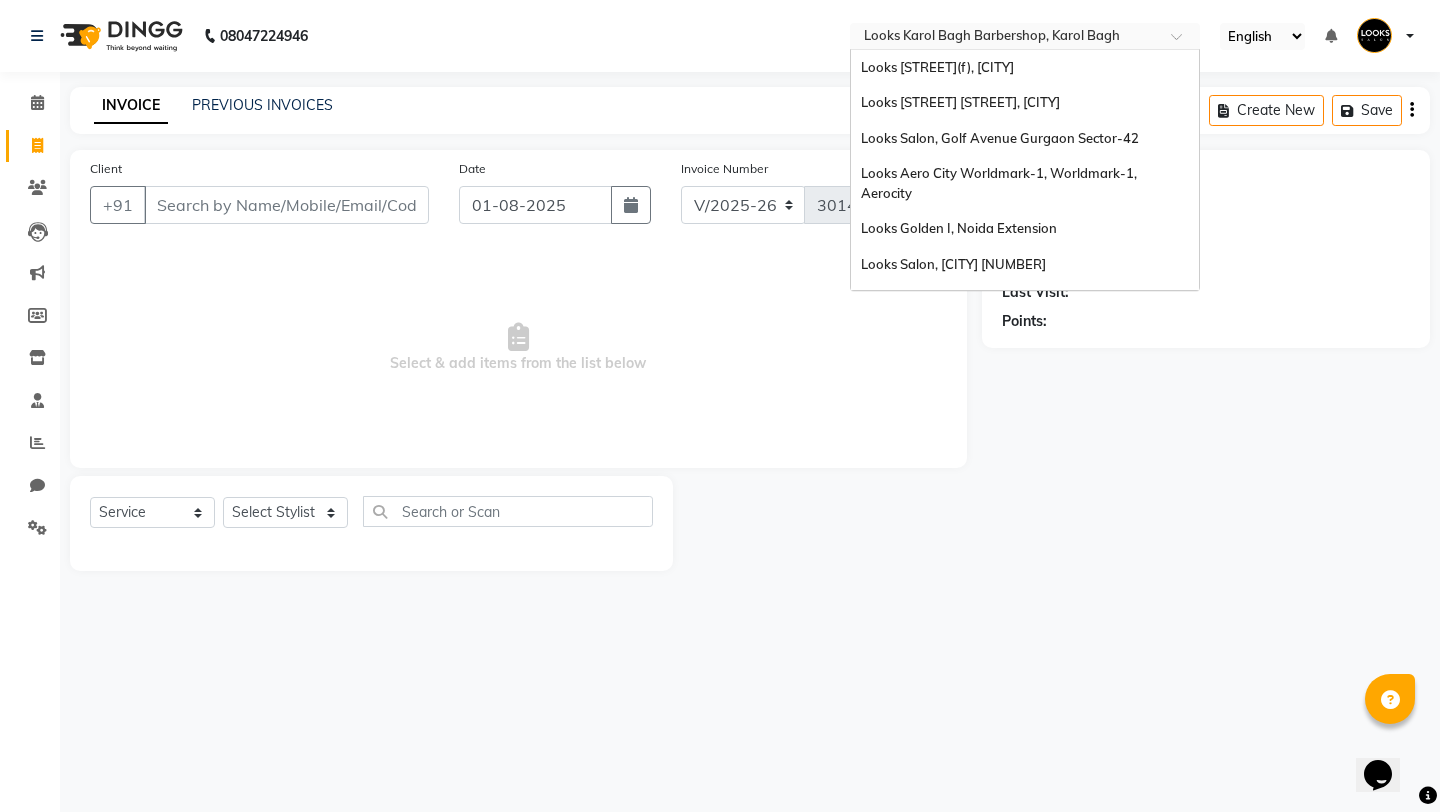 click at bounding box center (1005, 38) 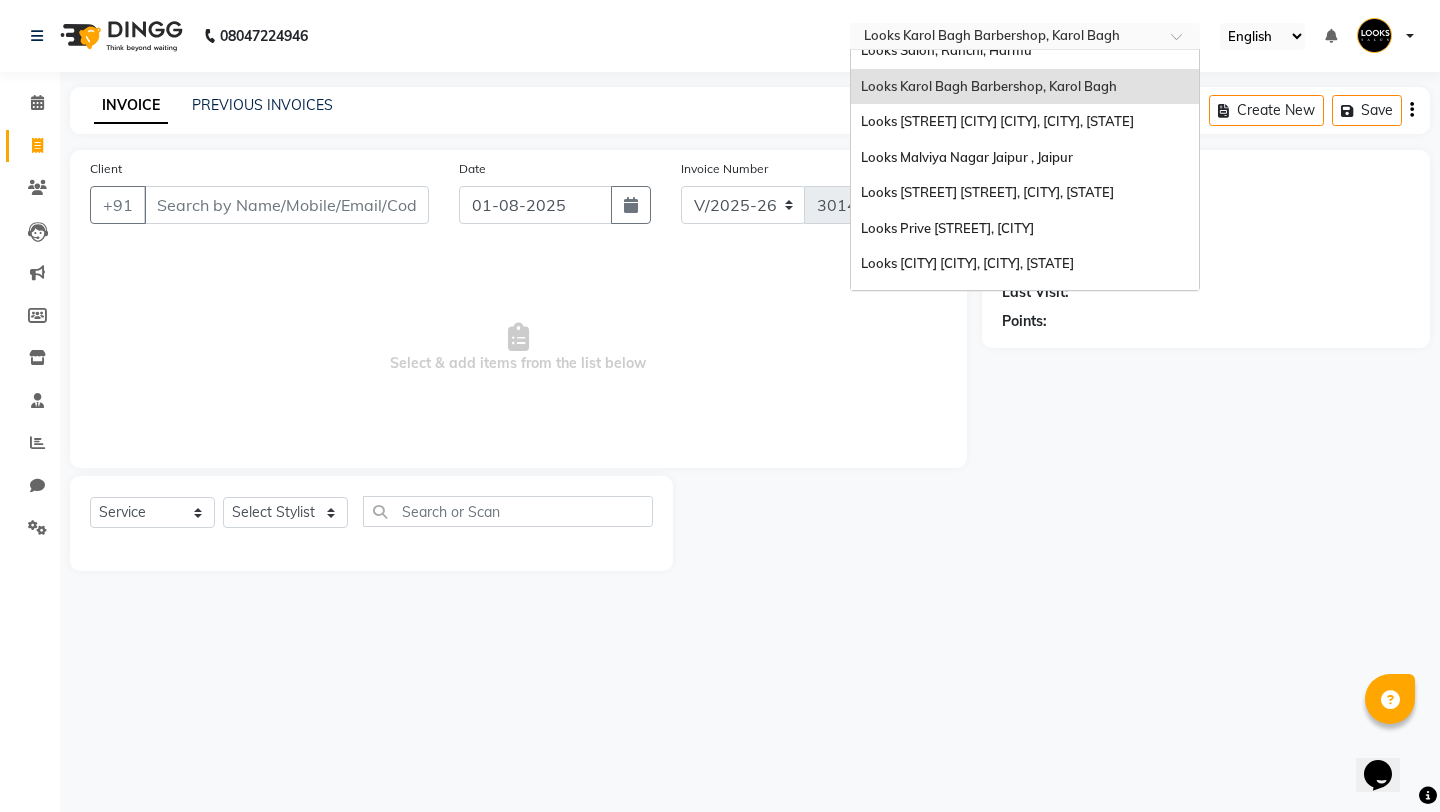 paste on "Karol Bagh" 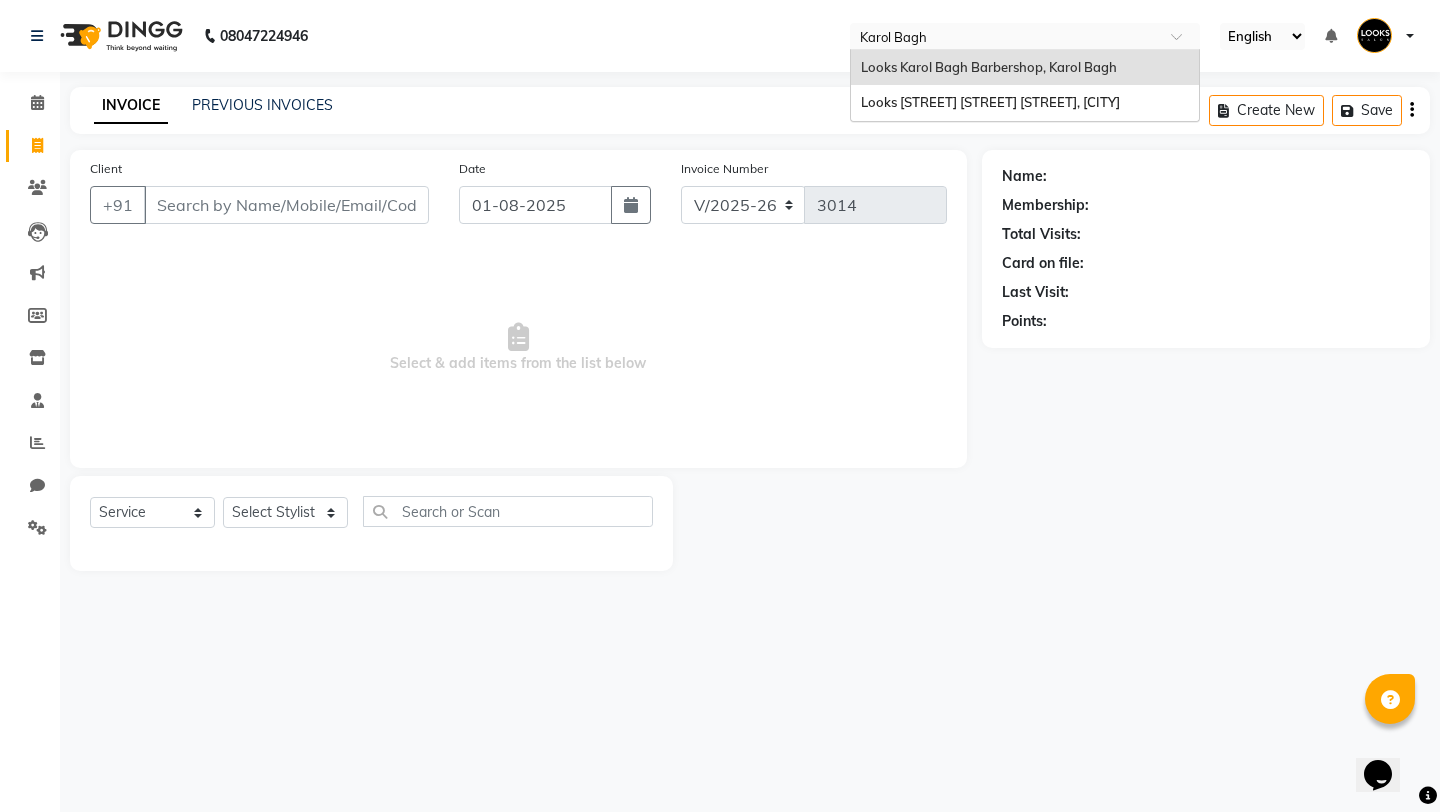 scroll, scrollTop: 0, scrollLeft: 0, axis: both 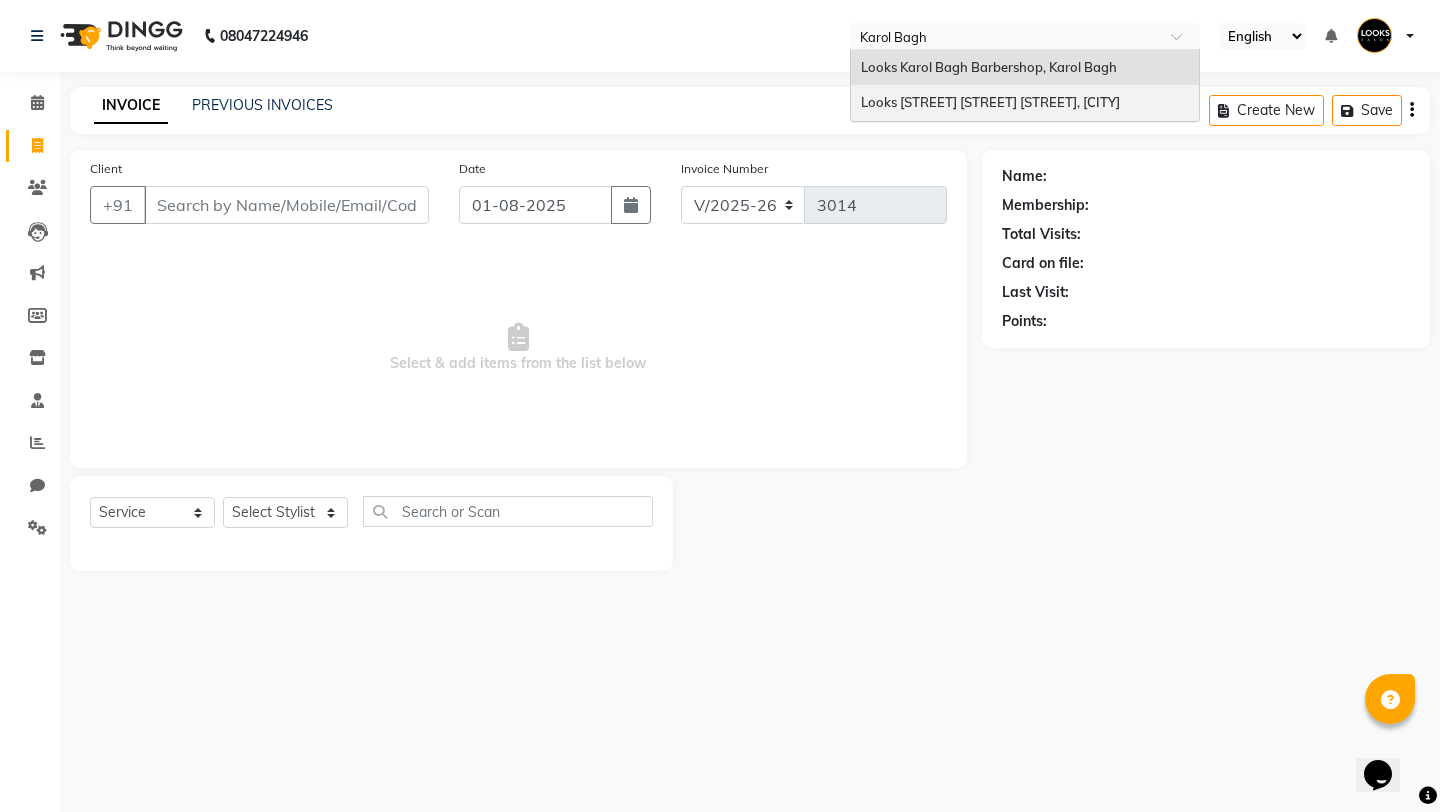 click on "Looks [STREET] [STREET] [STREET], [CITY]" at bounding box center [990, 102] 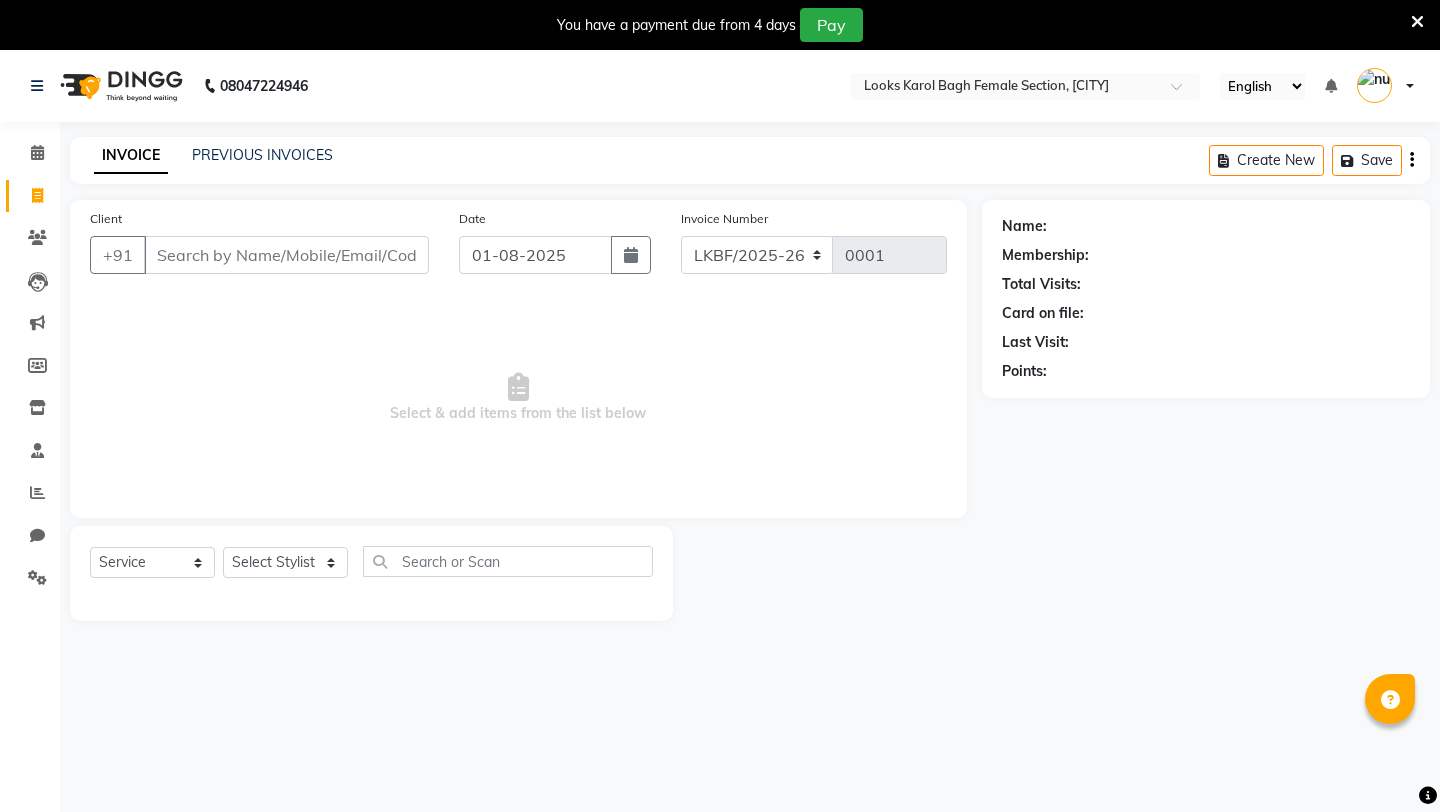 select on "service" 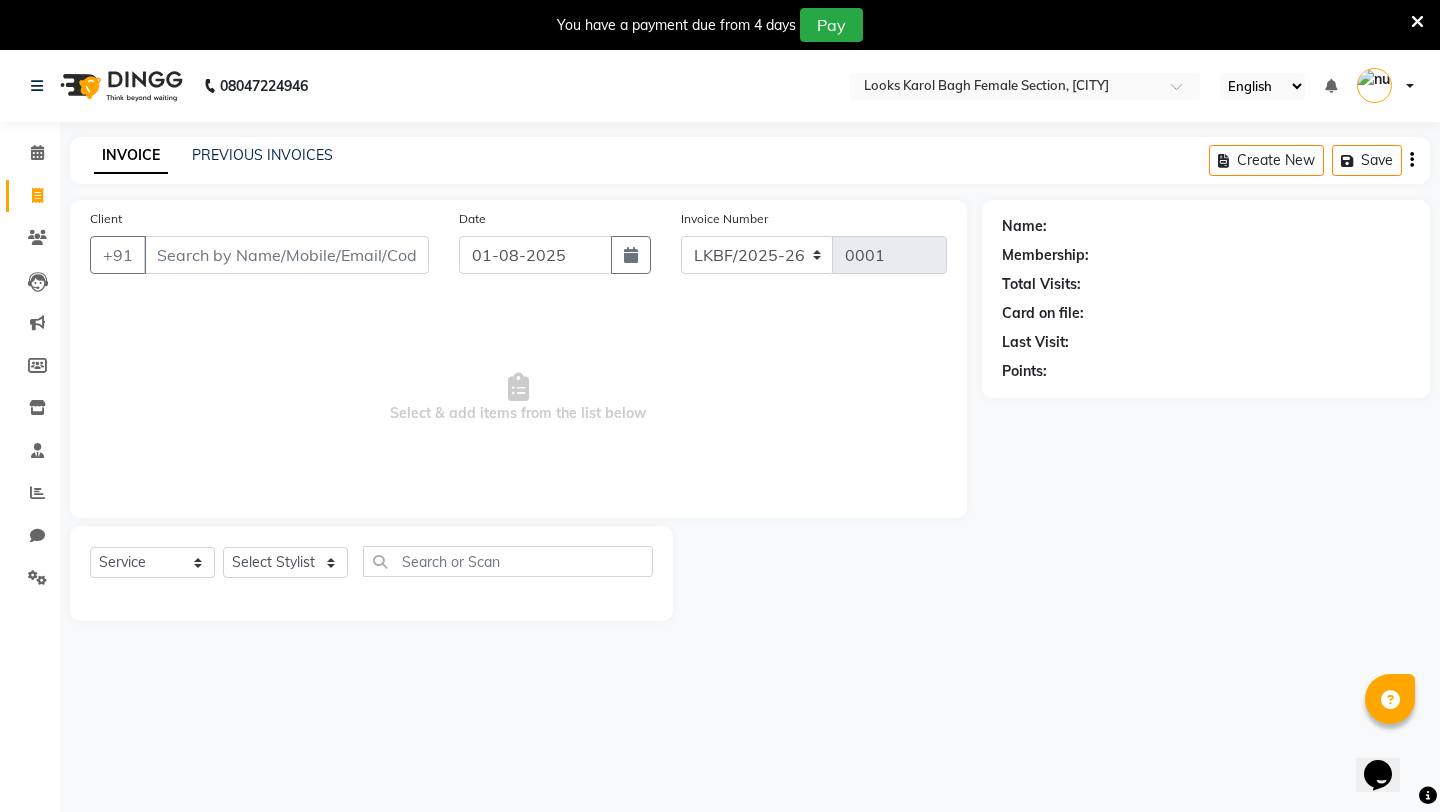 scroll, scrollTop: 0, scrollLeft: 0, axis: both 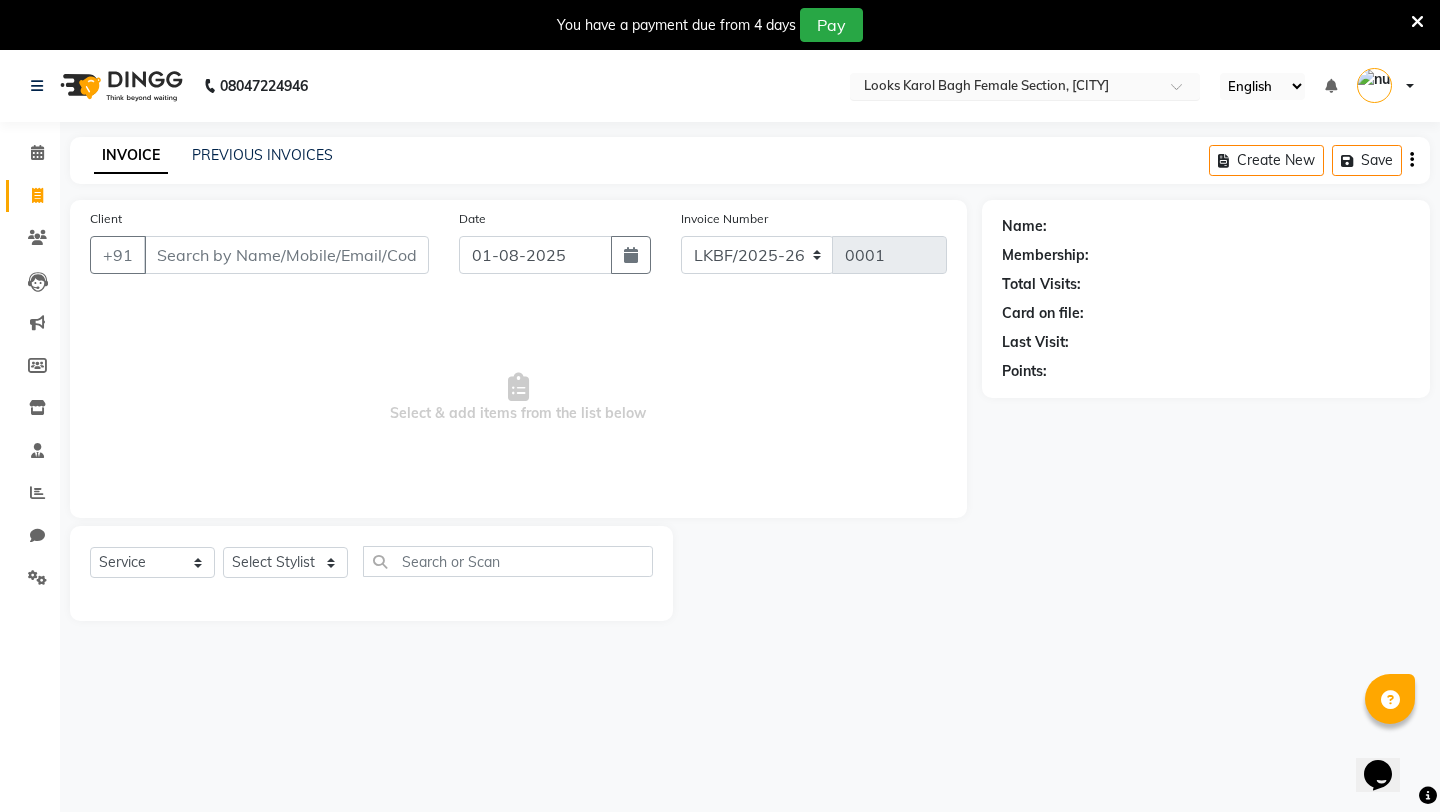 click at bounding box center (1005, 88) 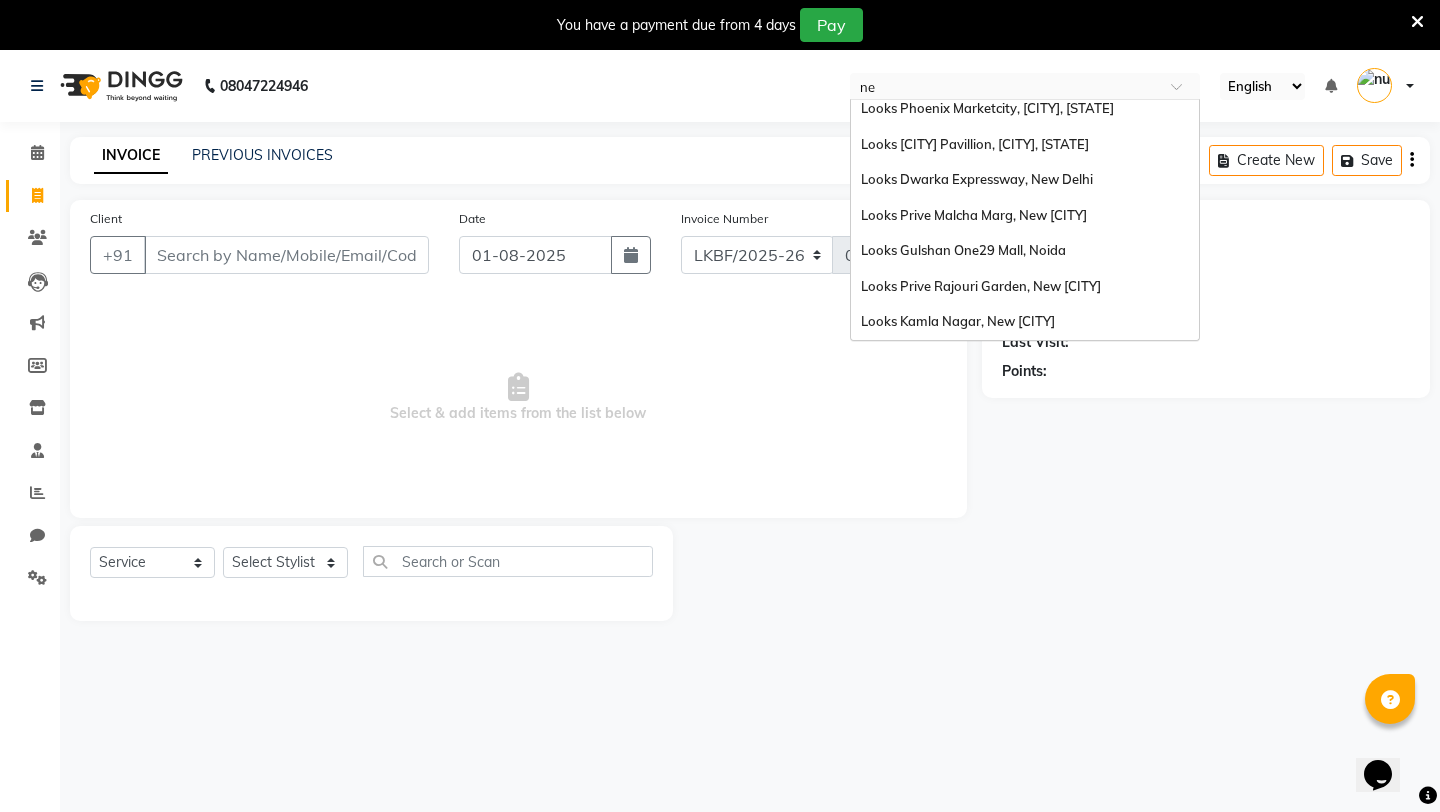 type on "new" 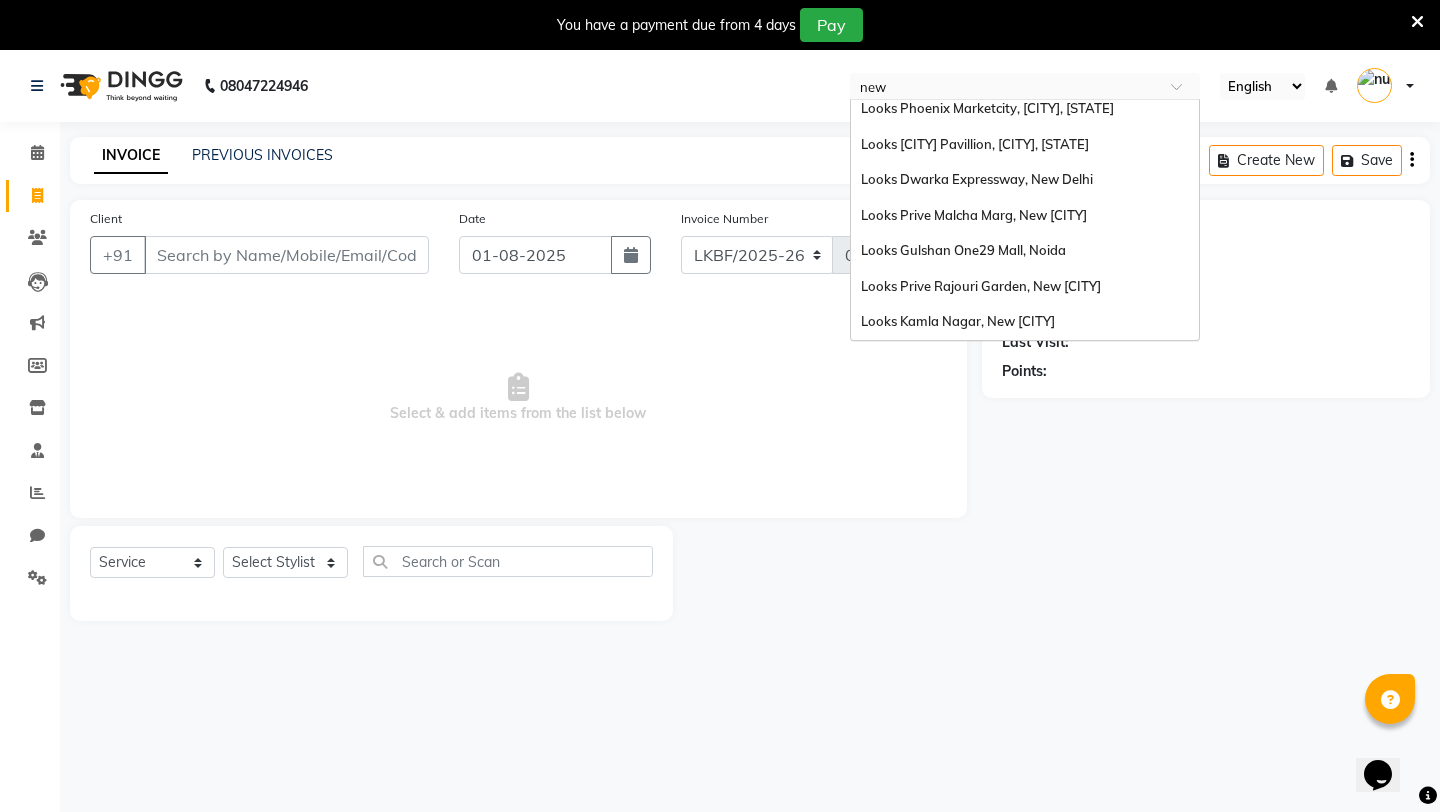 scroll, scrollTop: 44, scrollLeft: 0, axis: vertical 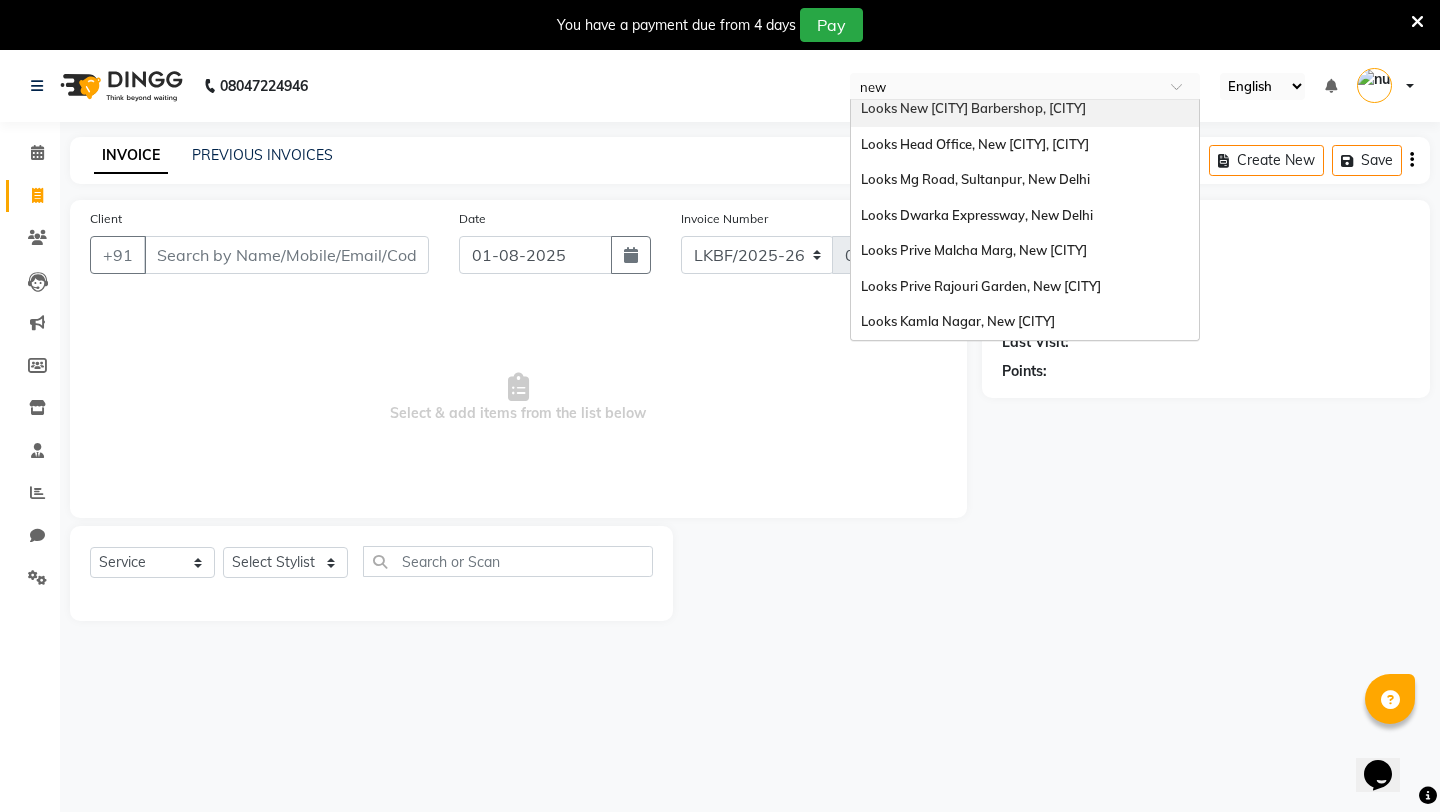 click on "Looks New [CITY] Barbershop, [CITY]" at bounding box center [973, 108] 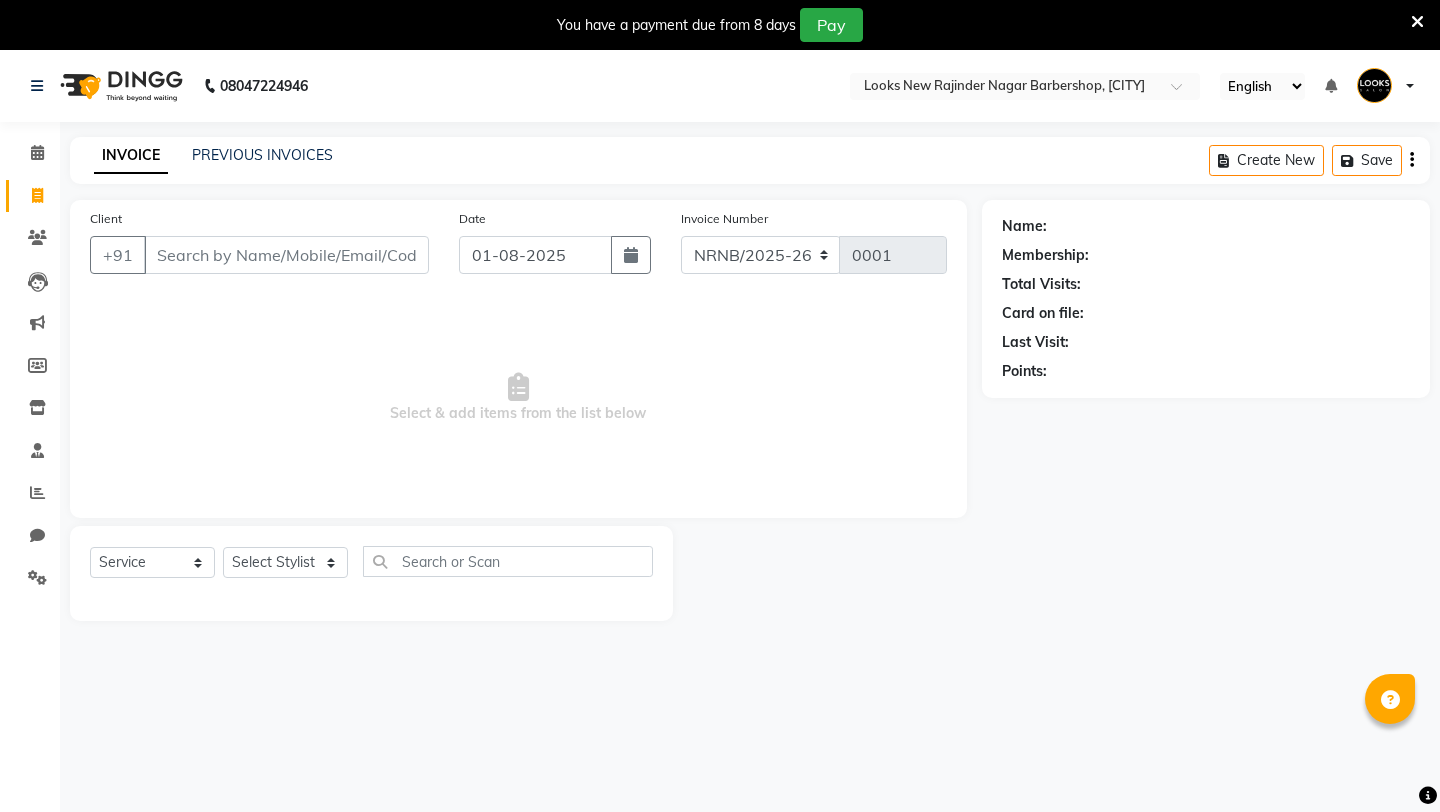 select on "service" 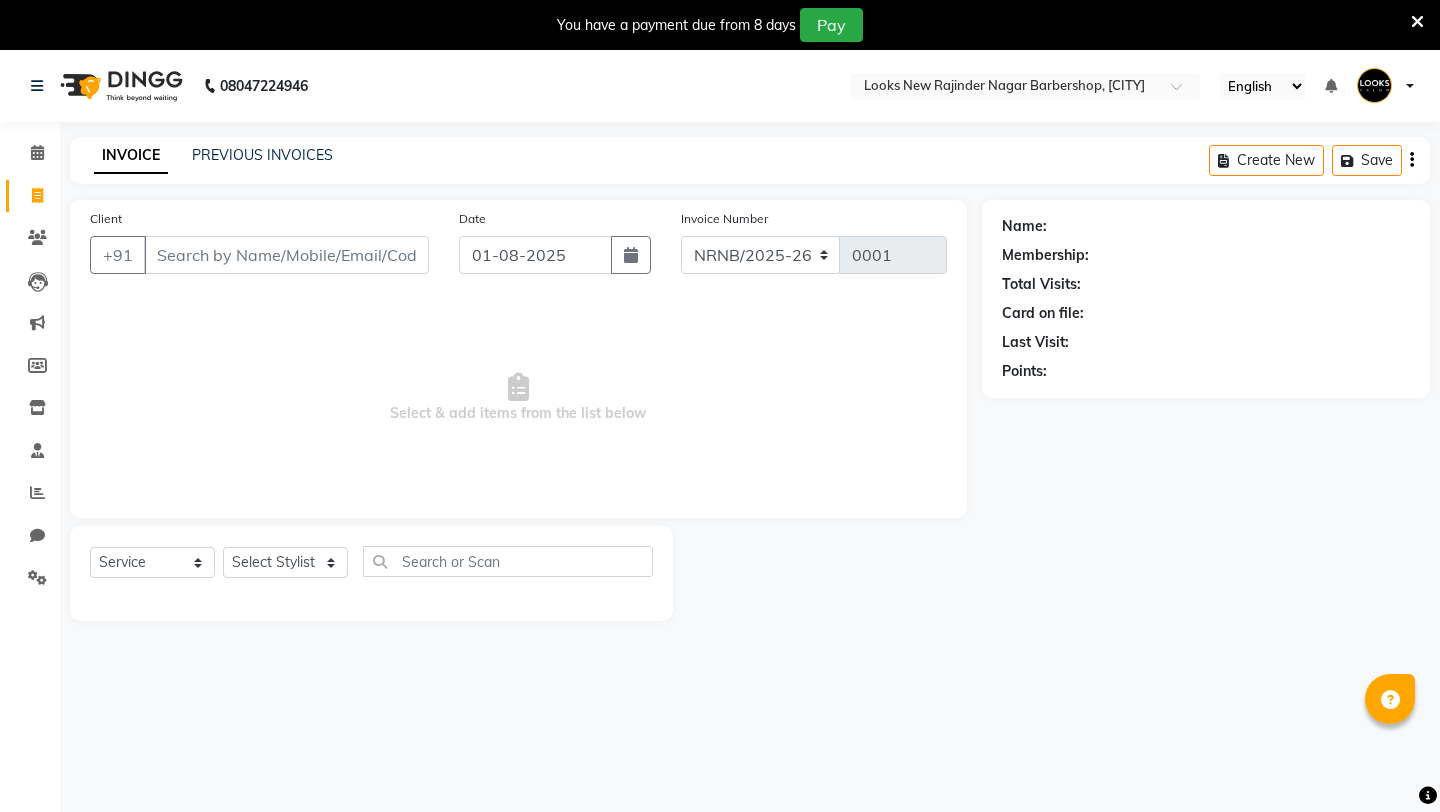 scroll, scrollTop: 0, scrollLeft: 0, axis: both 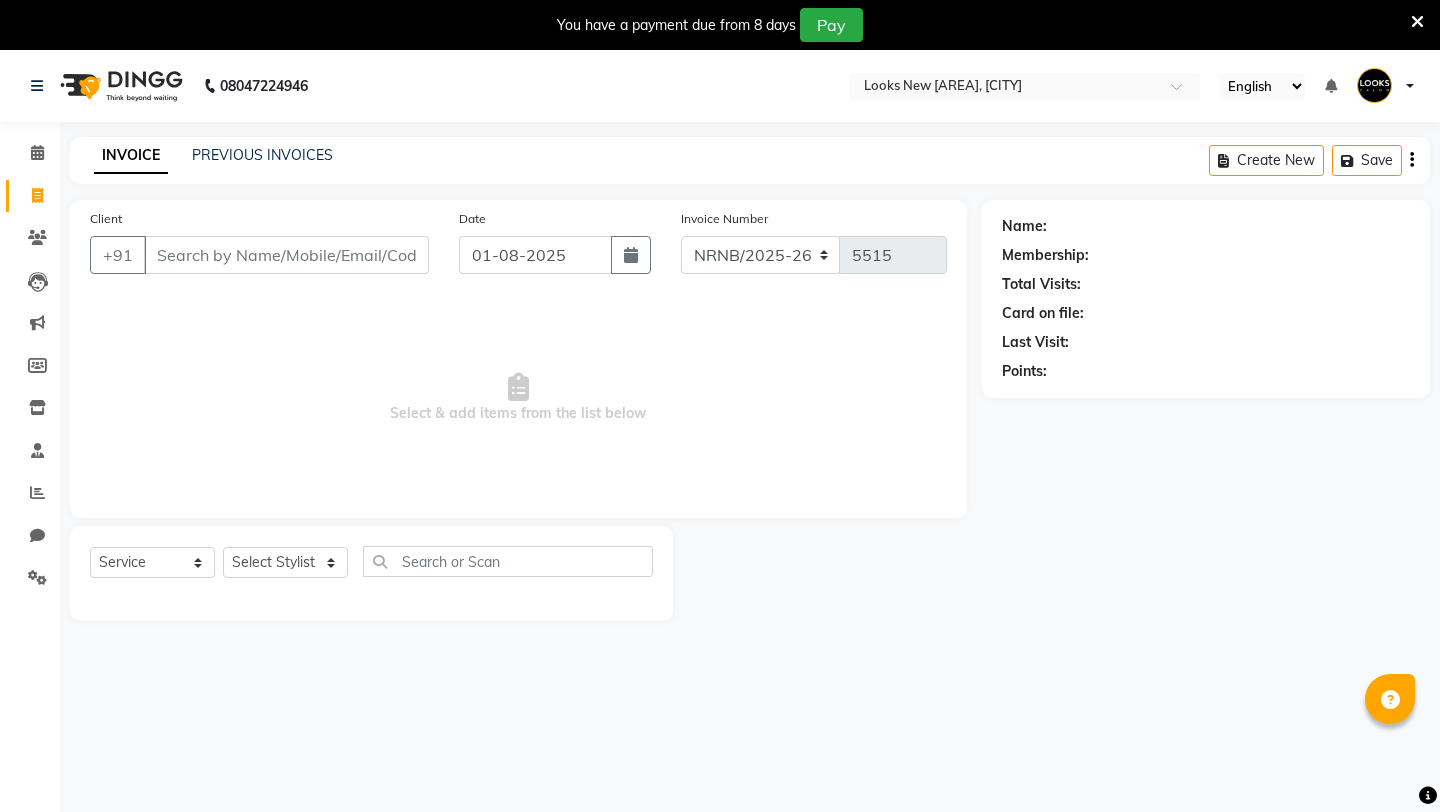 select on "service" 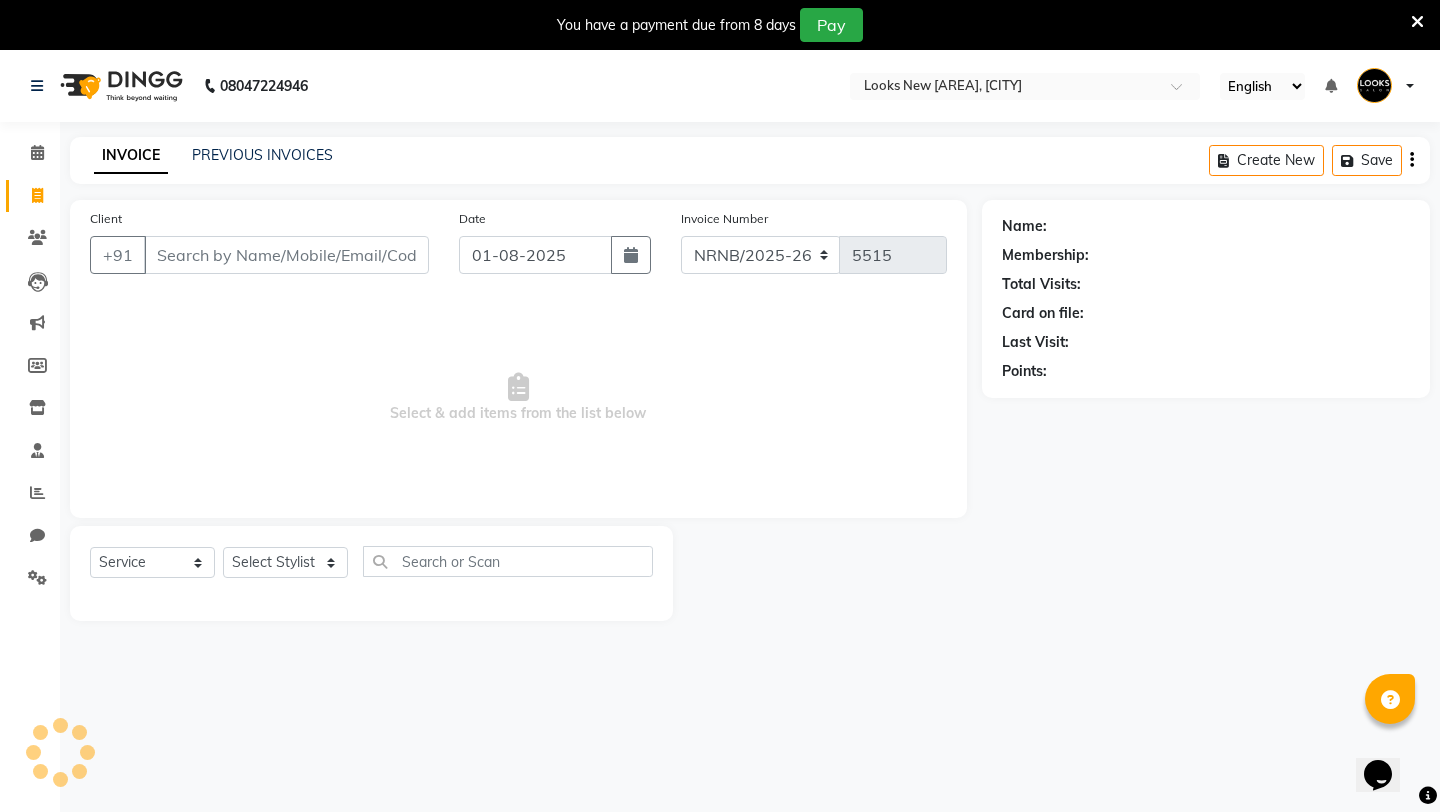 scroll, scrollTop: 0, scrollLeft: 0, axis: both 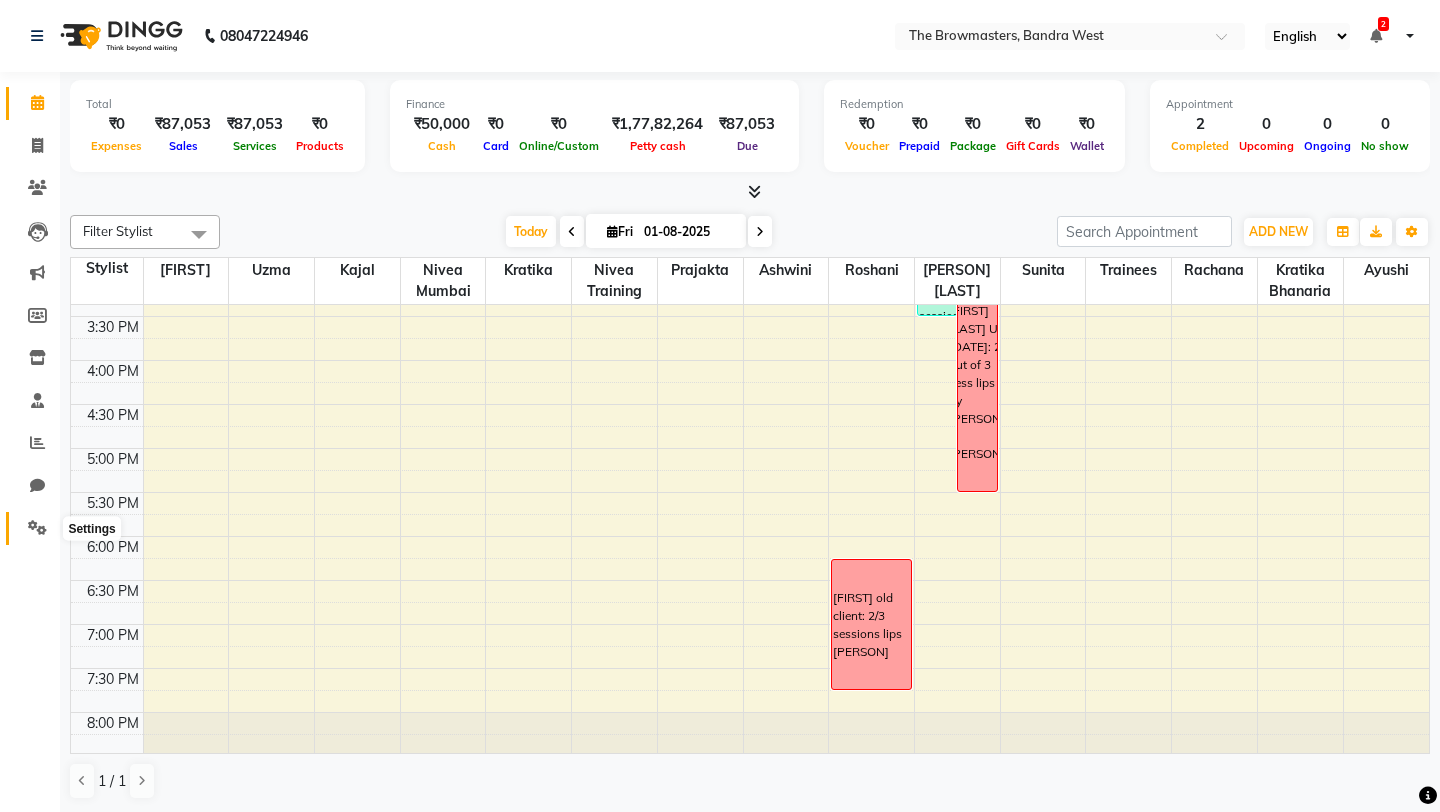 click 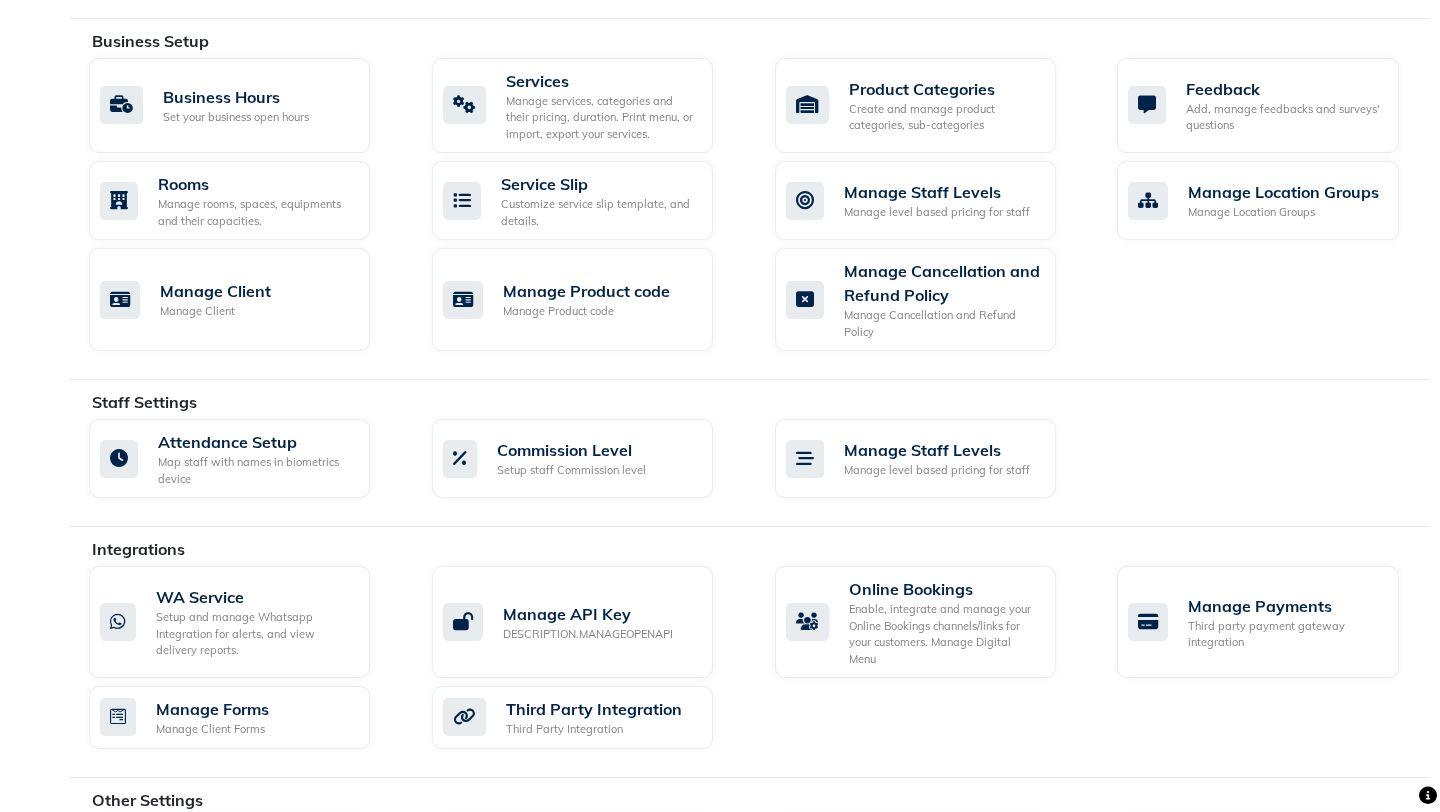 scroll, scrollTop: 768, scrollLeft: 0, axis: vertical 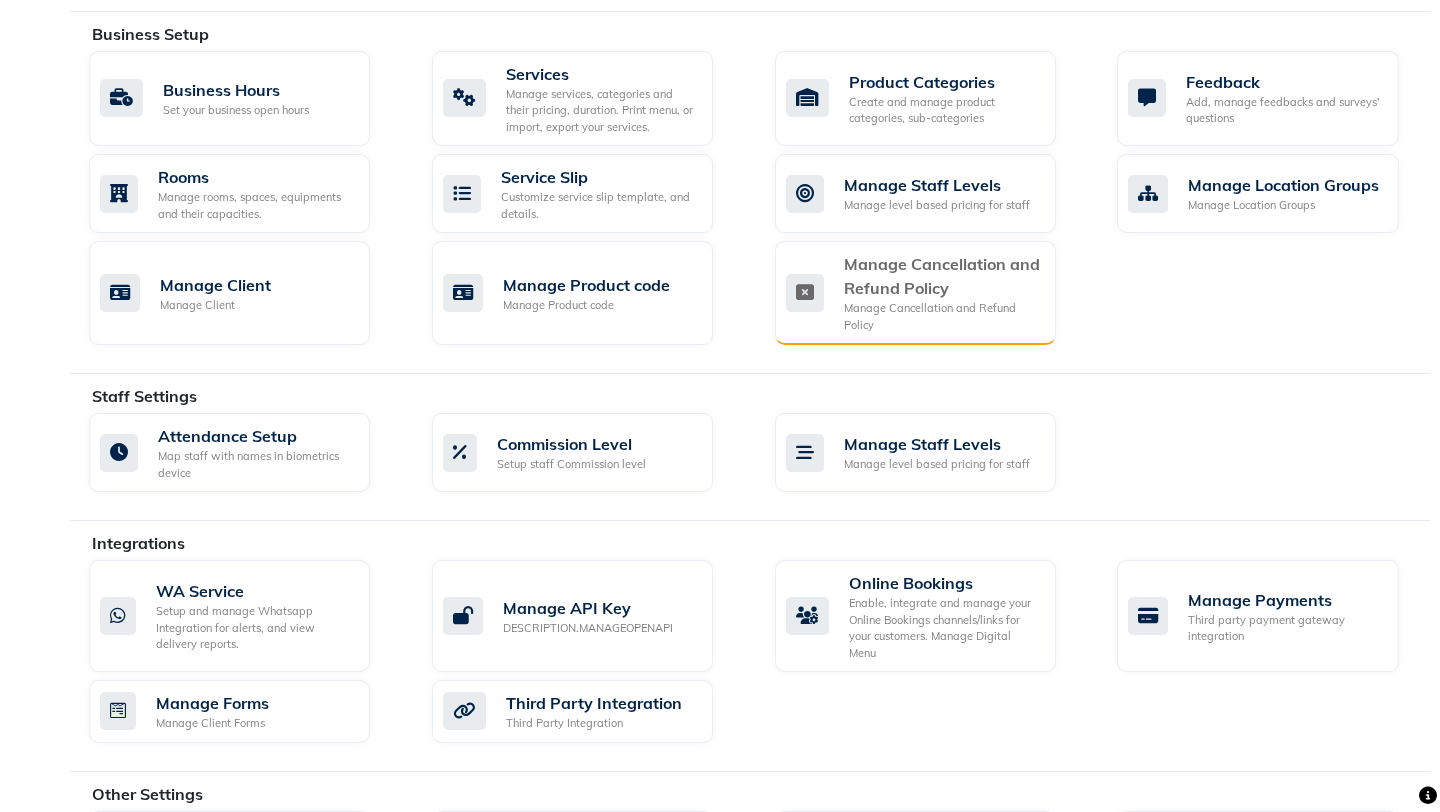 click on "Manage Cancellation and Refund Policy" 